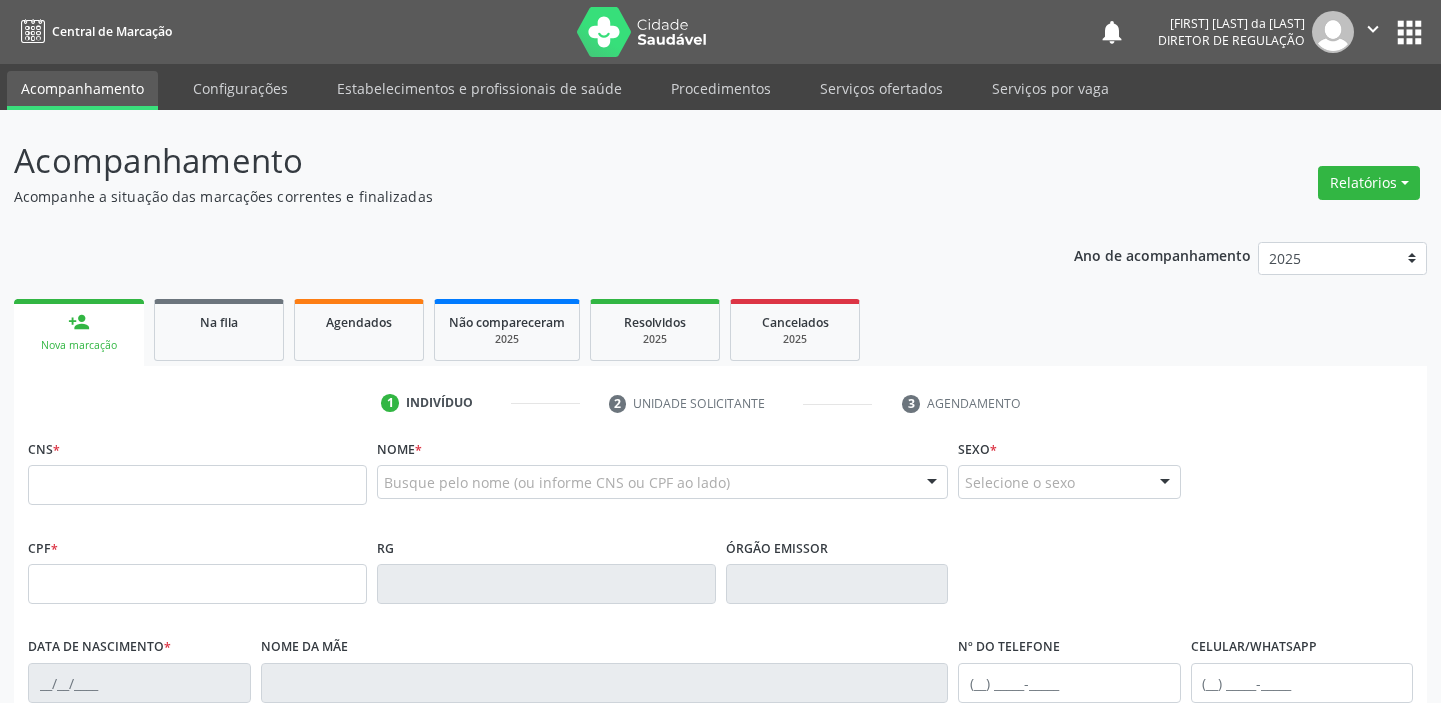 scroll, scrollTop: 339, scrollLeft: 0, axis: vertical 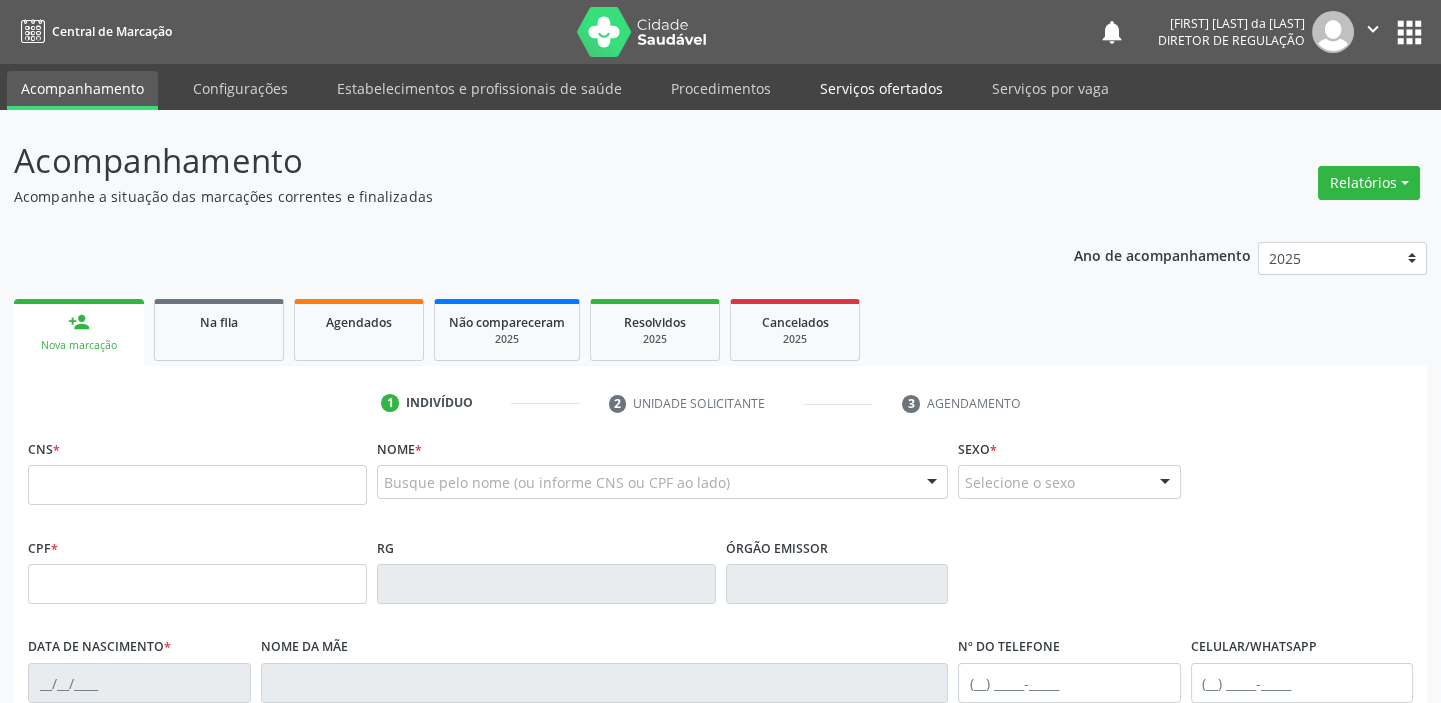 click on "Serviços ofertados" at bounding box center [881, 88] 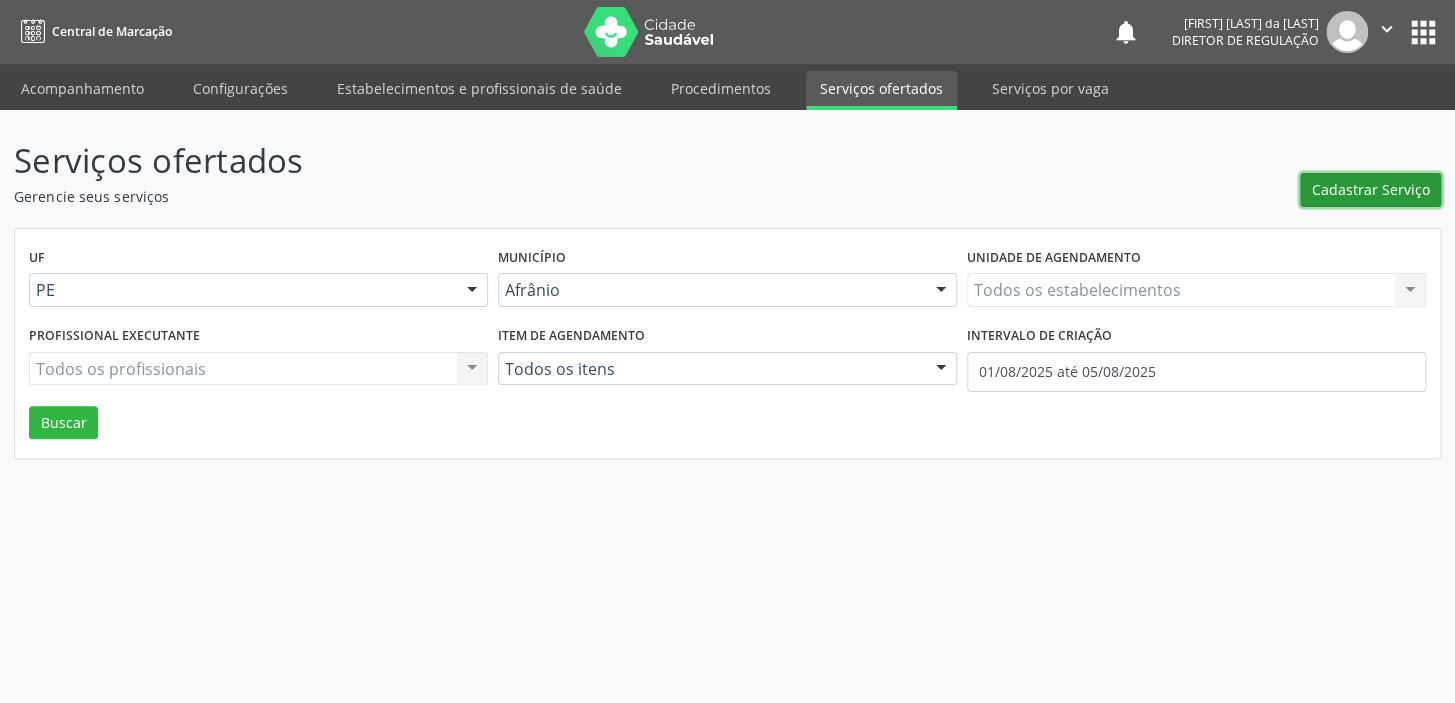 click on "Cadastrar Serviço" at bounding box center [1371, 189] 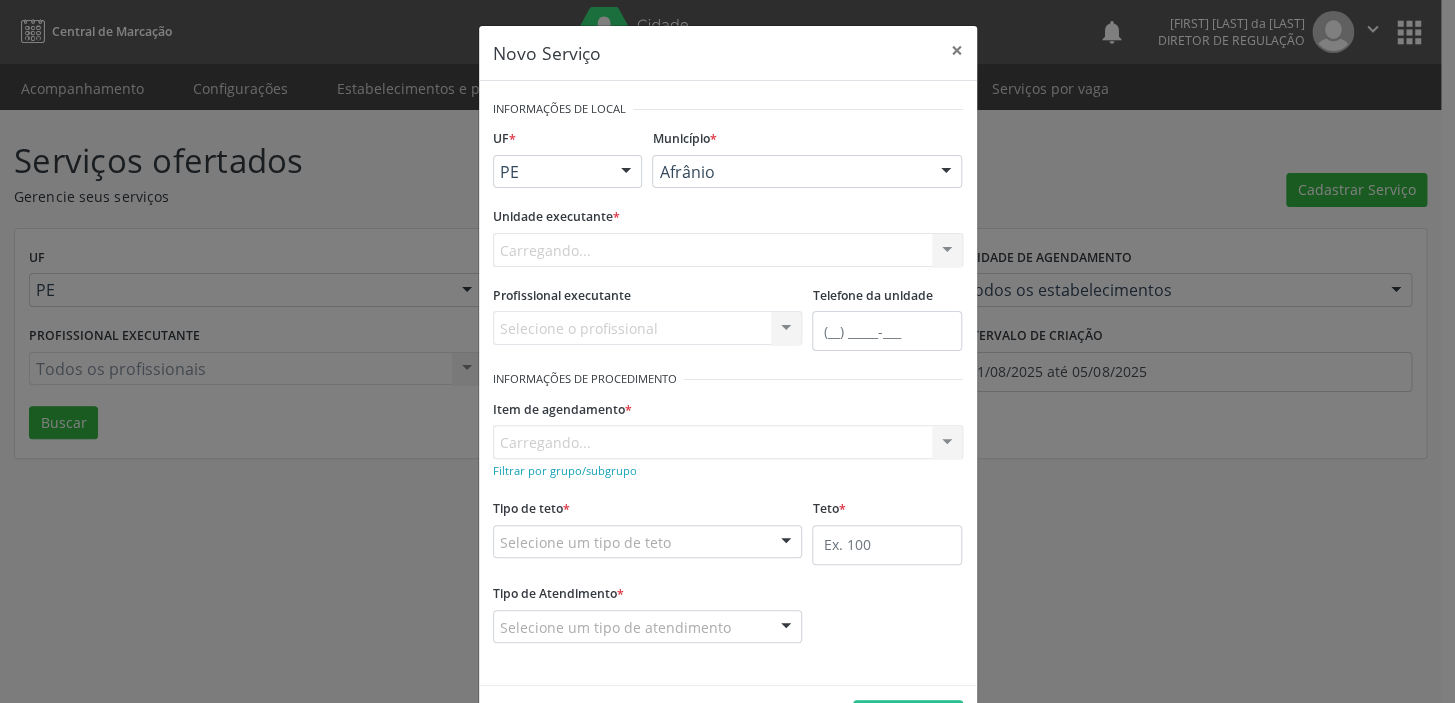 scroll, scrollTop: 0, scrollLeft: 0, axis: both 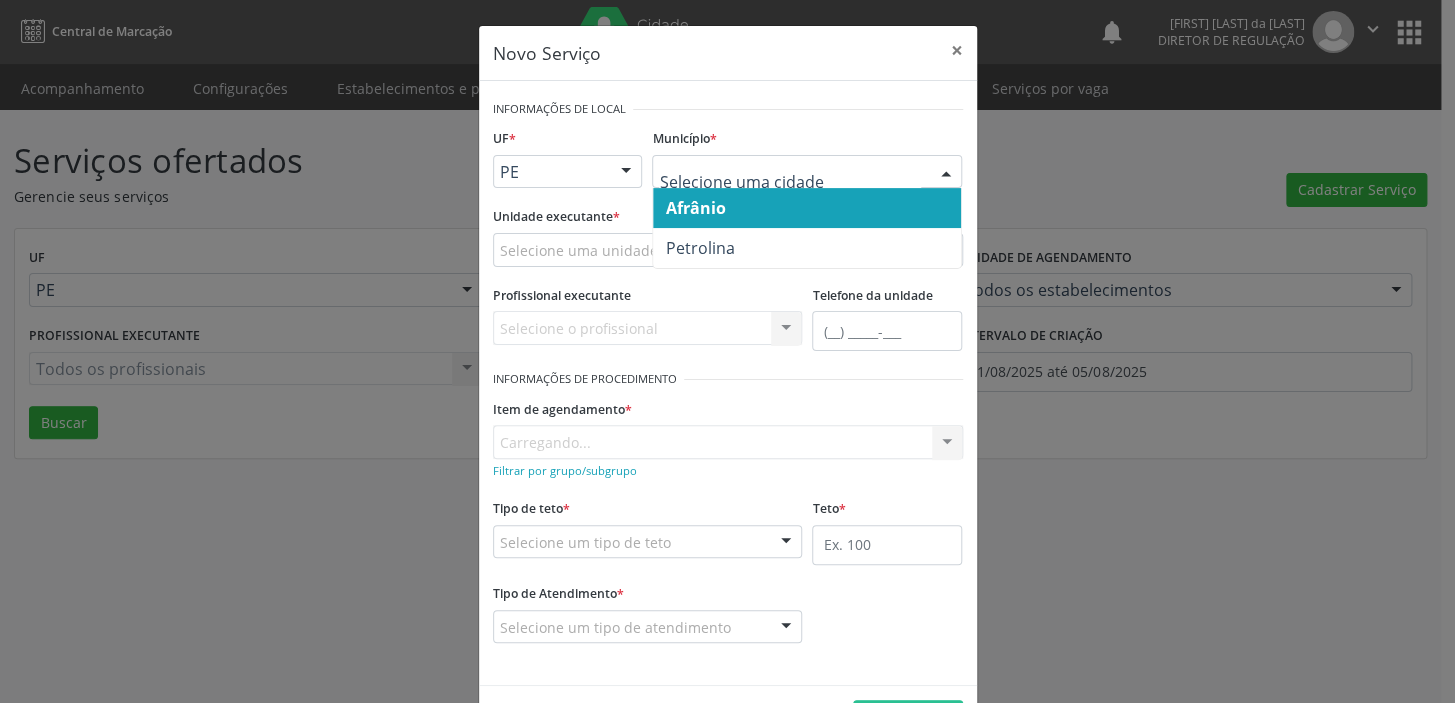 click on "Afrânio" at bounding box center (695, 208) 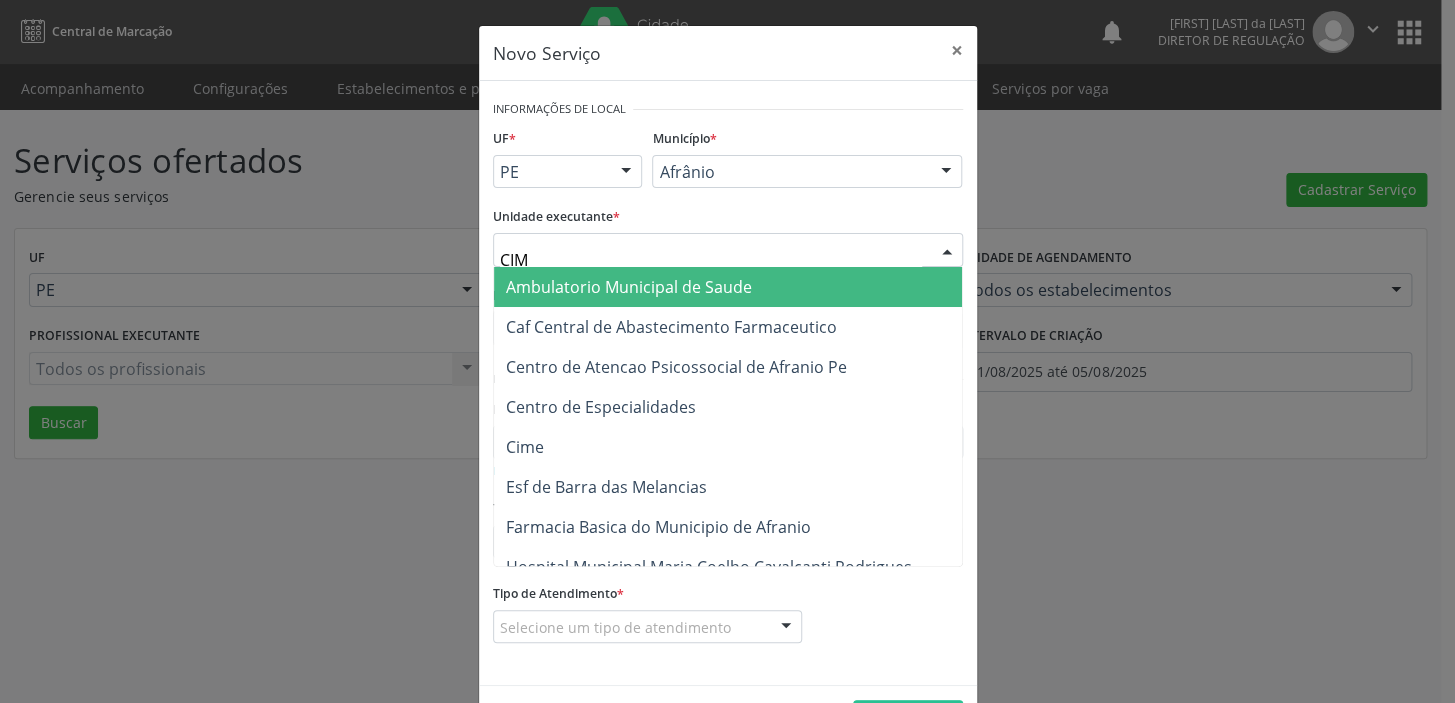 type on "CIME" 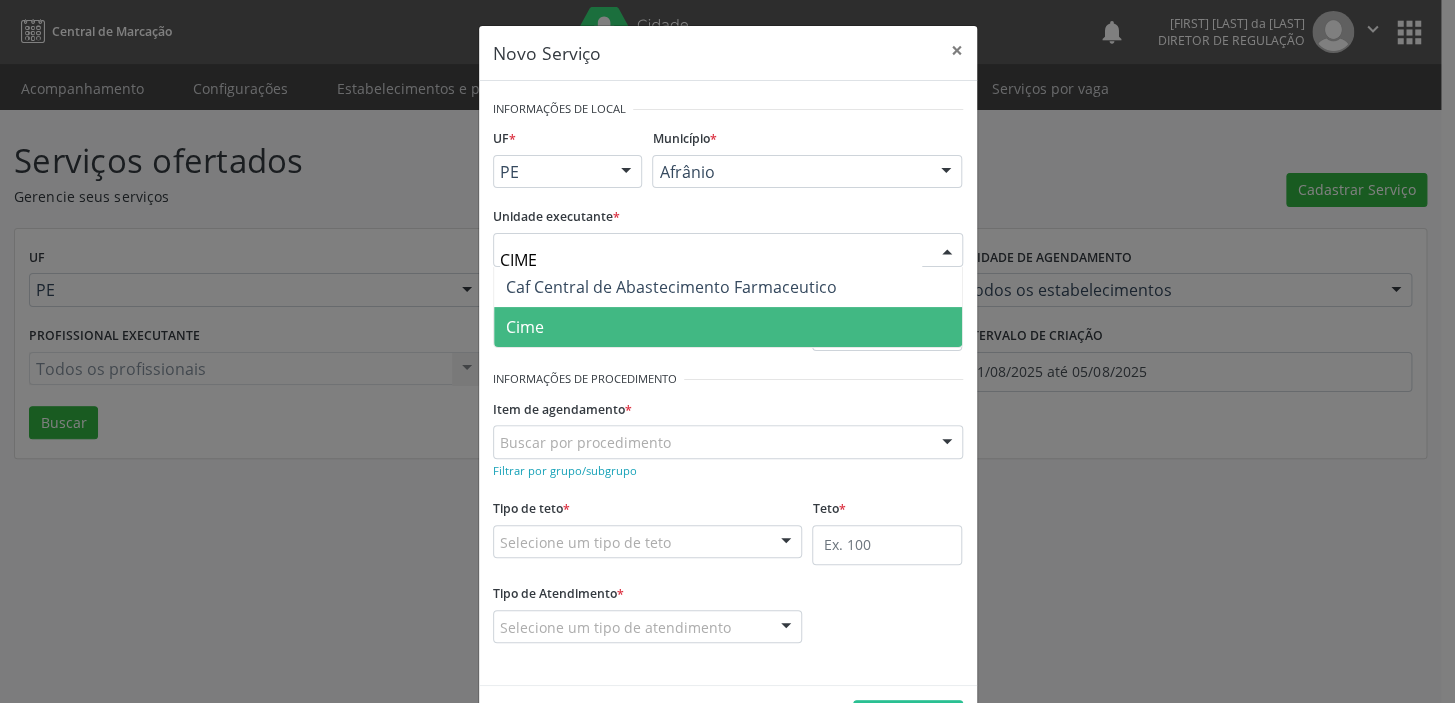 click on "Cime" at bounding box center (525, 327) 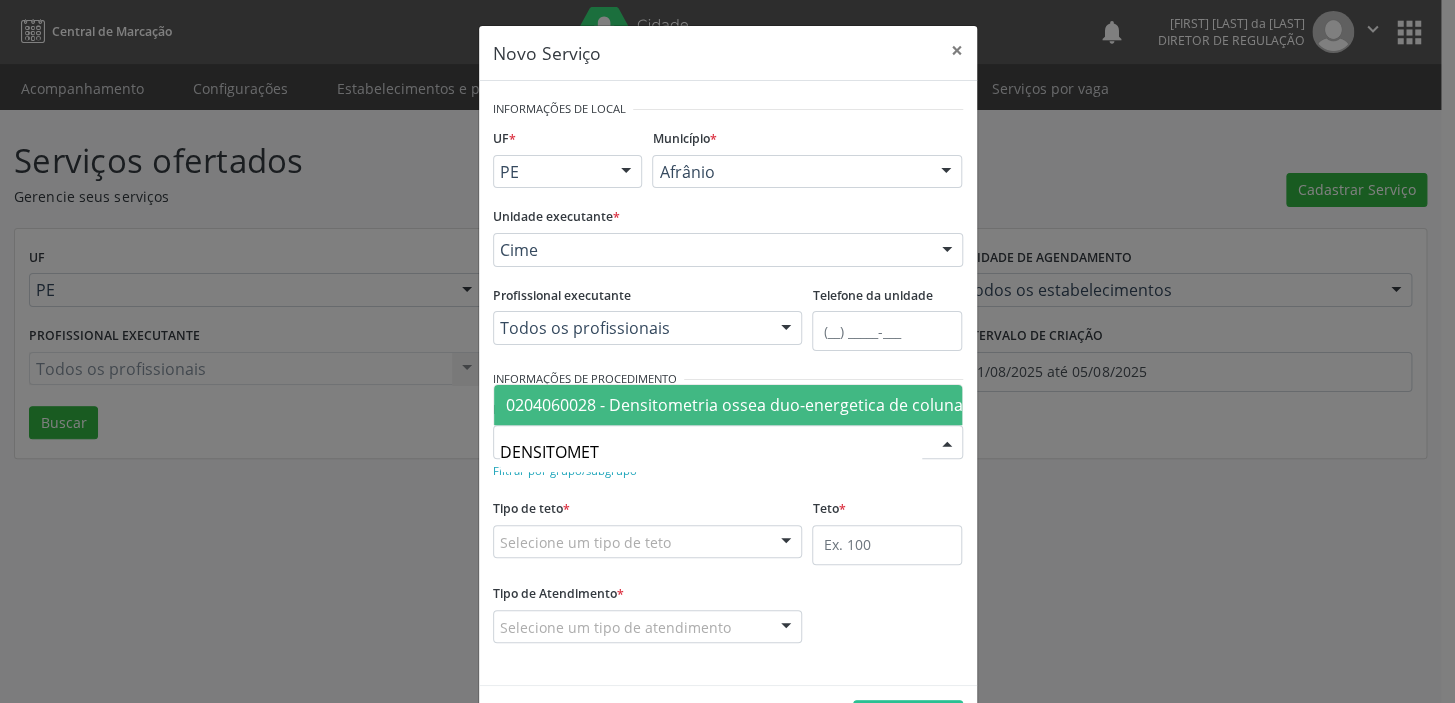 type on "[PLACE]" 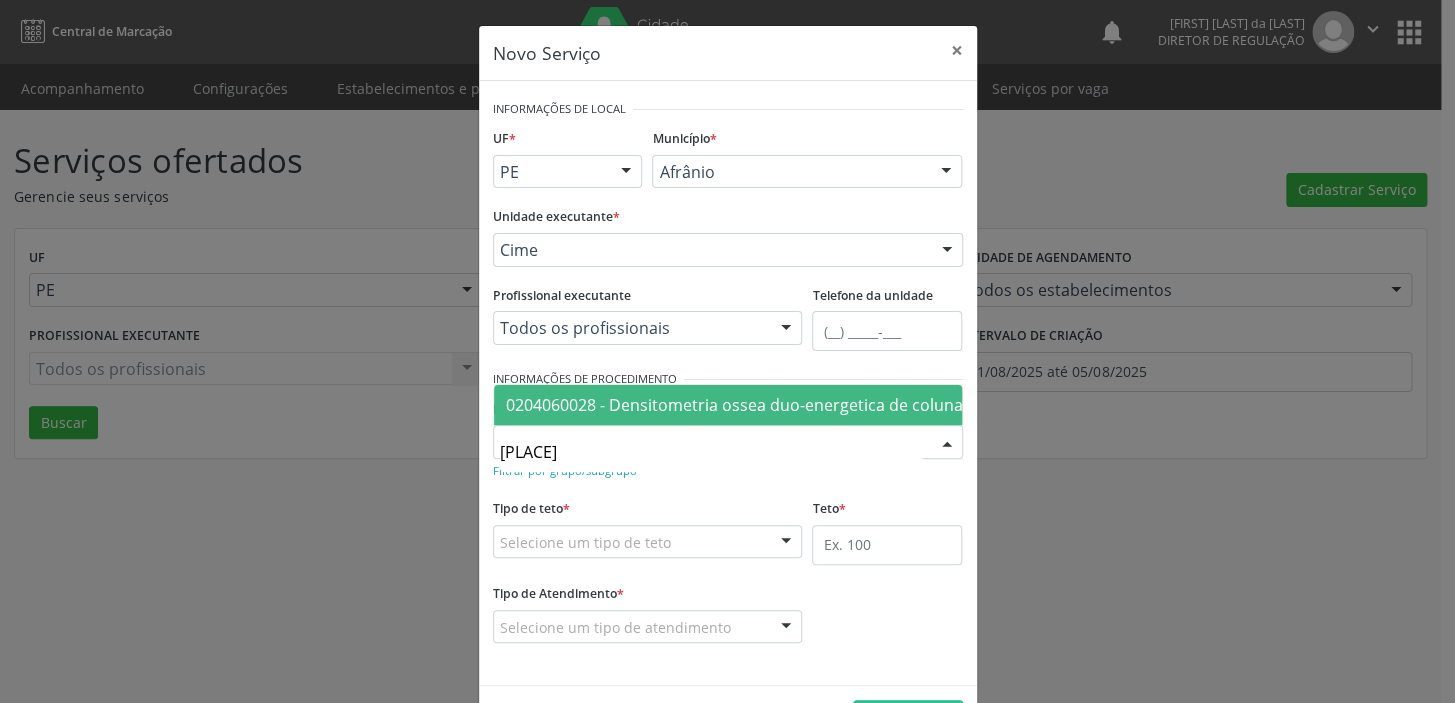 click on "0204060028 - Densitometria ossea duo-energetica de coluna (vertebras lombares e/ou femur)" at bounding box center (860, 405) 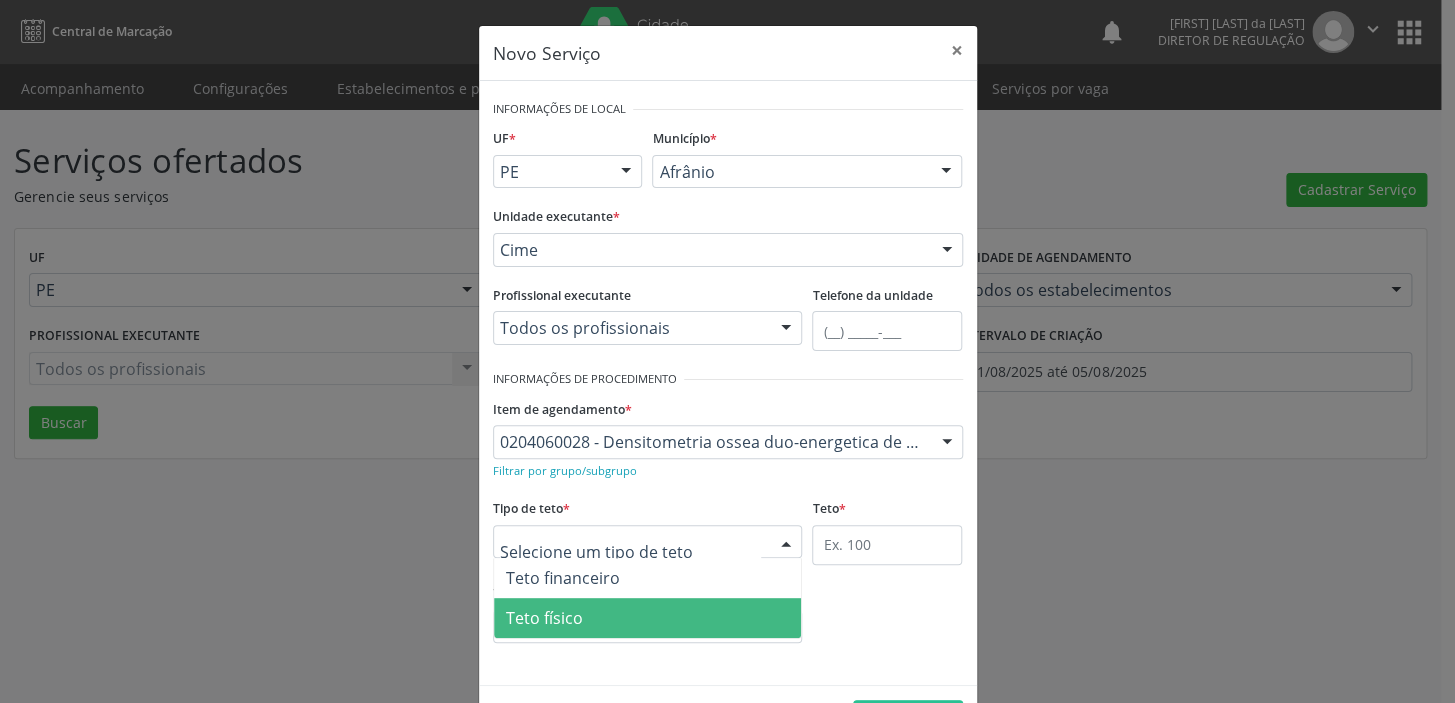 click on "Teto físico" at bounding box center (648, 618) 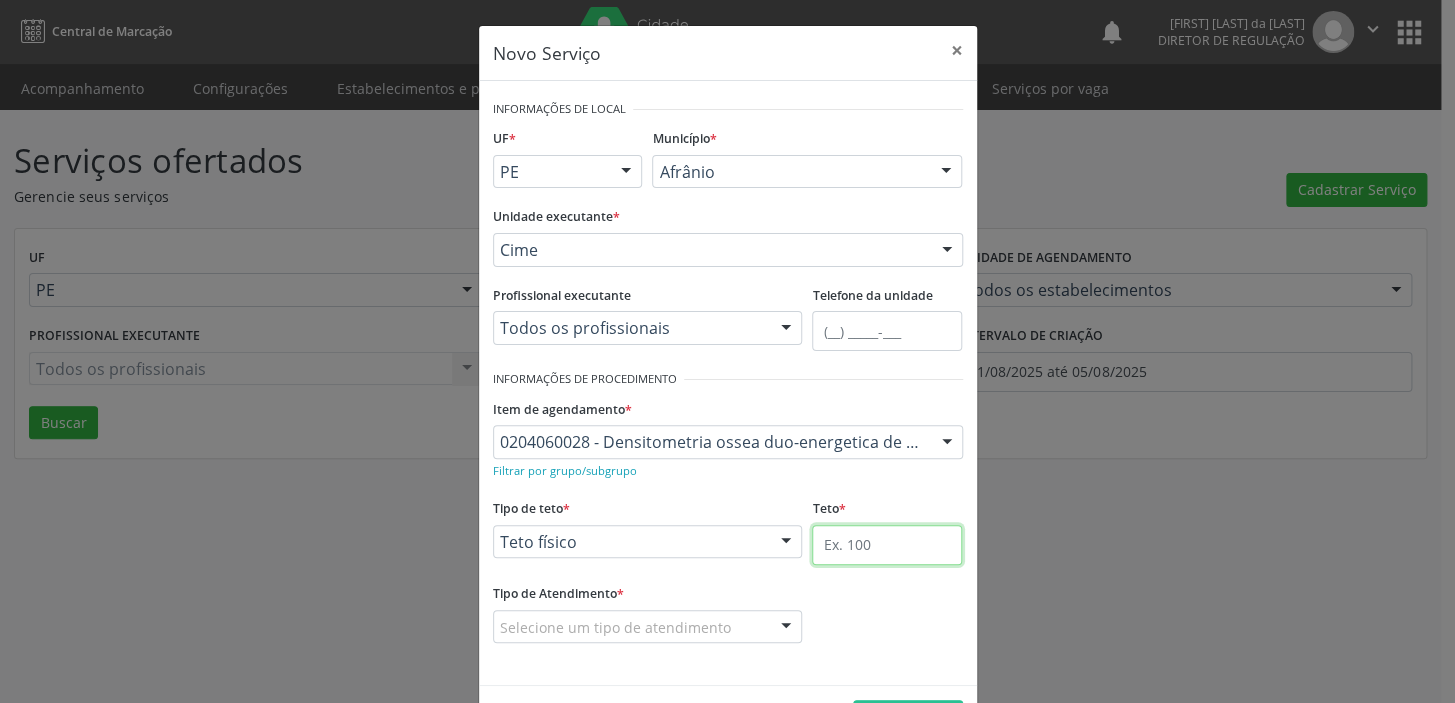 click at bounding box center [887, 545] 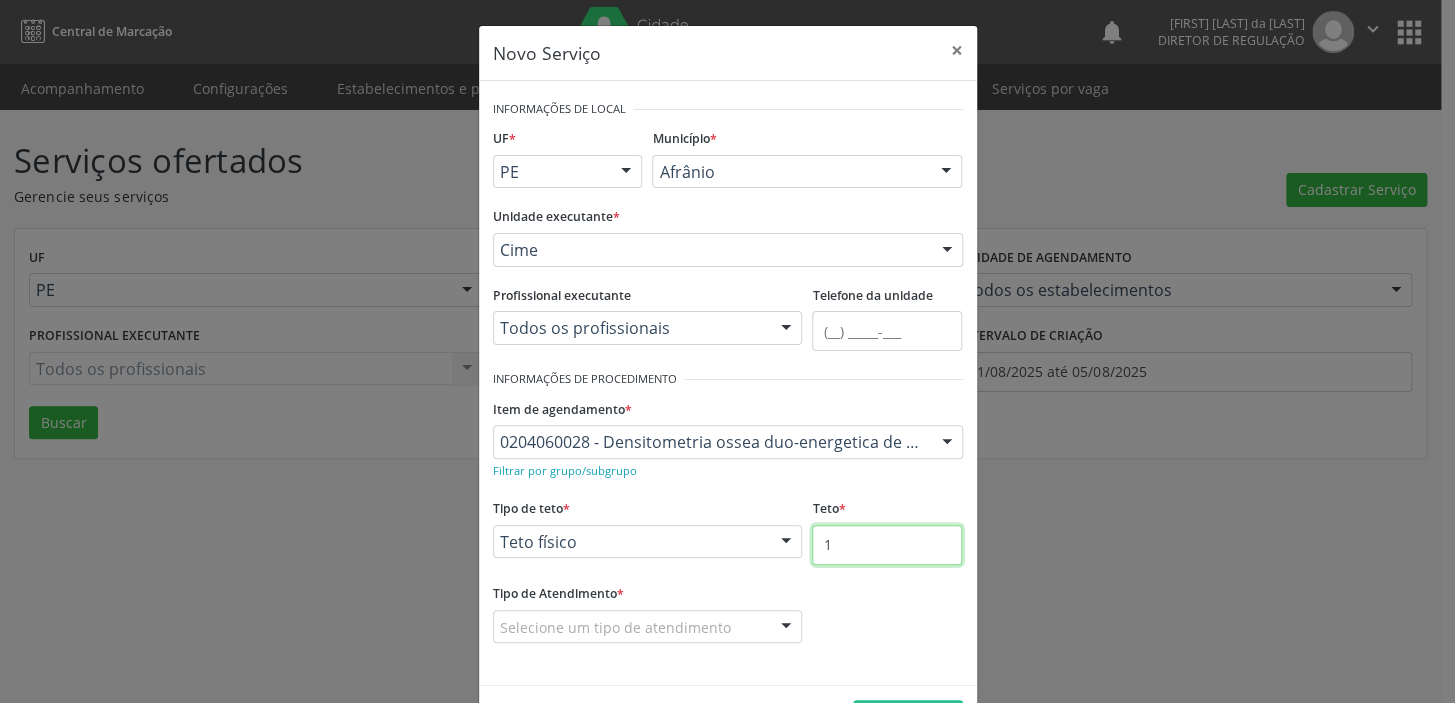 type on "1" 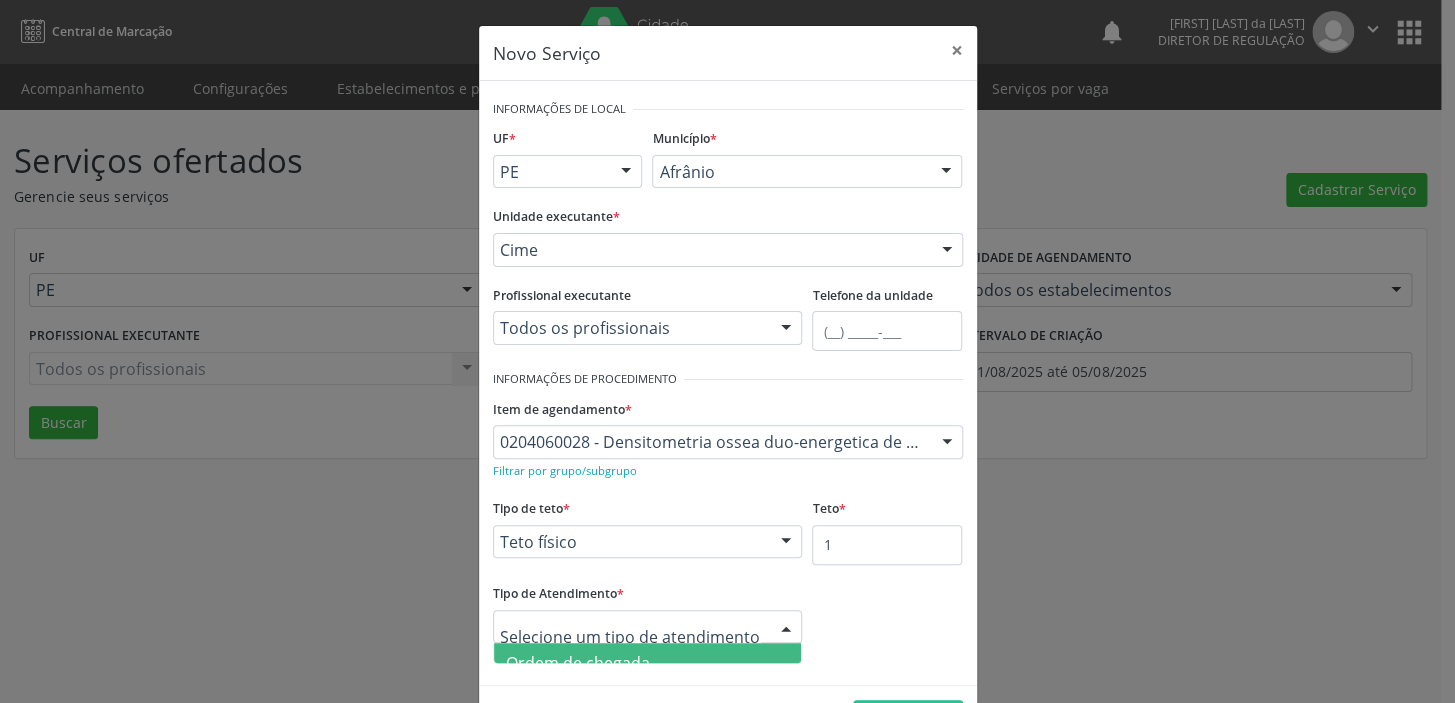 click on "Ordem de chegada" at bounding box center [578, 663] 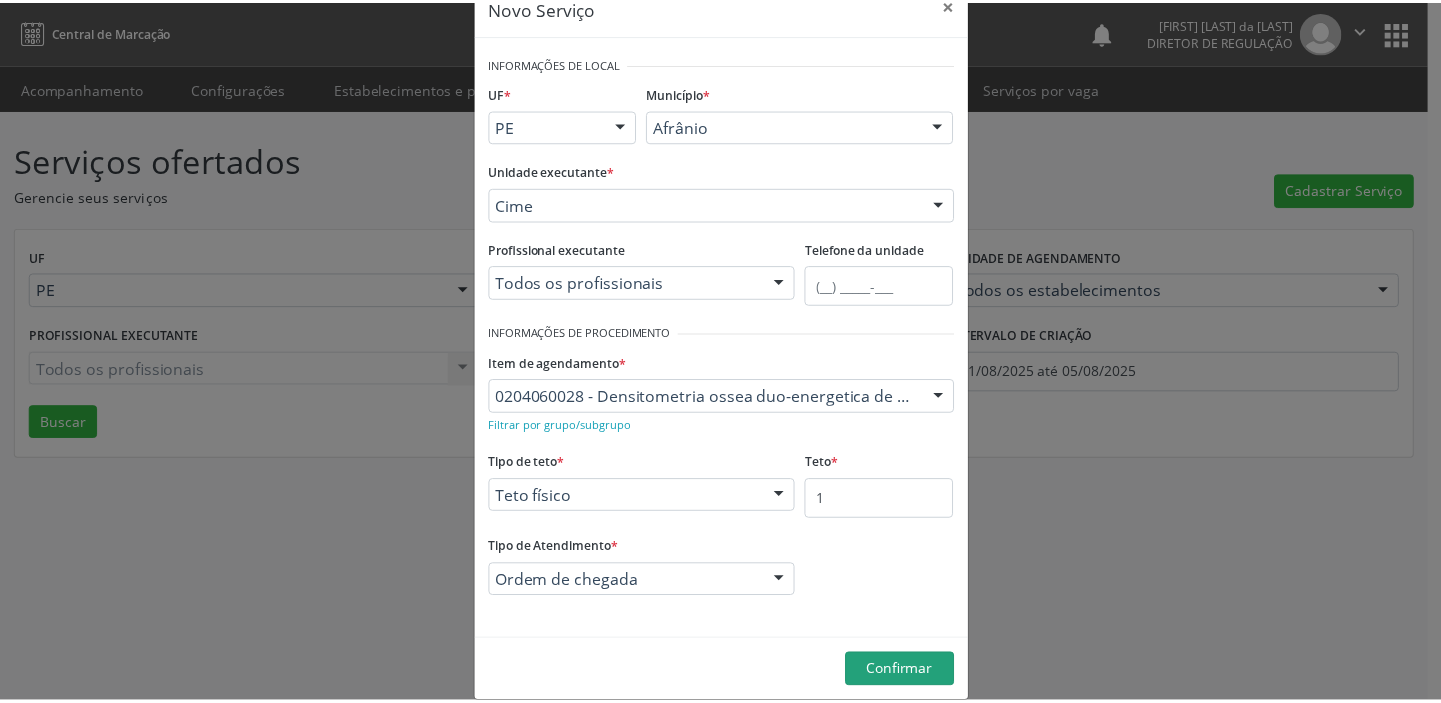 scroll, scrollTop: 69, scrollLeft: 0, axis: vertical 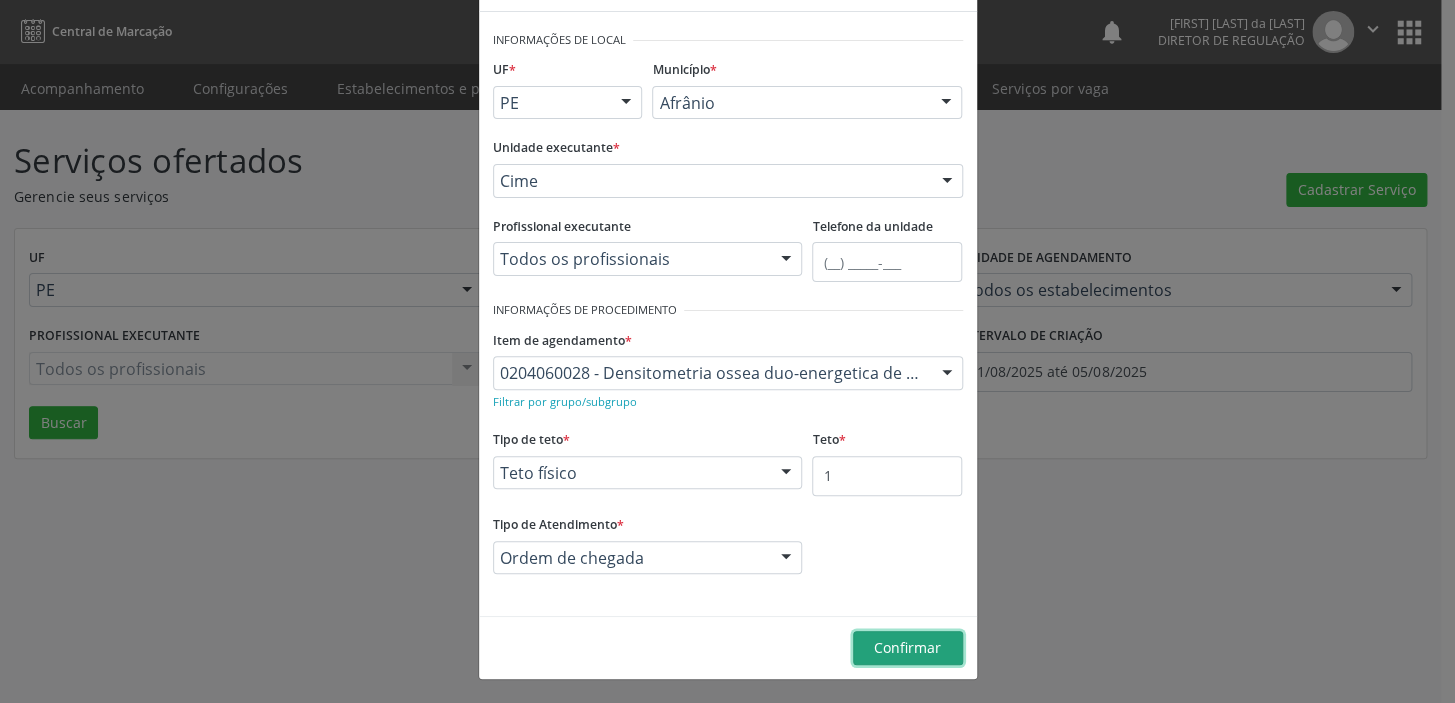 click on "Confirmar" at bounding box center [907, 647] 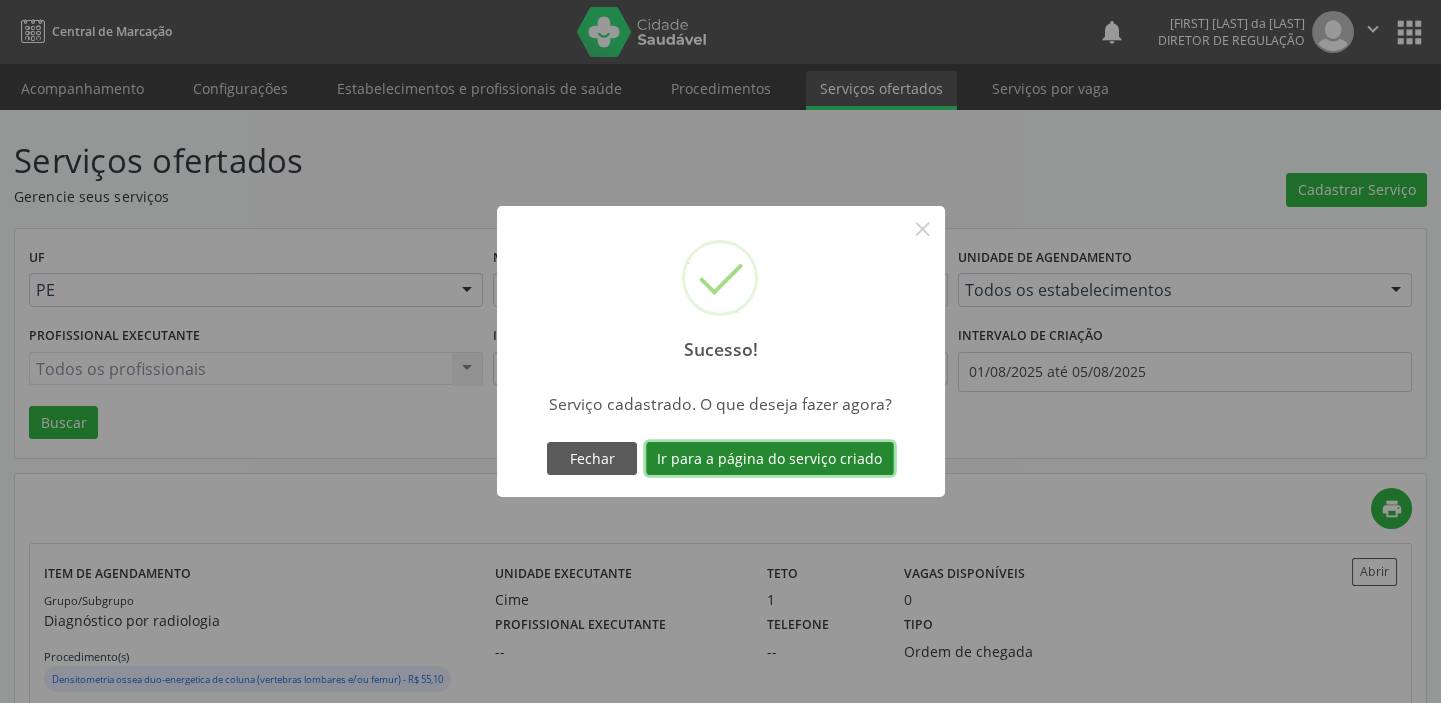 click on "Ir para a página do serviço criado" at bounding box center (770, 459) 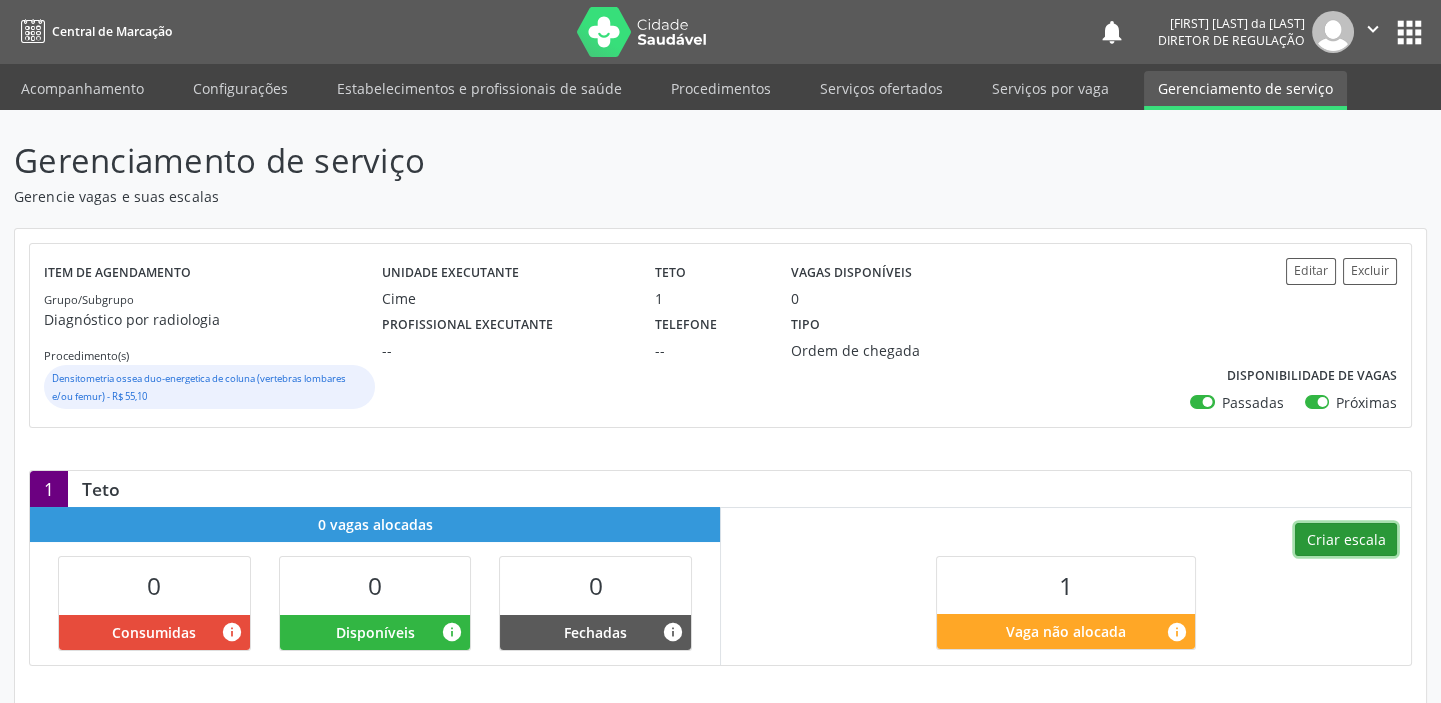 click on "Criar escala" at bounding box center (1346, 540) 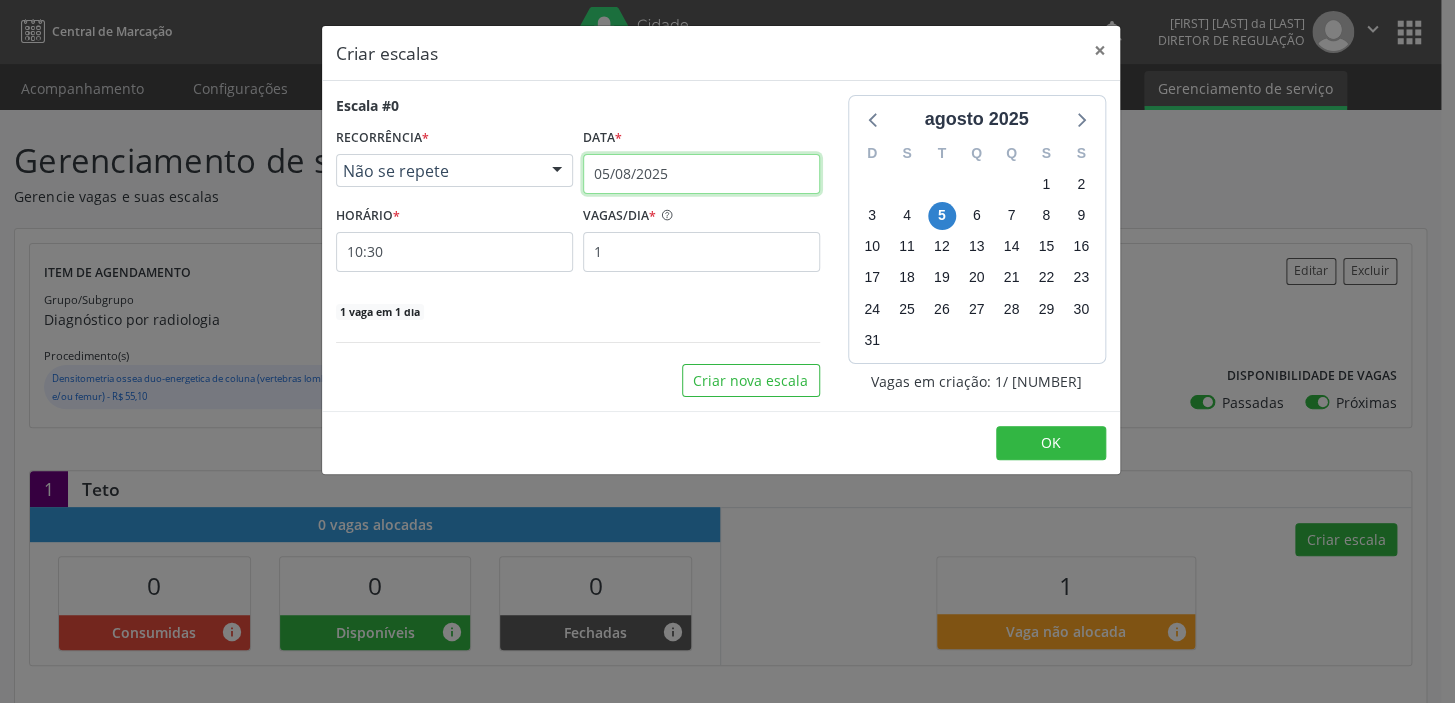 click on "05/08/2025" at bounding box center [701, 174] 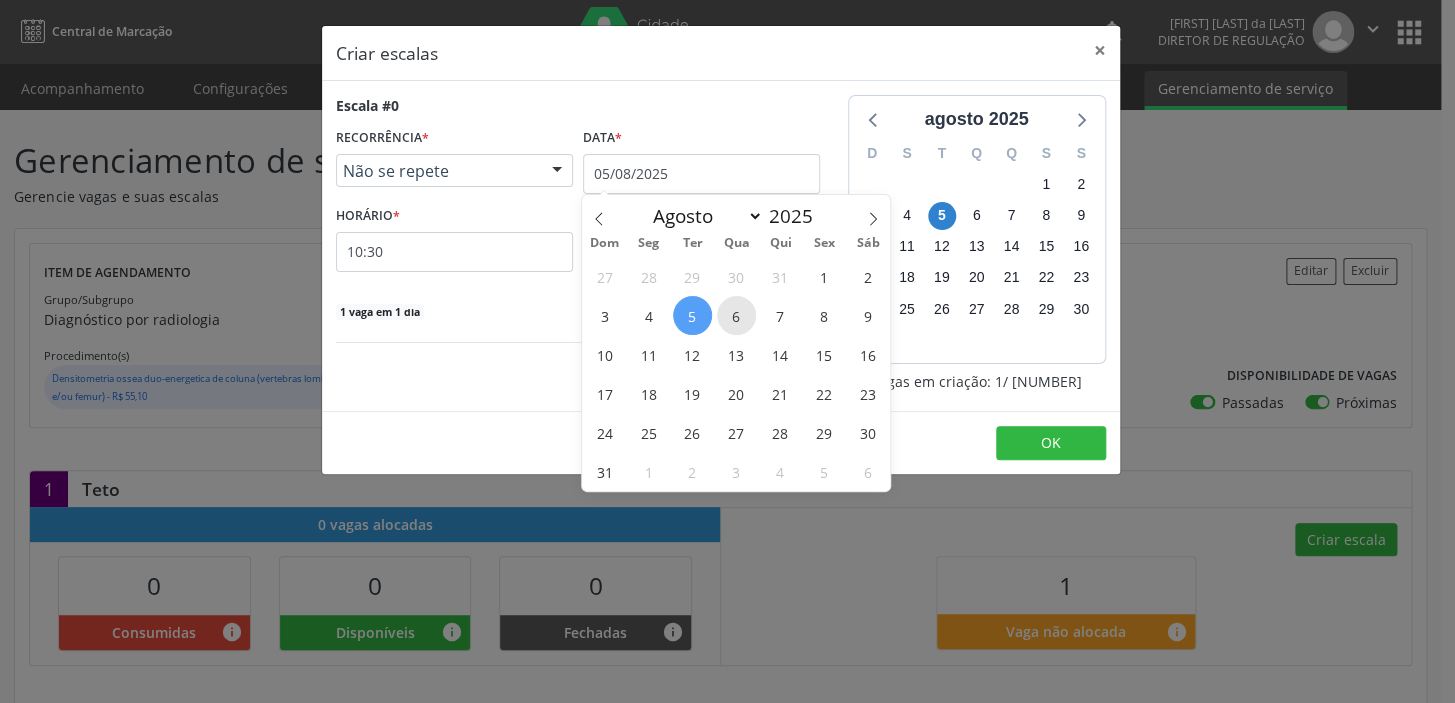 click on "6" at bounding box center [736, 315] 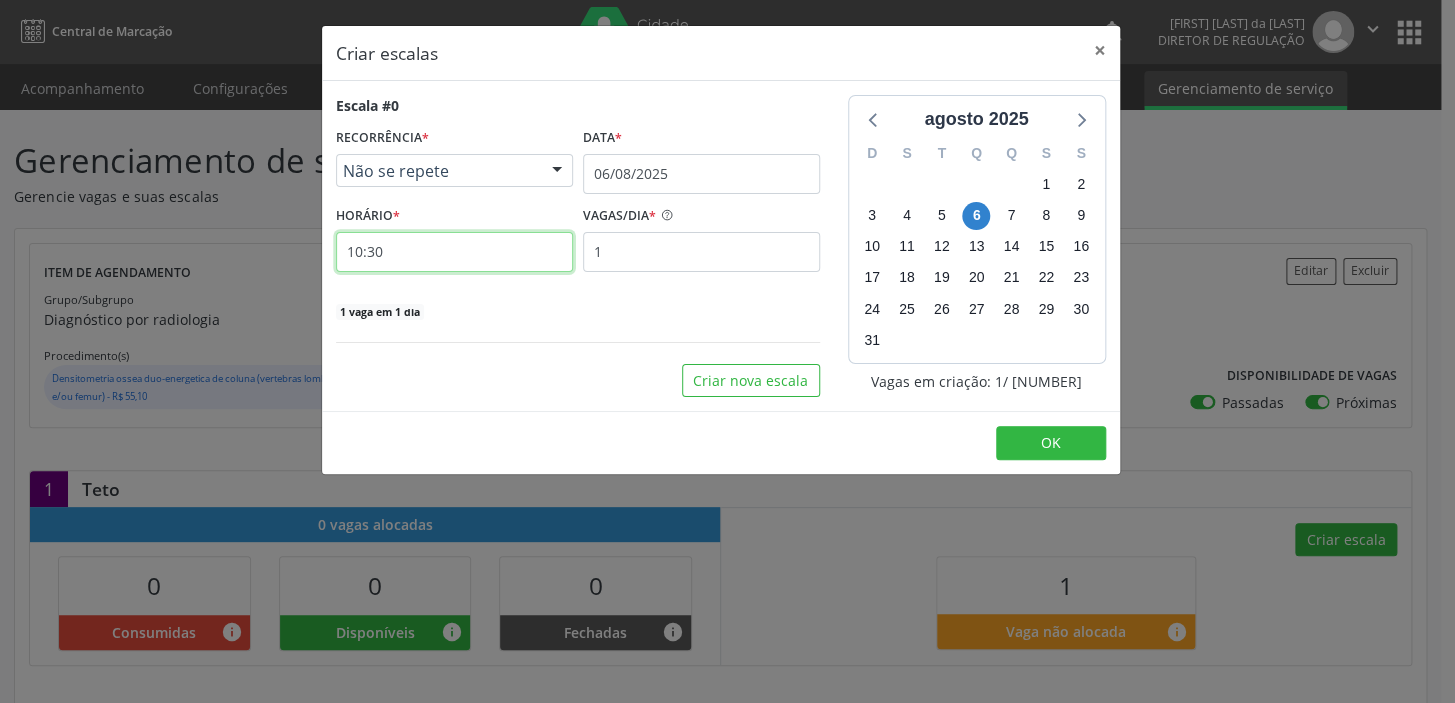 click on "10:30" at bounding box center (454, 252) 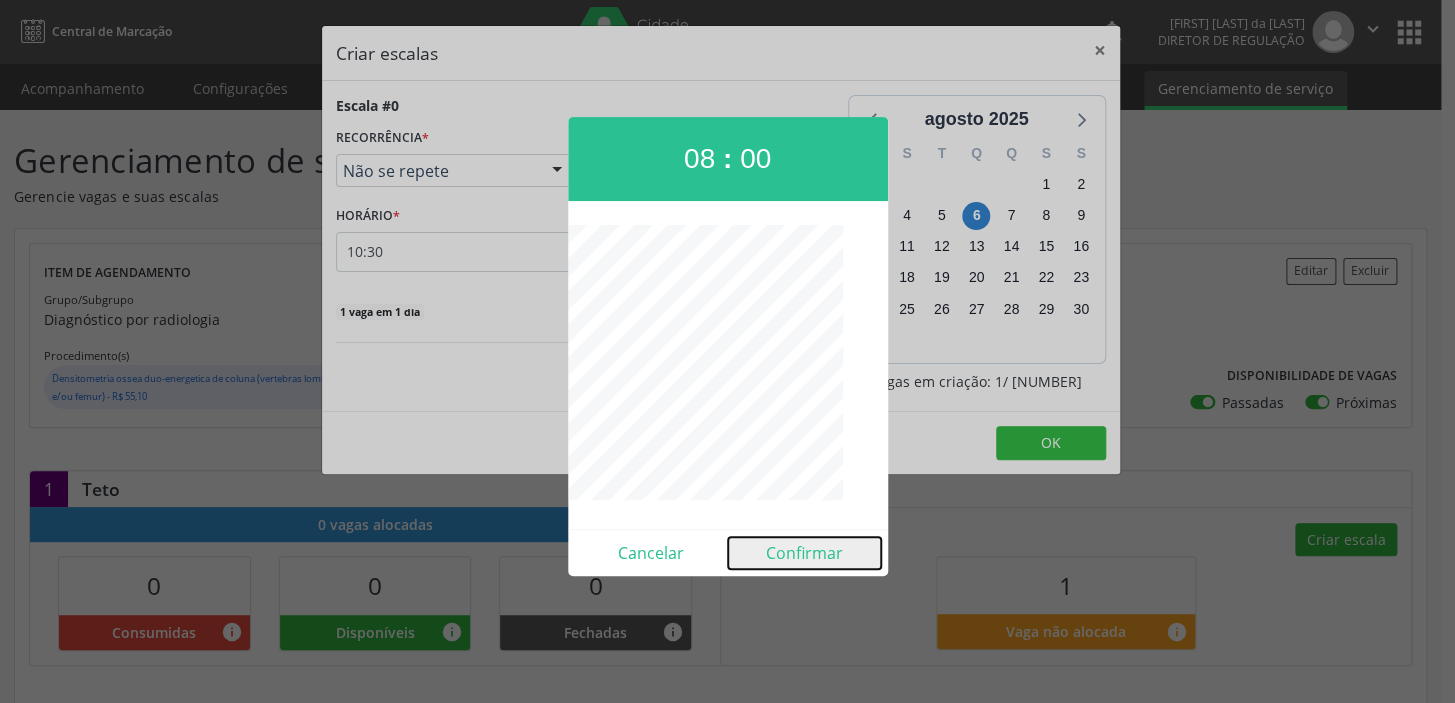click on "Confirmar" at bounding box center (804, 553) 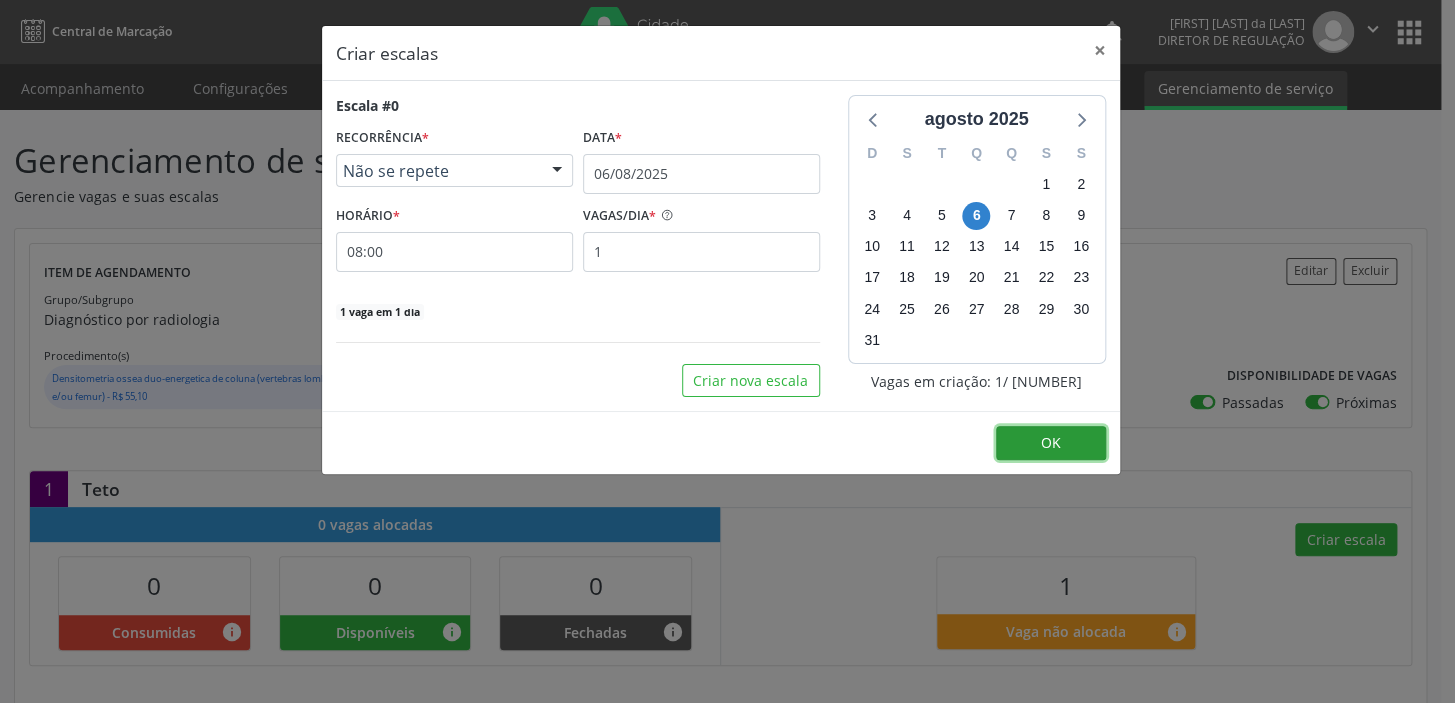 click on "OK" at bounding box center (1051, 443) 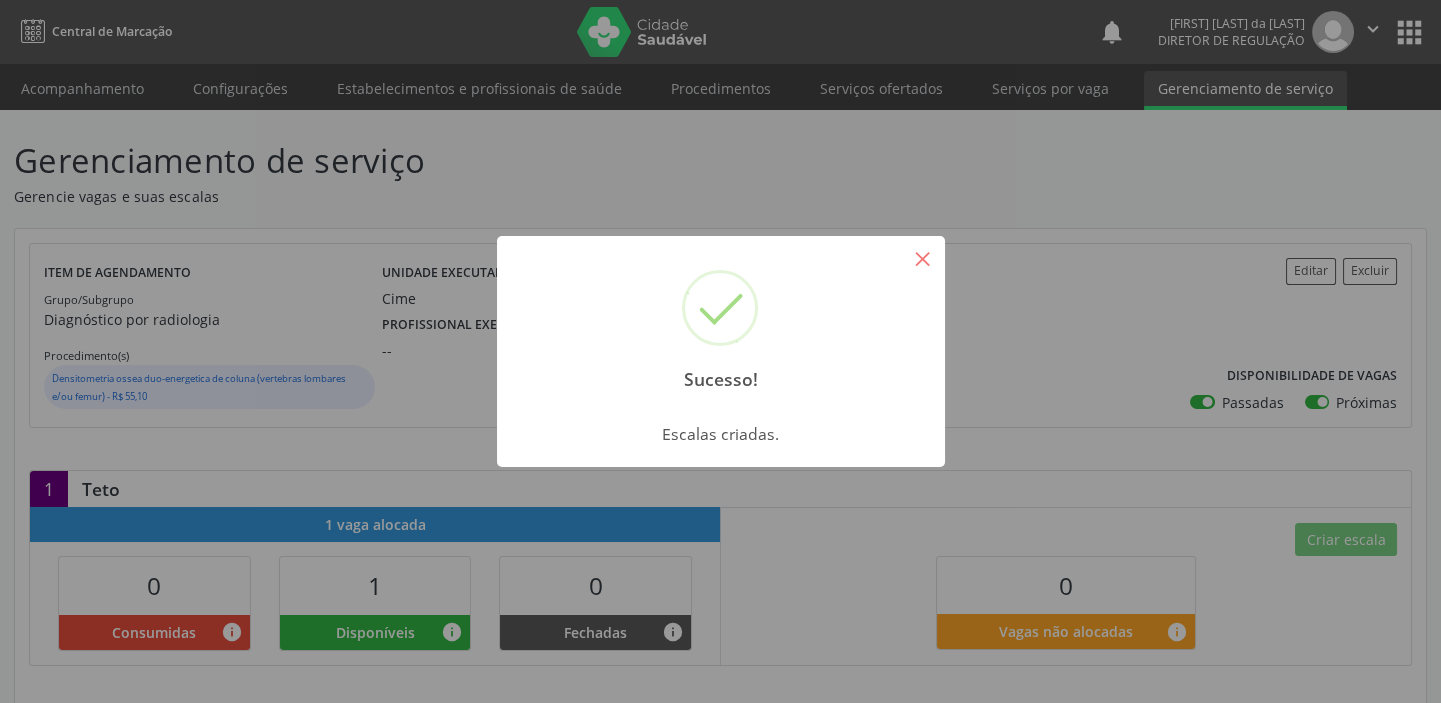 click on "×" at bounding box center (923, 258) 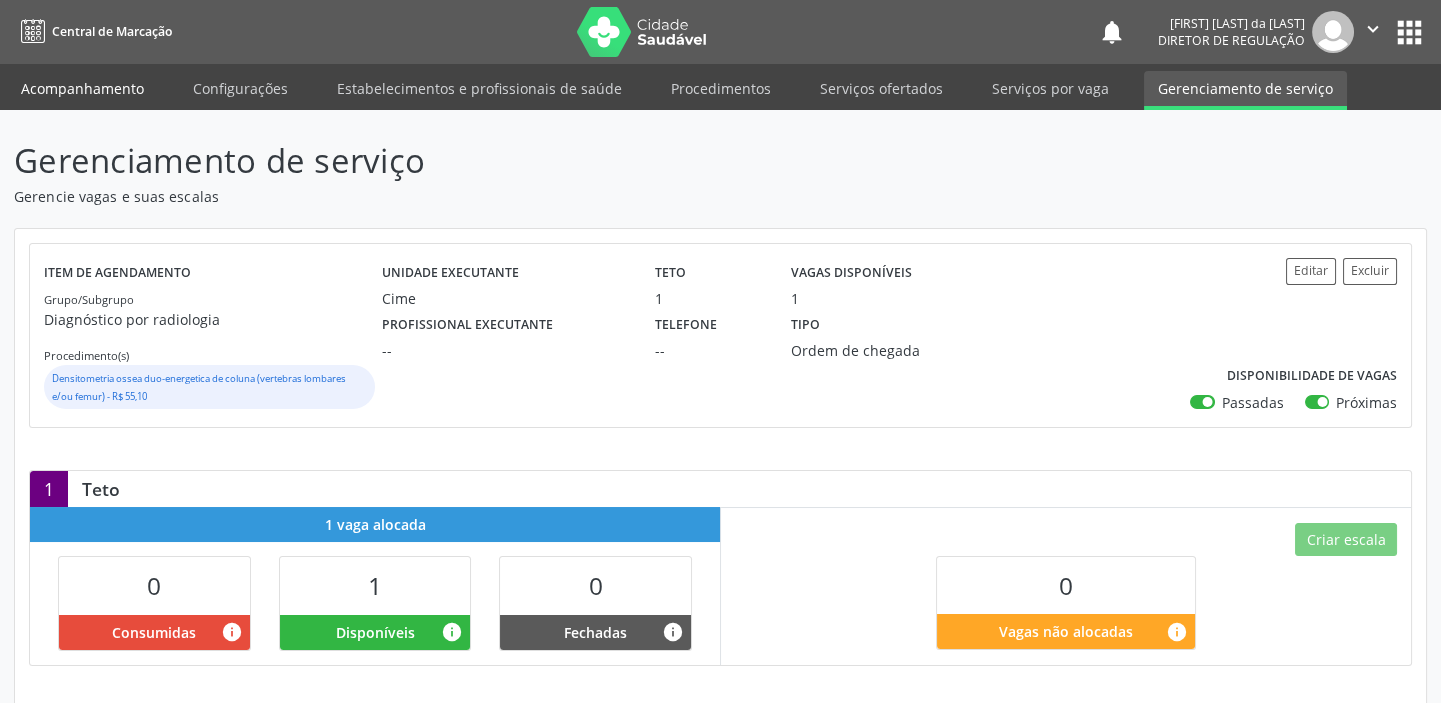 click on "Acompanhamento" at bounding box center (82, 88) 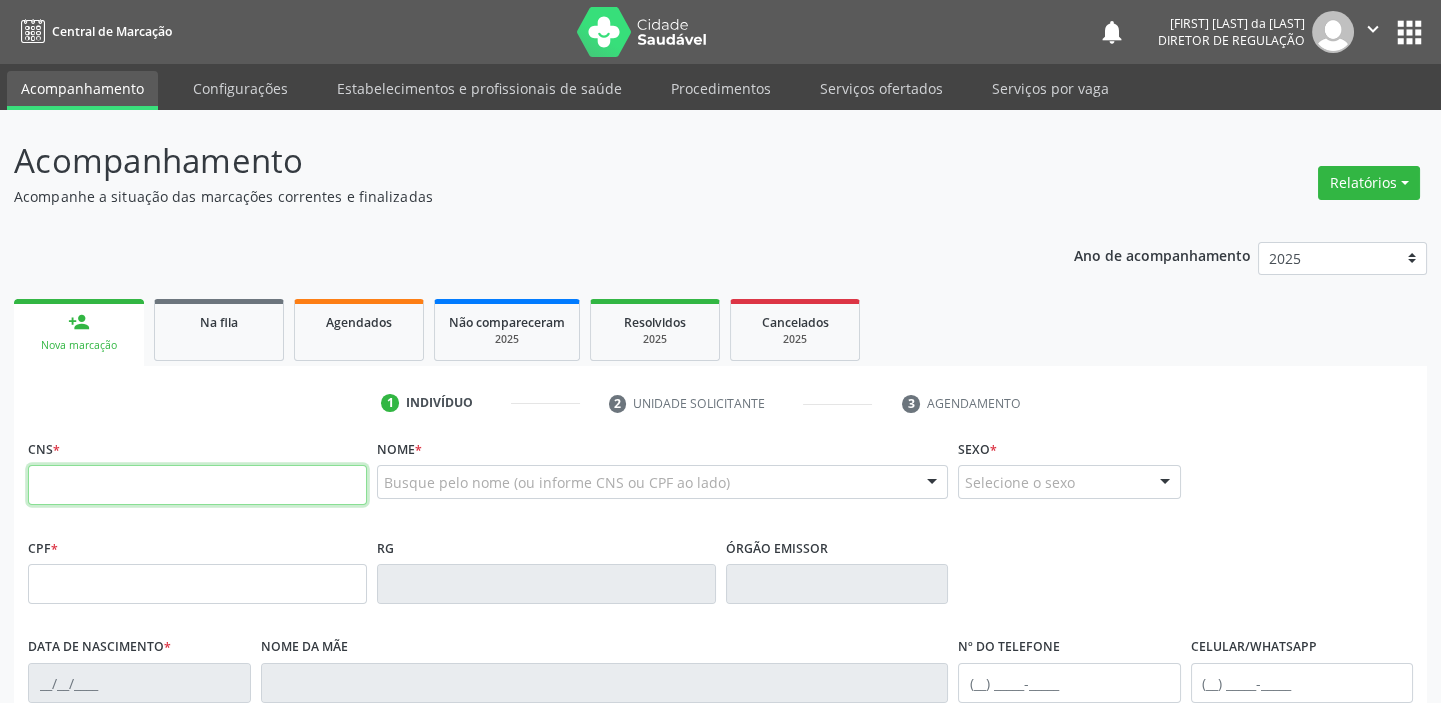 click at bounding box center [197, 485] 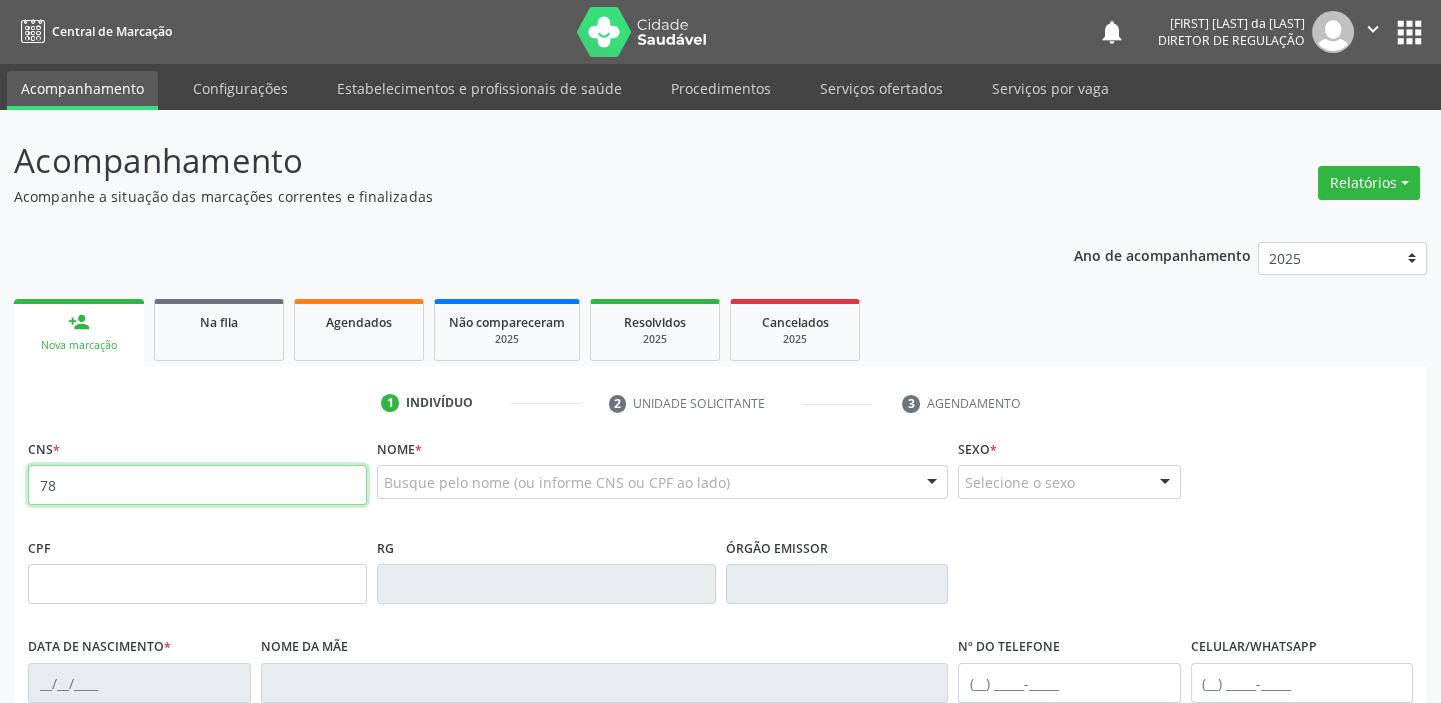 type on "7" 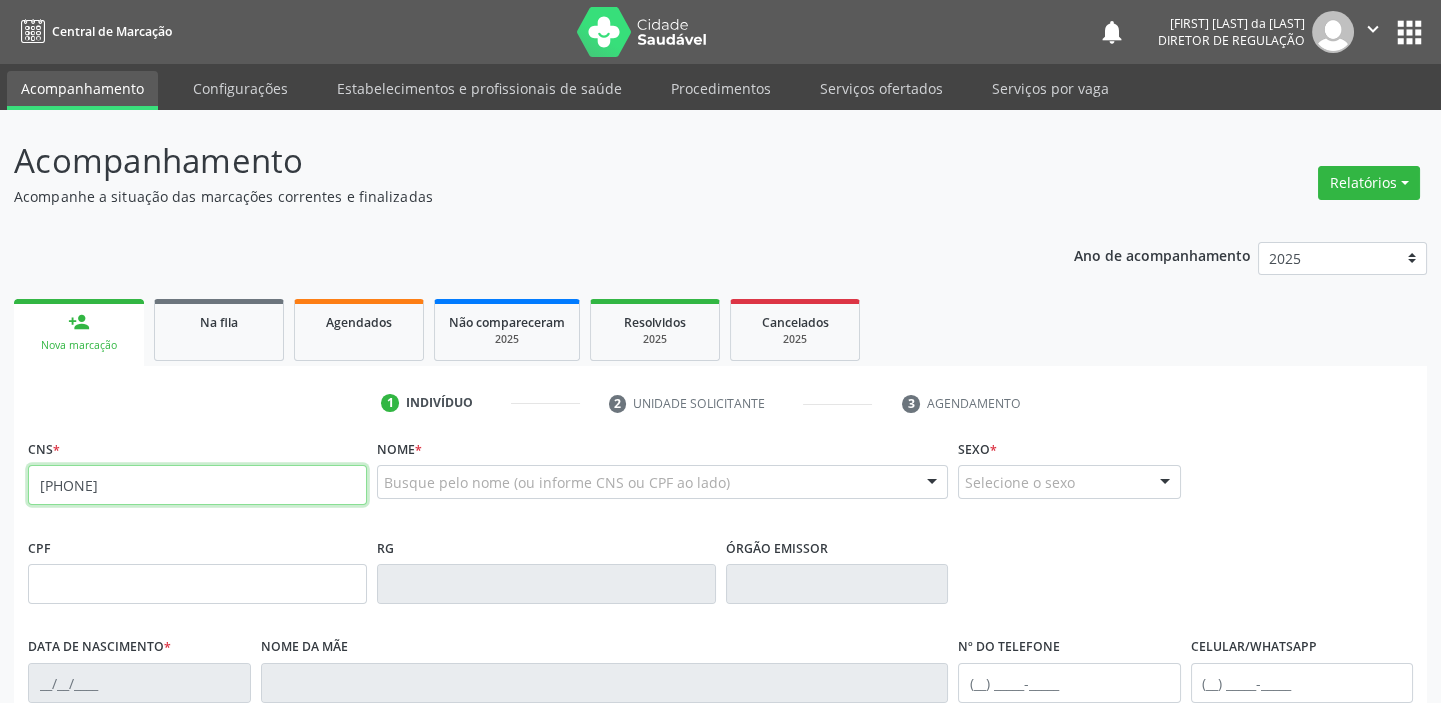 type on "[PHONE]" 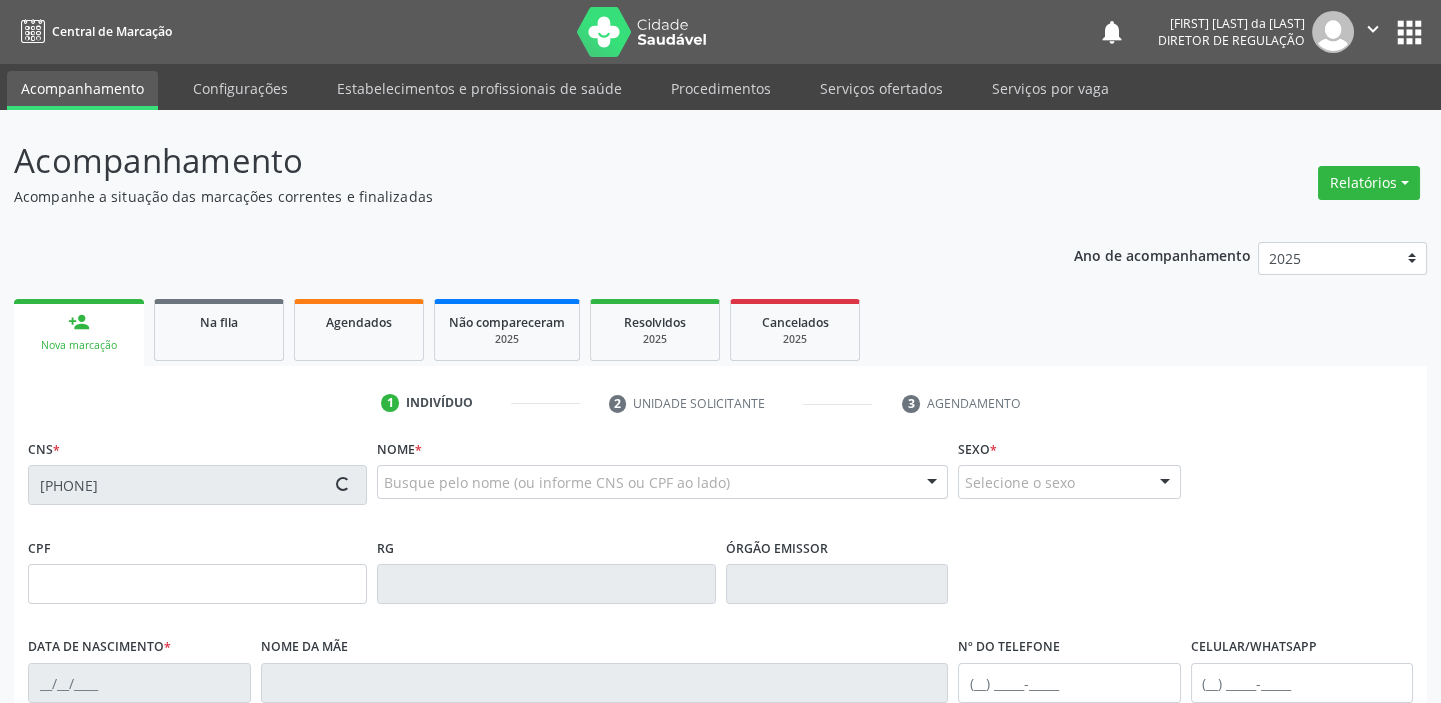 type on "[SSN]" 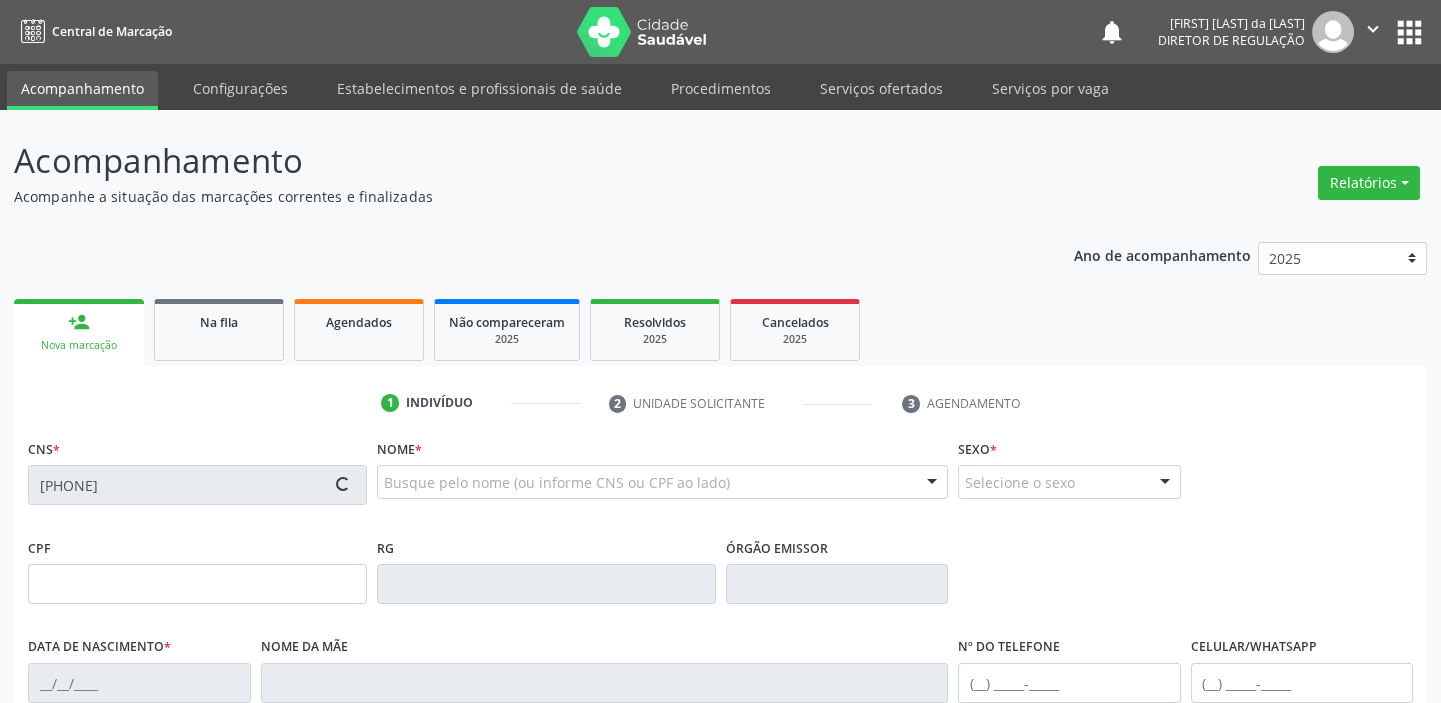 type on "[DATE]" 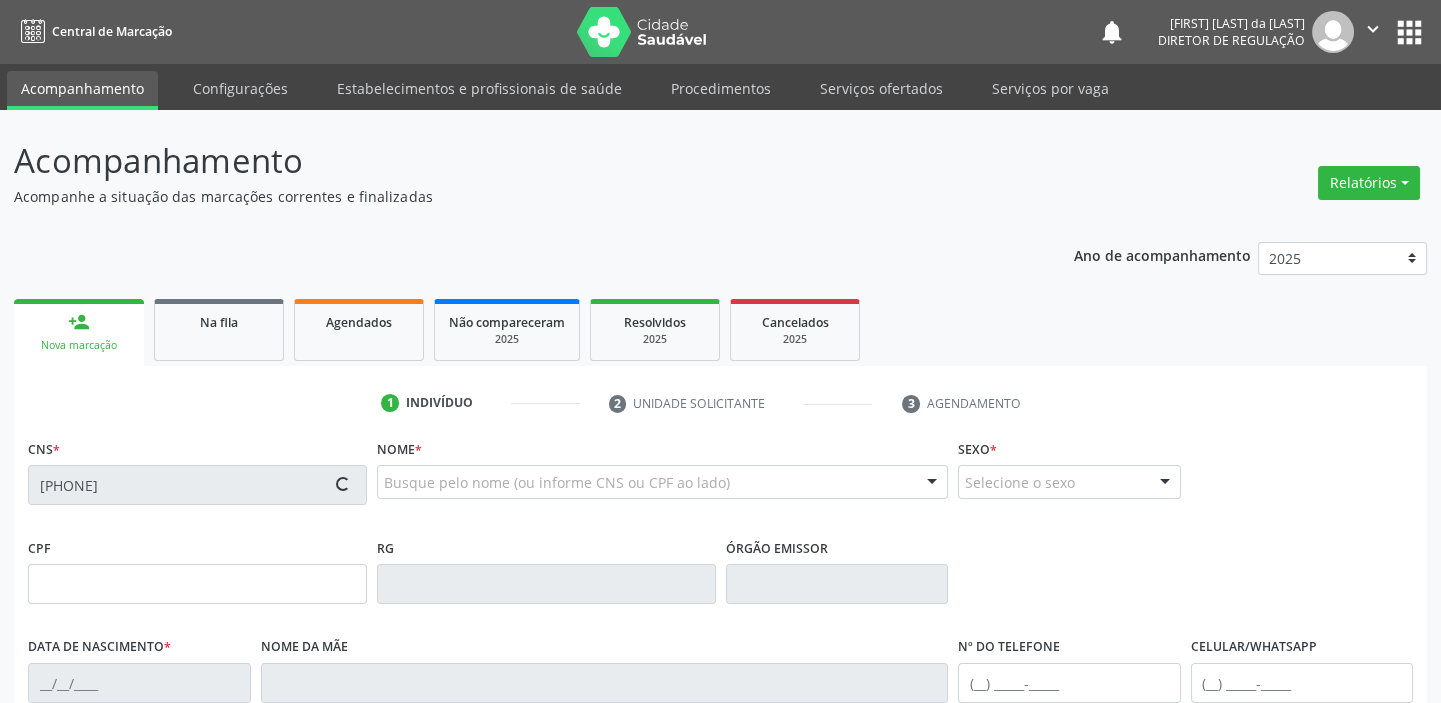 type on "[SSN]" 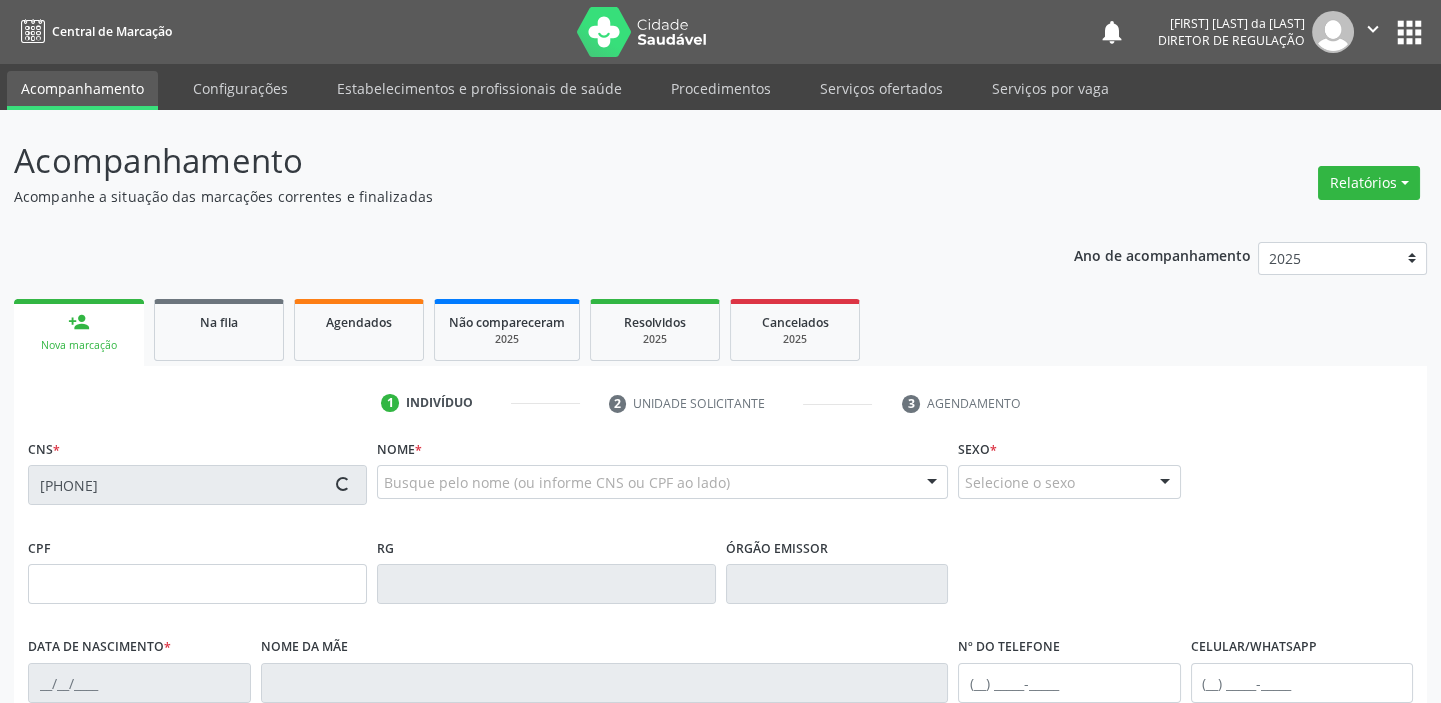 type on "23" 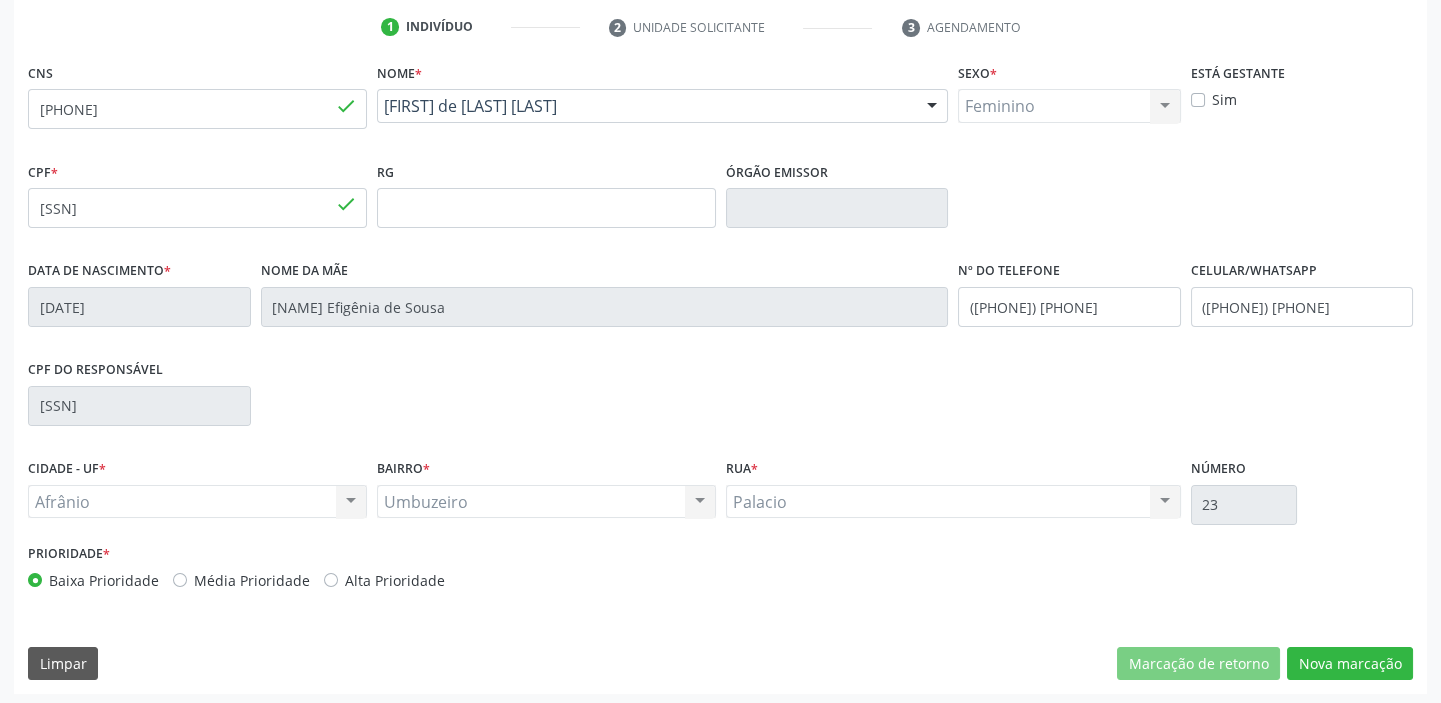scroll, scrollTop: 380, scrollLeft: 0, axis: vertical 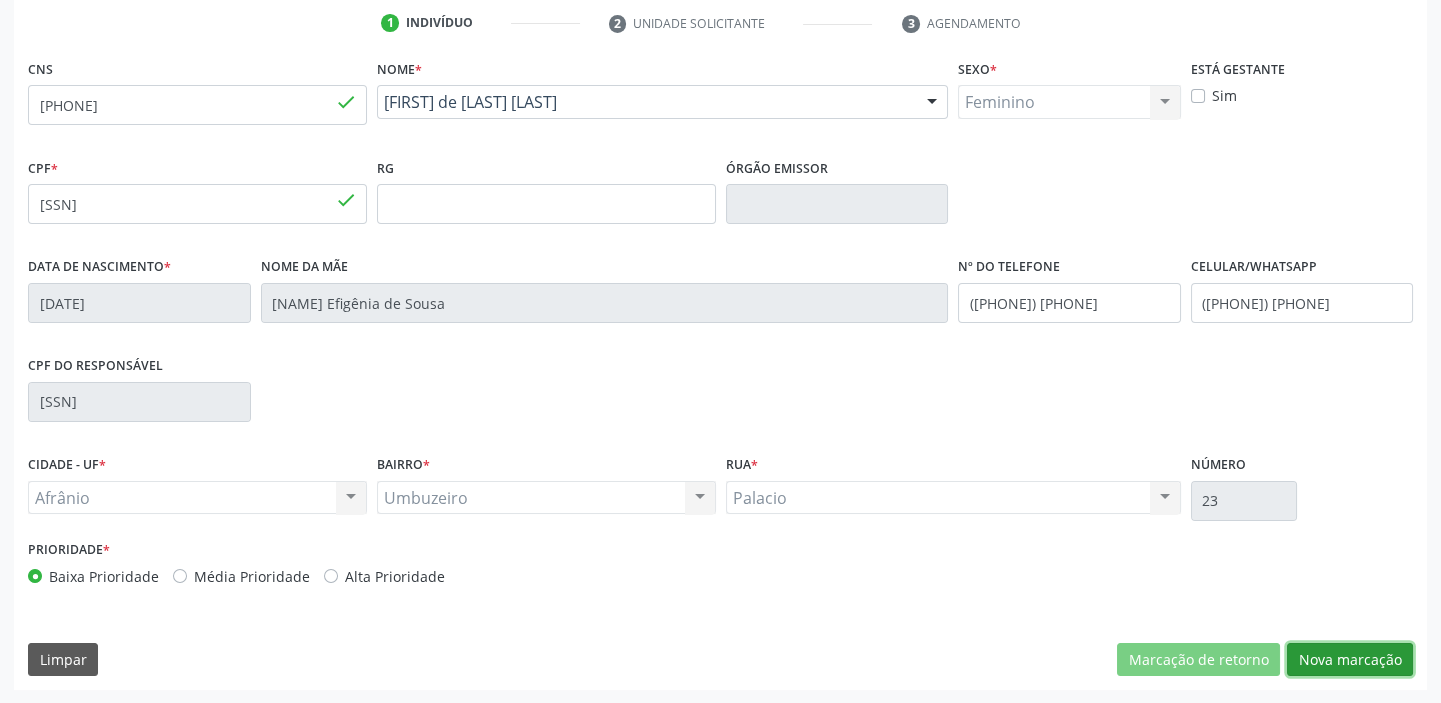 click on "Nova marcação" at bounding box center [1350, 660] 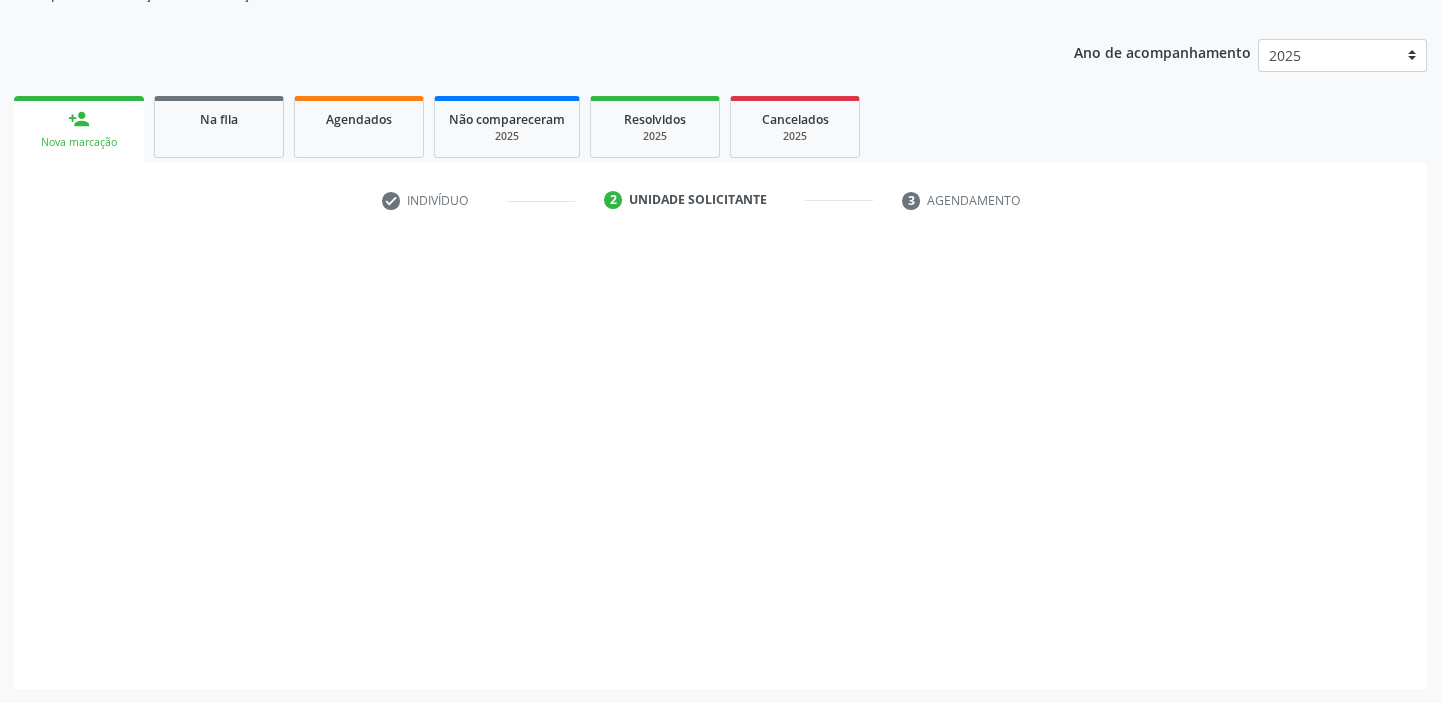 scroll, scrollTop: 201, scrollLeft: 0, axis: vertical 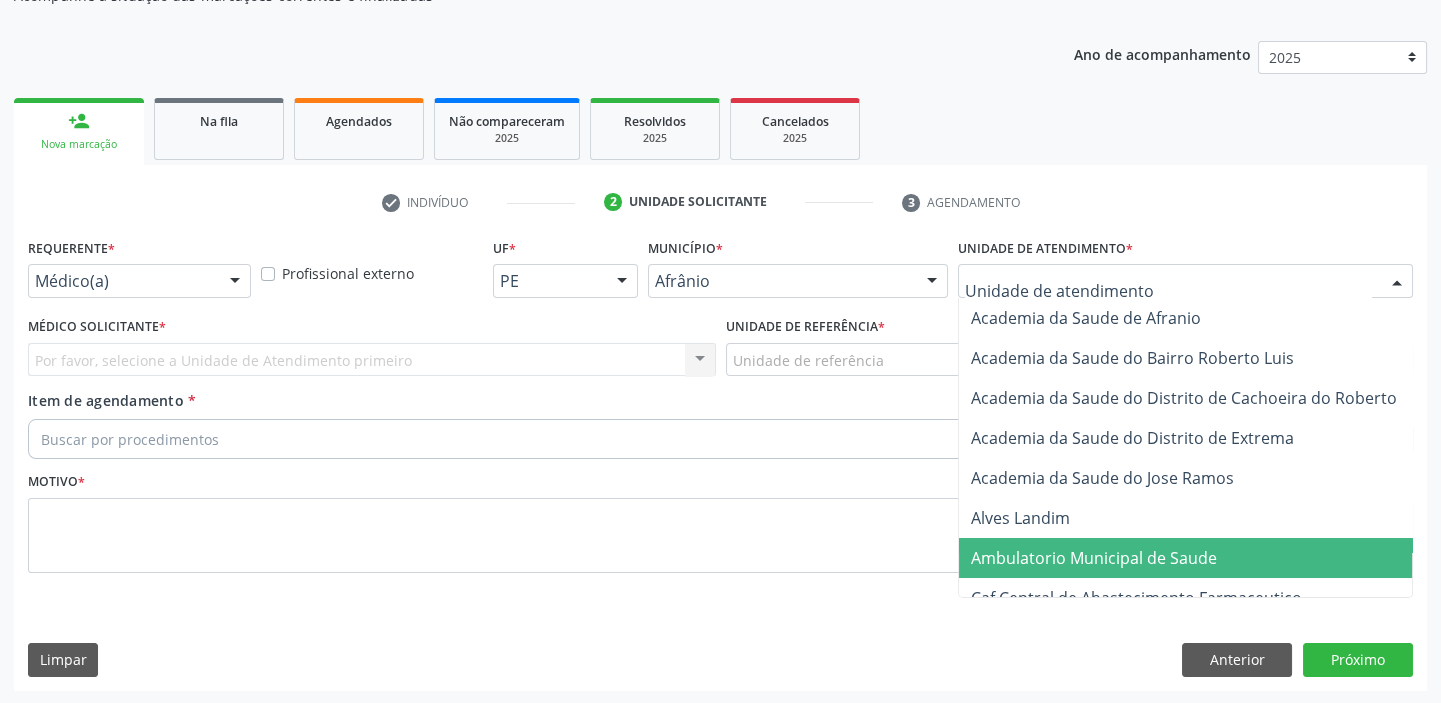 click on "Ambulatorio Municipal de Saude" at bounding box center (1197, 558) 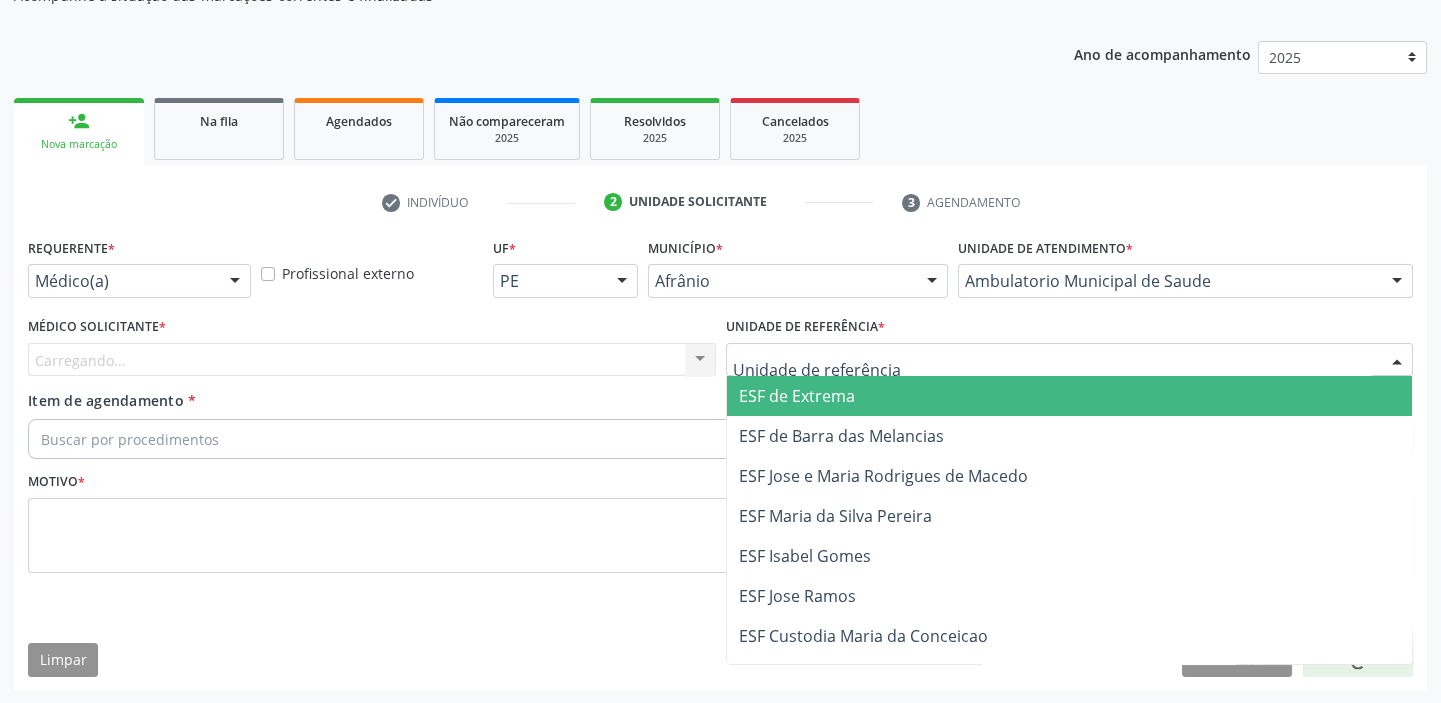 click at bounding box center (1070, 360) 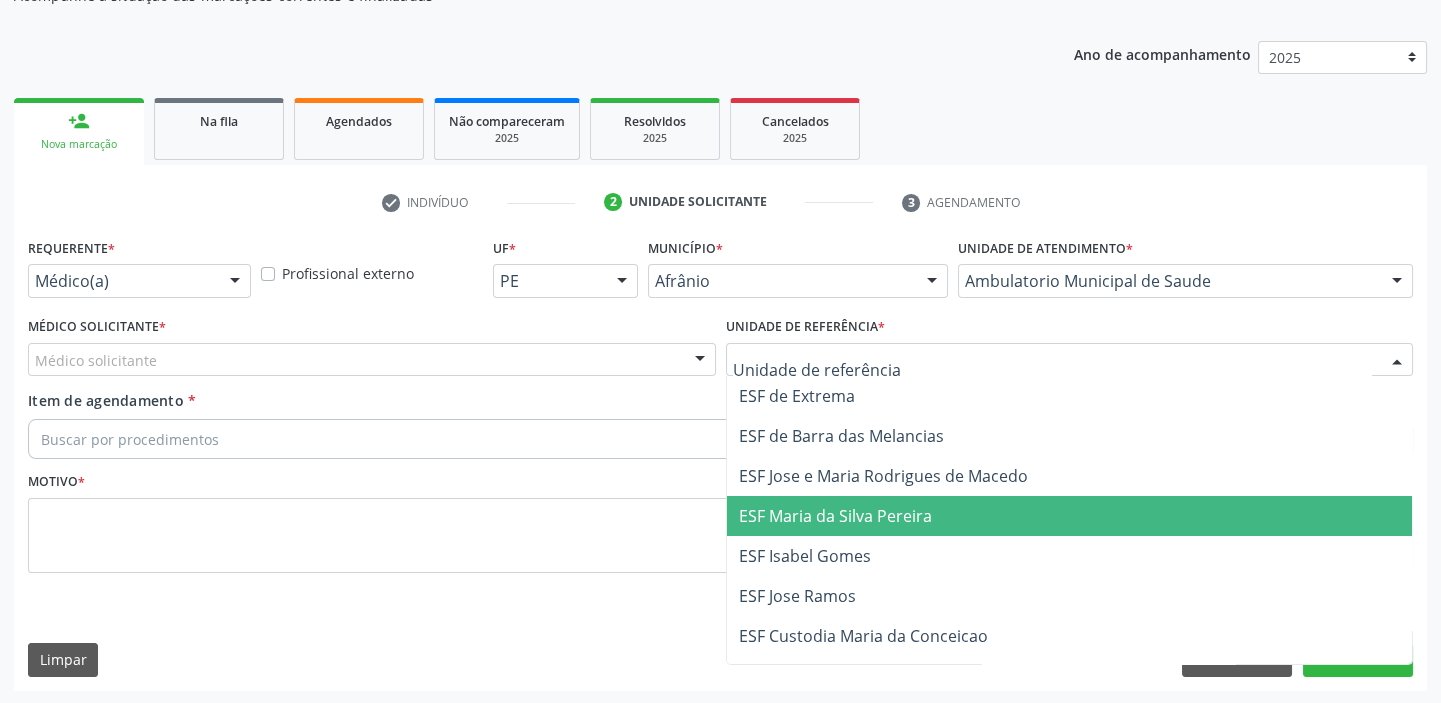 drag, startPoint x: 799, startPoint y: 530, endPoint x: 380, endPoint y: 446, distance: 427.3371 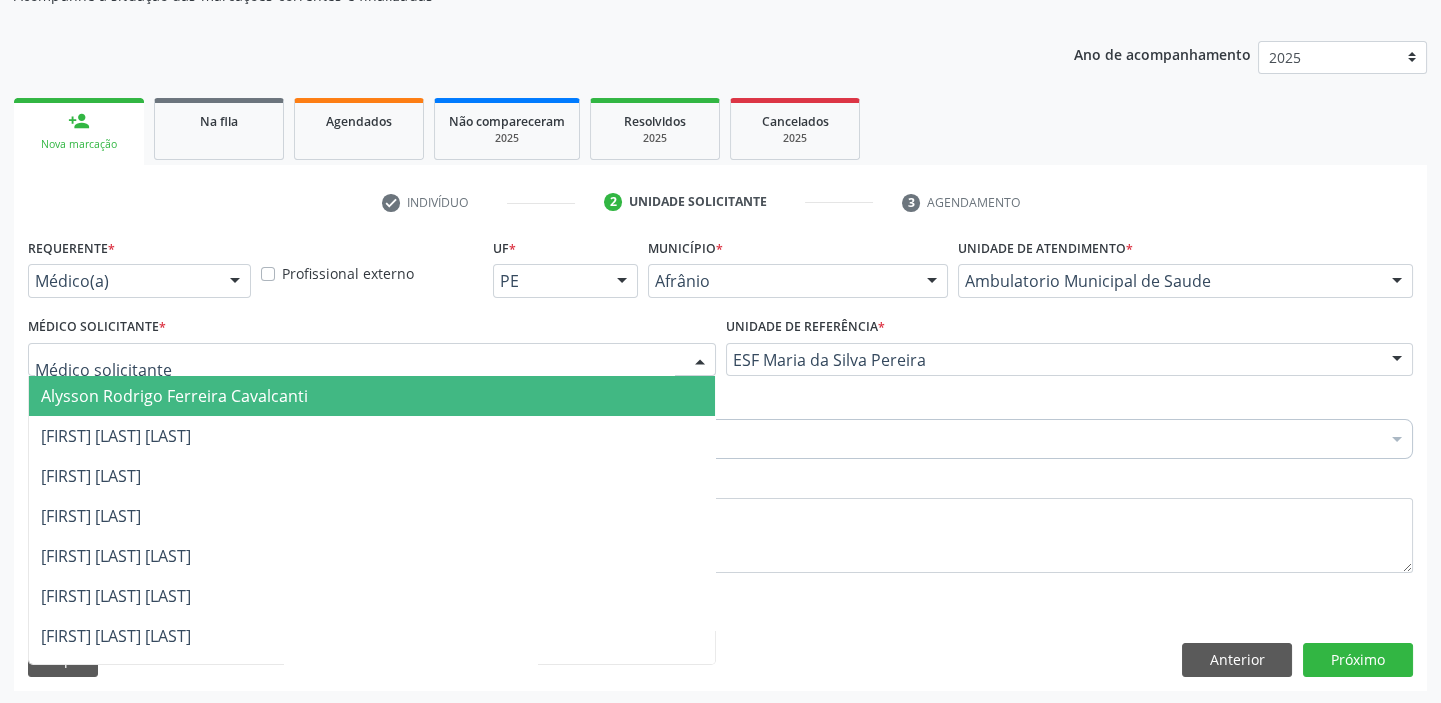 click on "Alysson Rodrigo Ferreira Cavalcanti" at bounding box center (372, 396) 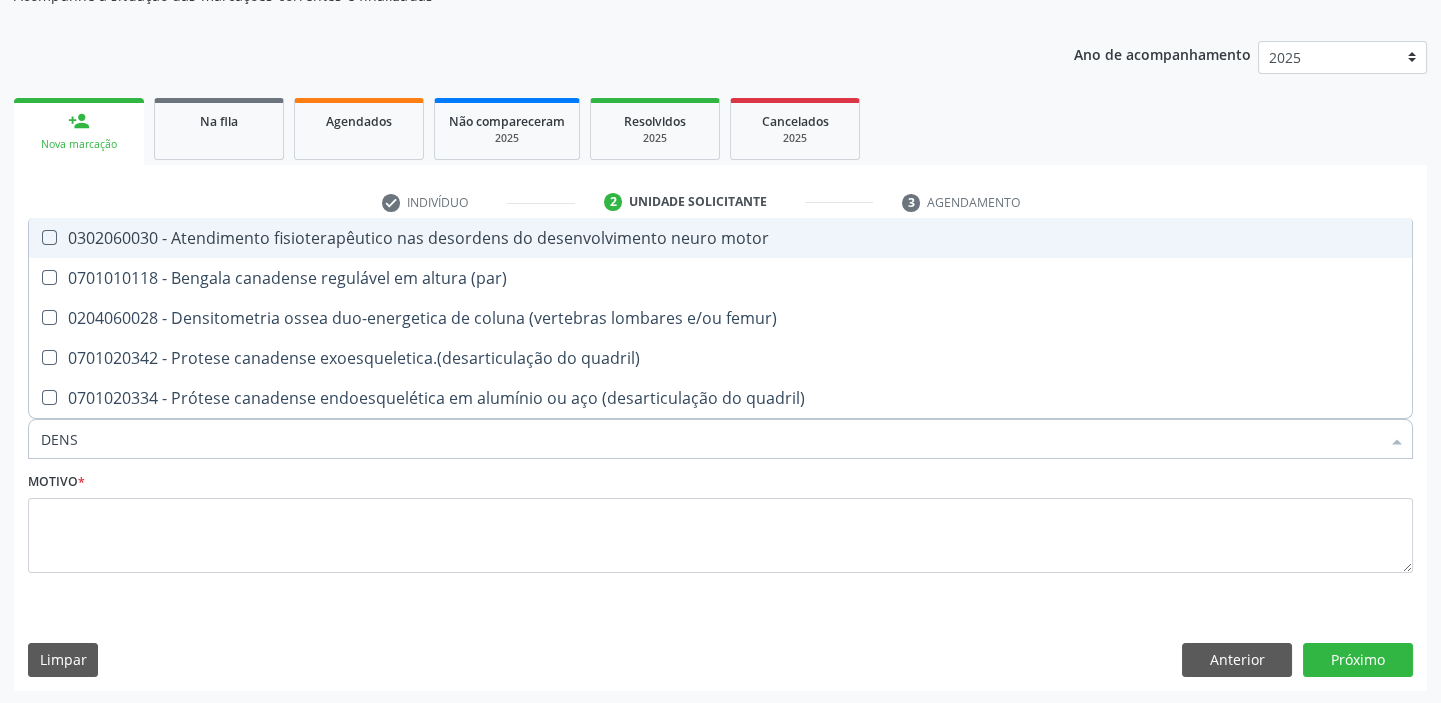 type on "DENSI" 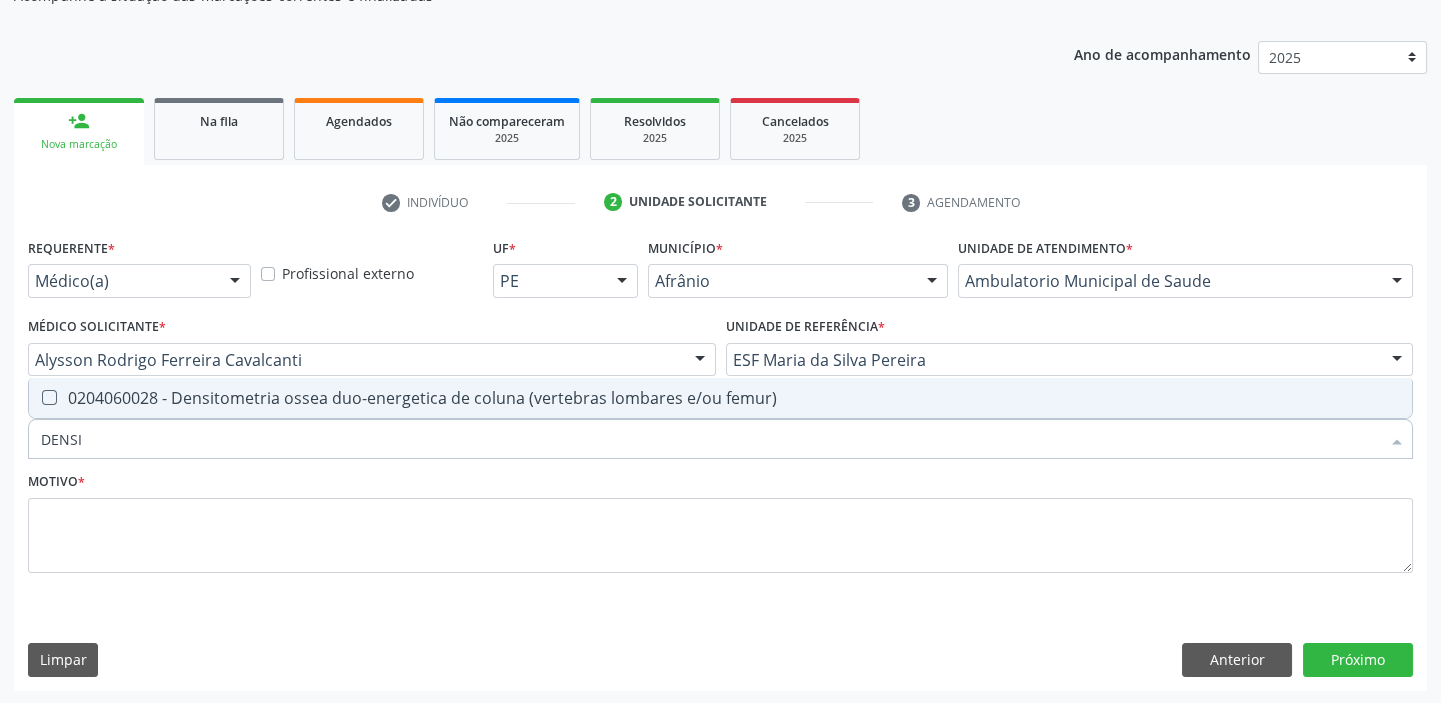 click on "0204060028 - Densitometria ossea duo-energetica de coluna (vertebras lombares e/ou femur)" at bounding box center (720, 398) 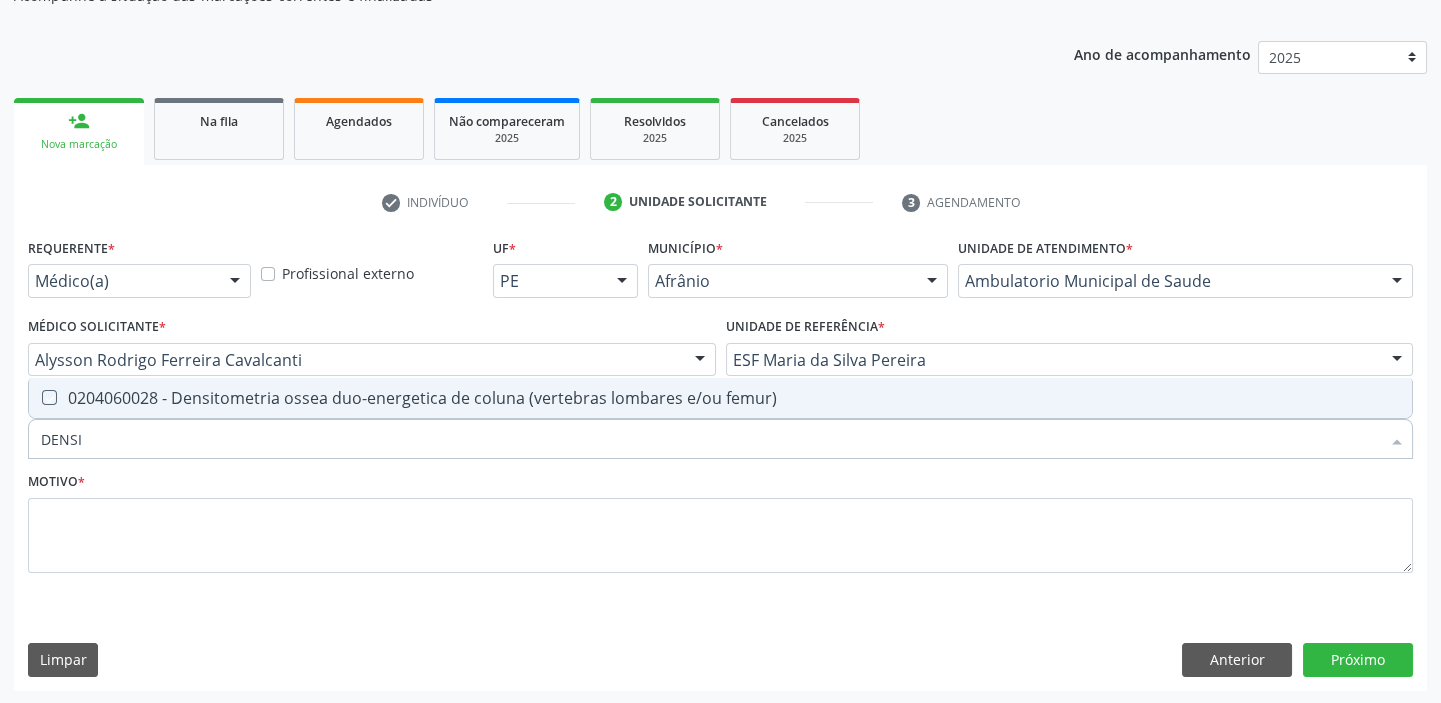 checkbox on "true" 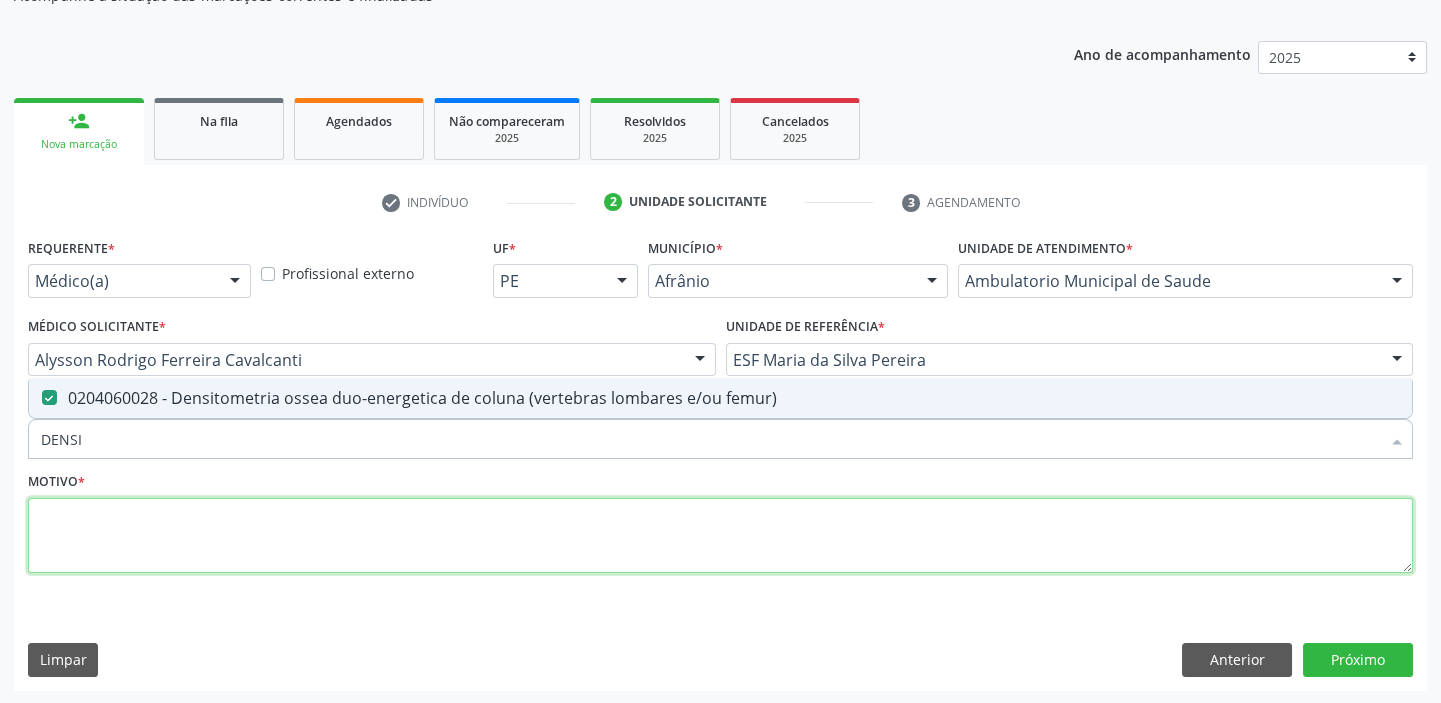 click at bounding box center [720, 536] 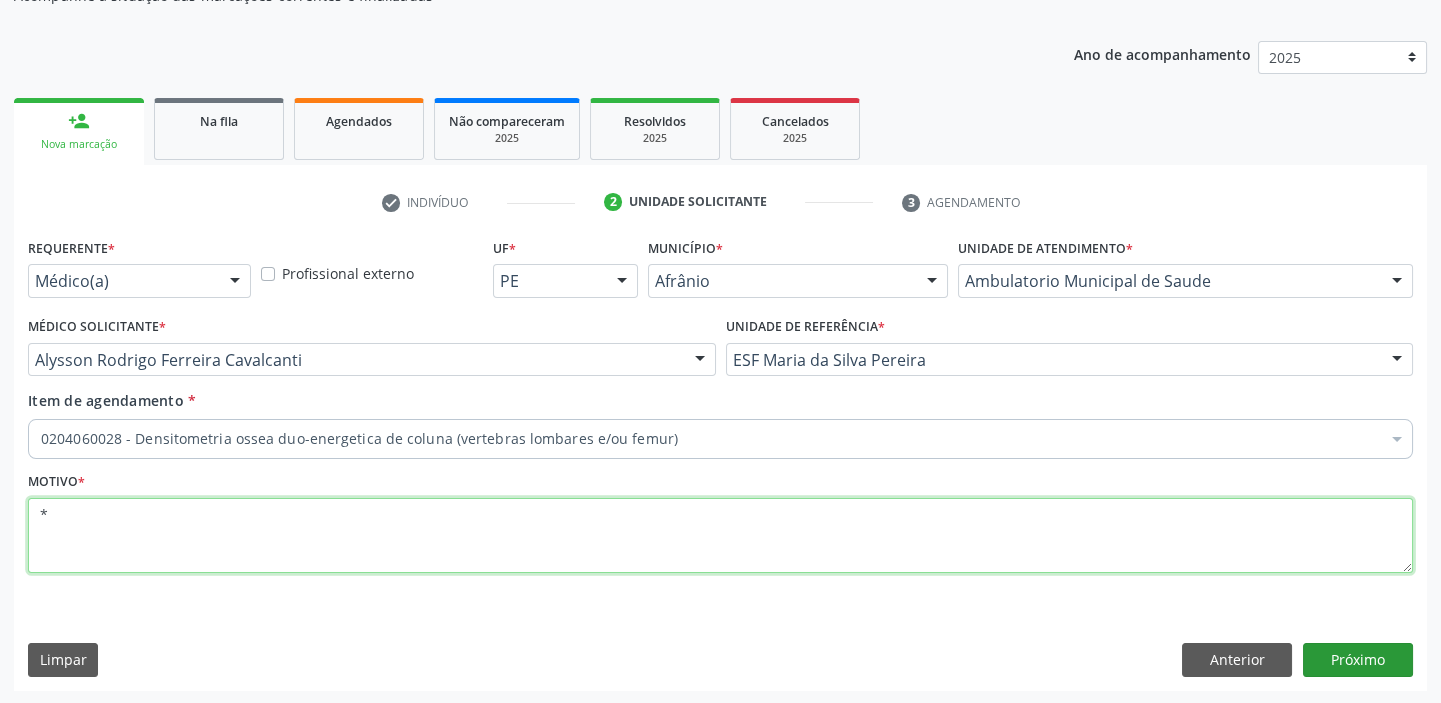 type on "*" 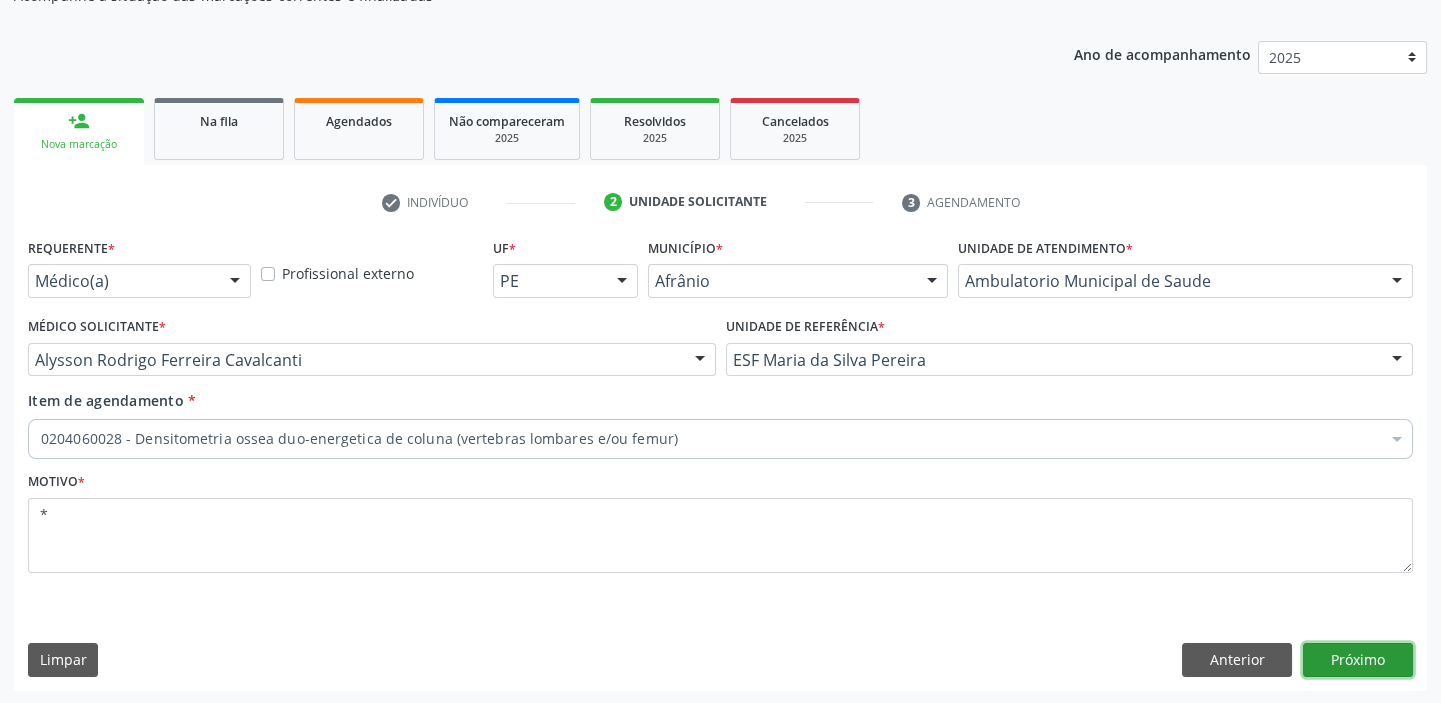 click on "Próximo" at bounding box center (1358, 660) 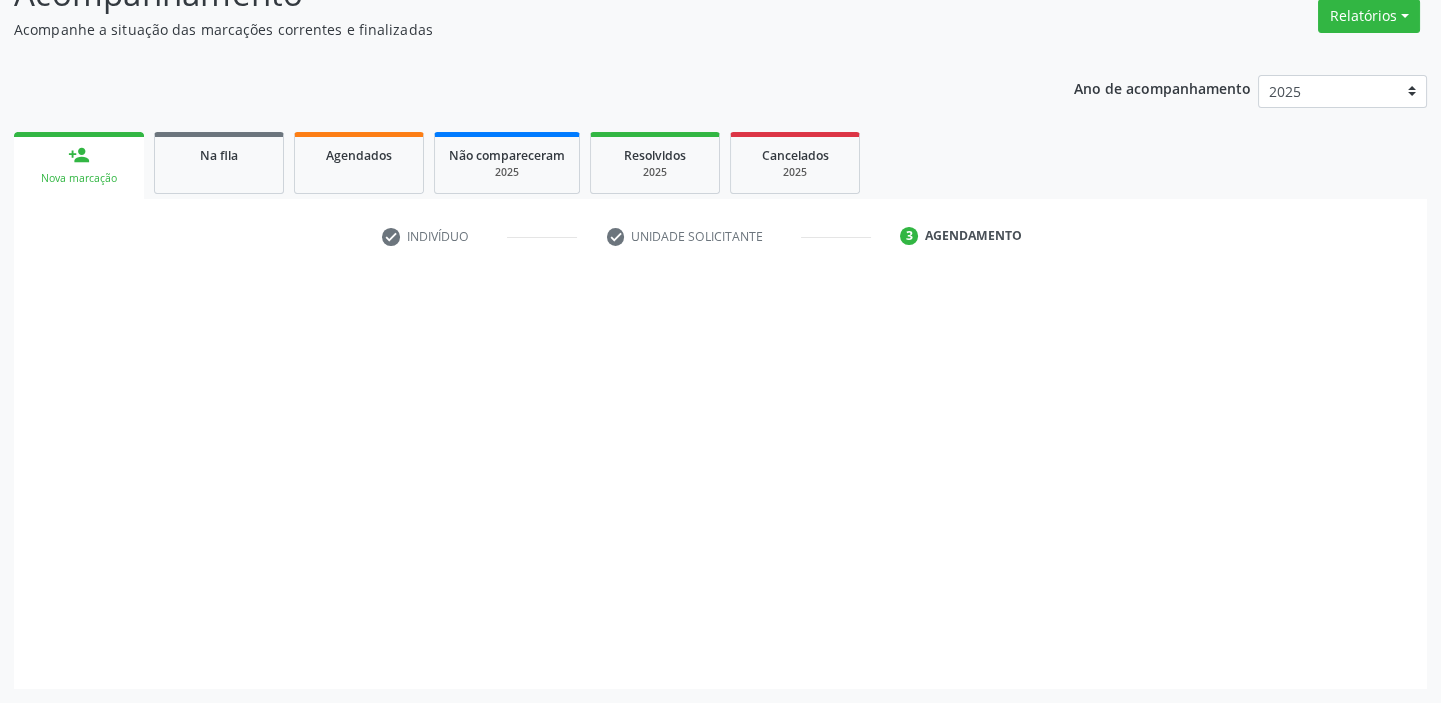 scroll, scrollTop: 166, scrollLeft: 0, axis: vertical 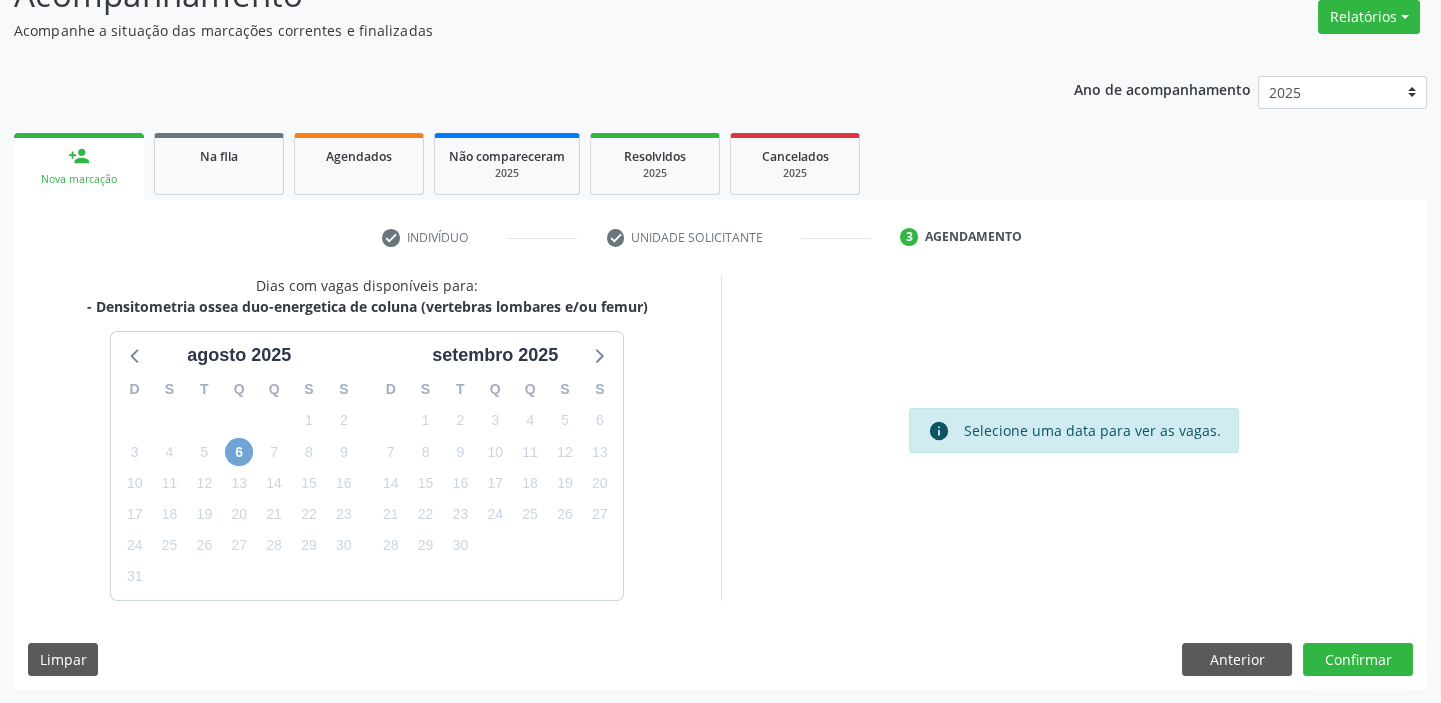 click on "6" at bounding box center [239, 452] 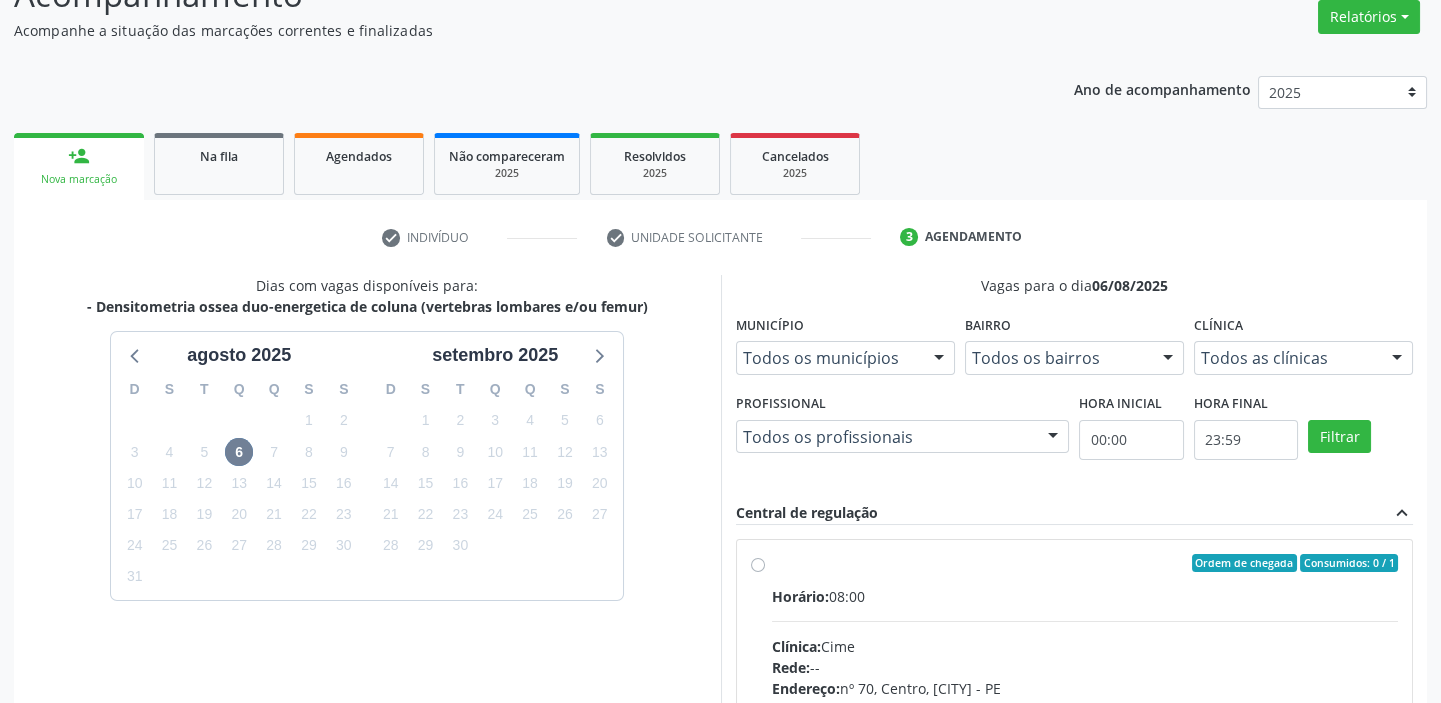 click on "Horário:   08:00
Clínica:  Cime
Rede:
--
Endereço:   nº 70, Centro, Afrânio - PE
Telefone:   ([PHONE])
Profissional:
--
Informações adicionais sobre o atendimento
Idade de atendimento:
Sem restrição
Gênero(s) atendido(s):
Sem restrição
Informações adicionais:
--" at bounding box center [1085, 723] 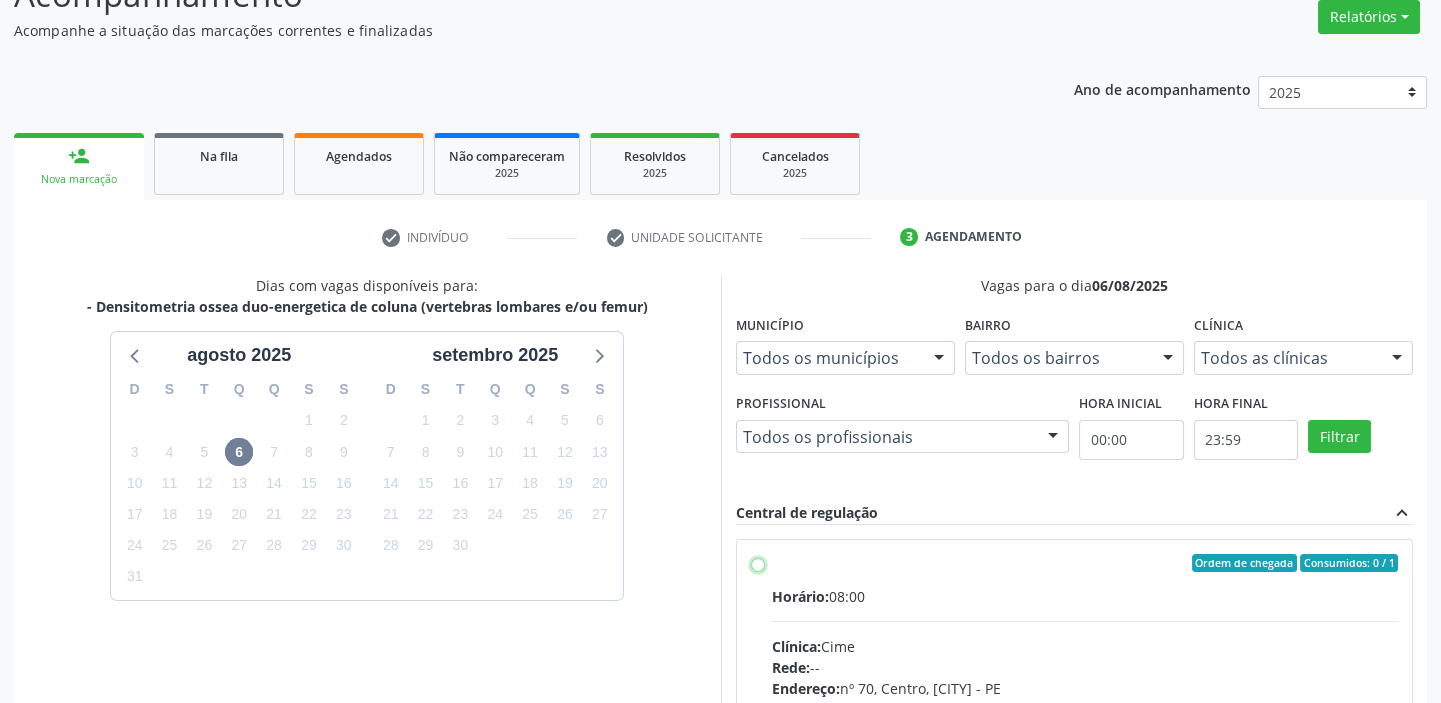 radio on "true" 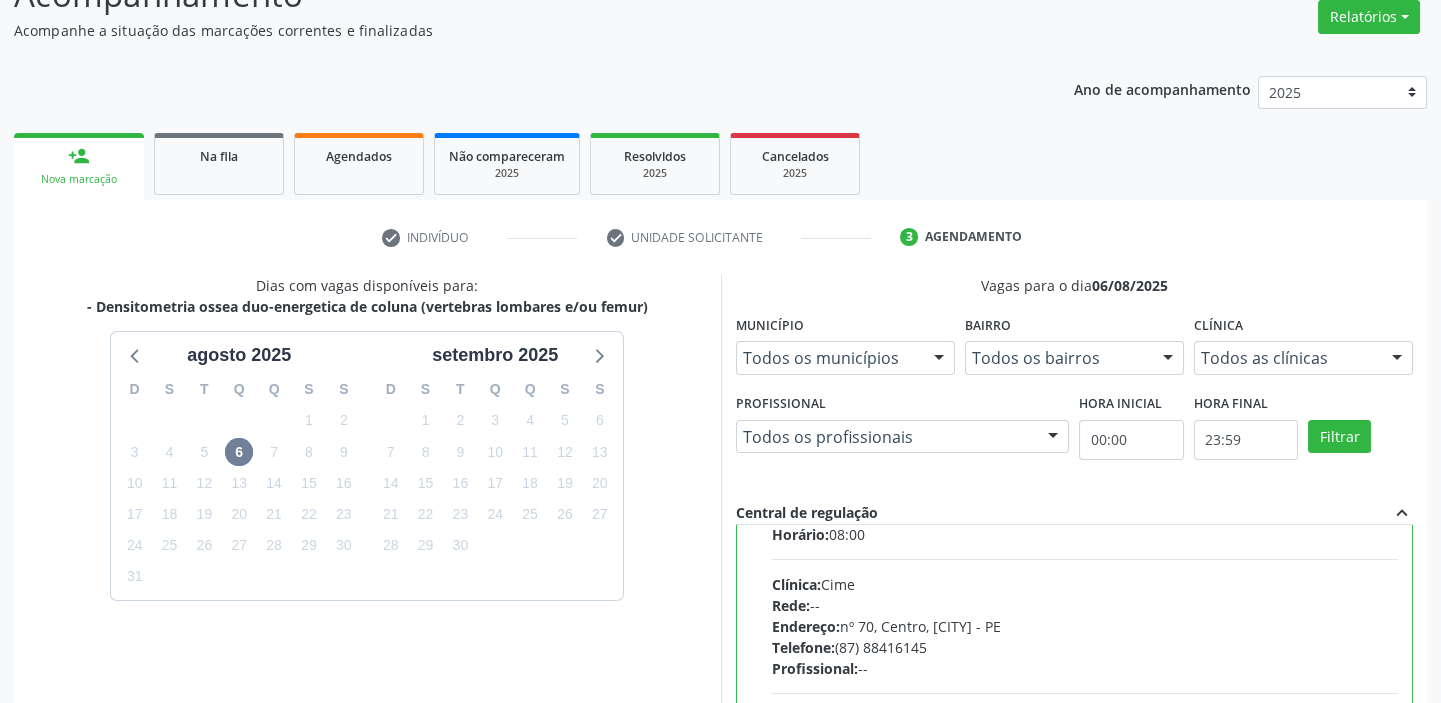 scroll, scrollTop: 99, scrollLeft: 0, axis: vertical 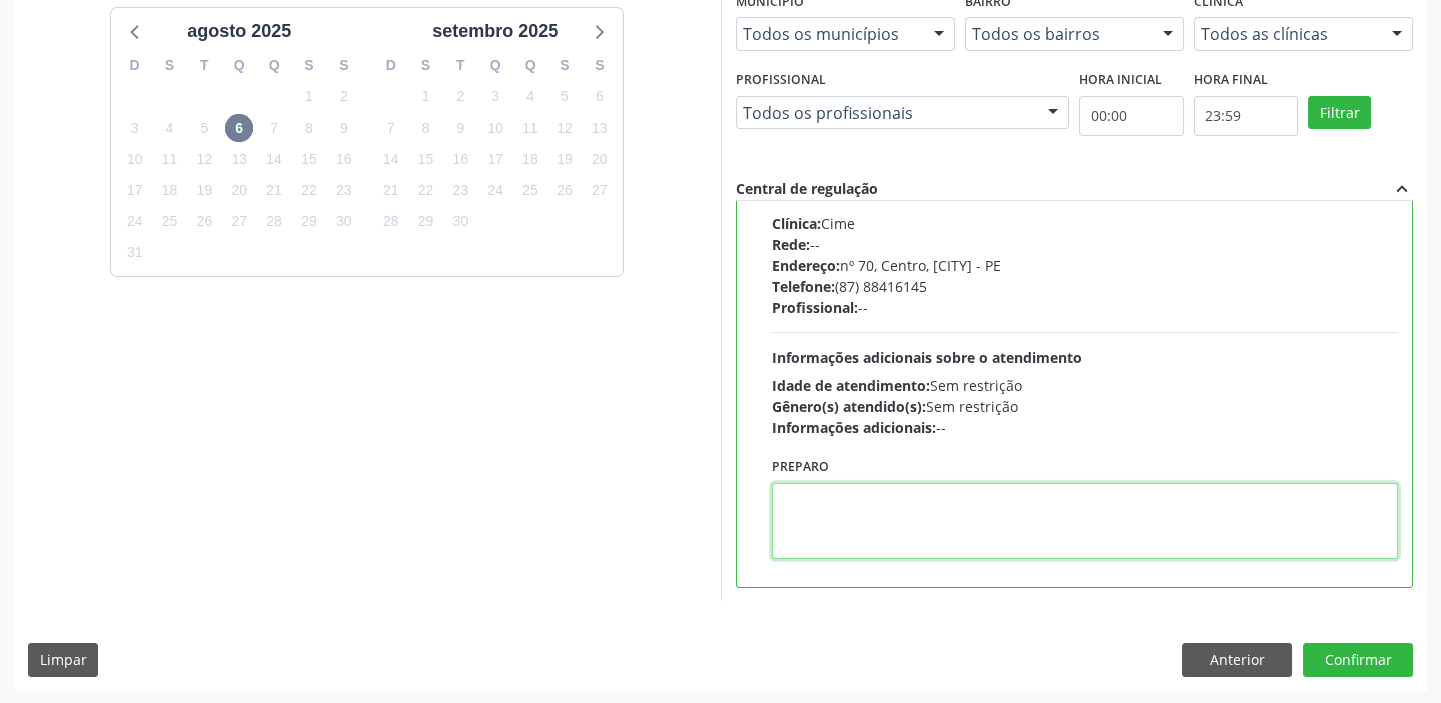 click at bounding box center (1085, 521) 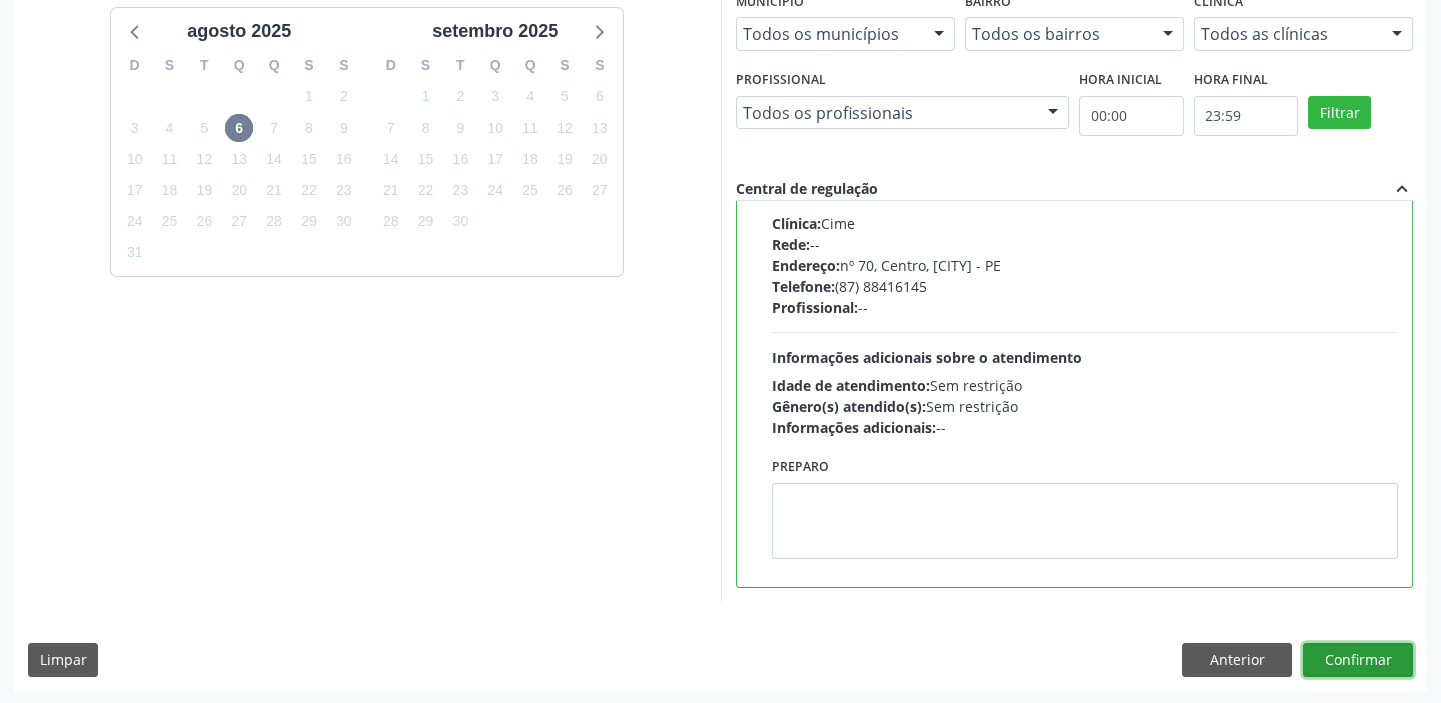 click on "Confirmar" at bounding box center (1358, 660) 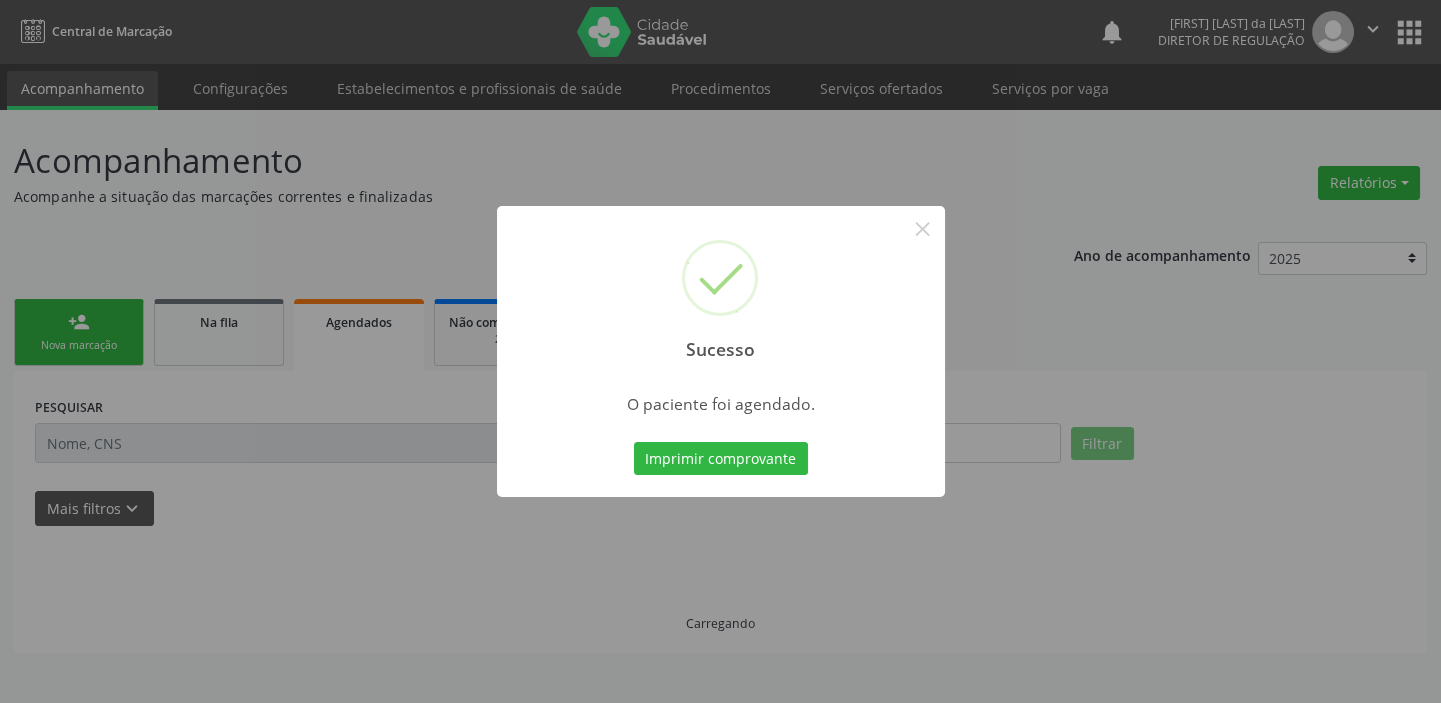 scroll, scrollTop: 0, scrollLeft: 0, axis: both 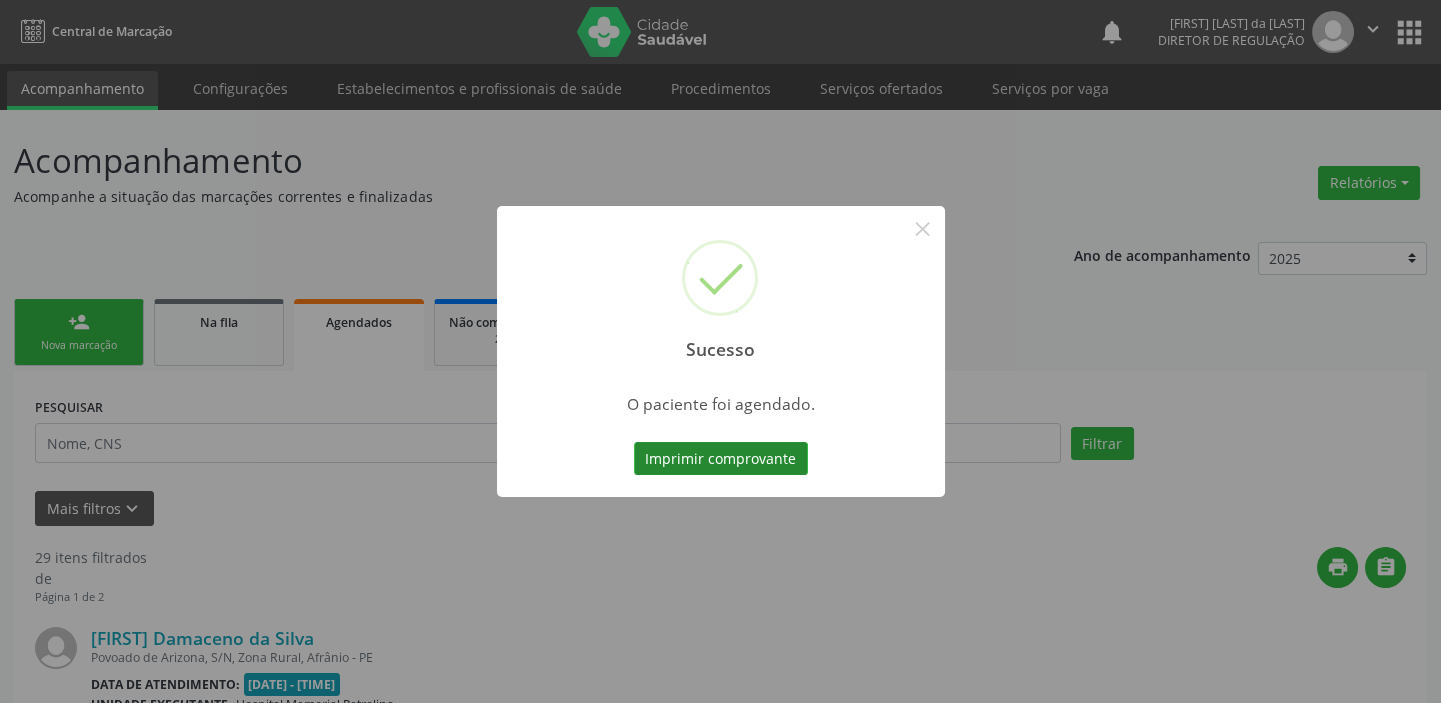 click on "Imprimir comprovante" at bounding box center [721, 459] 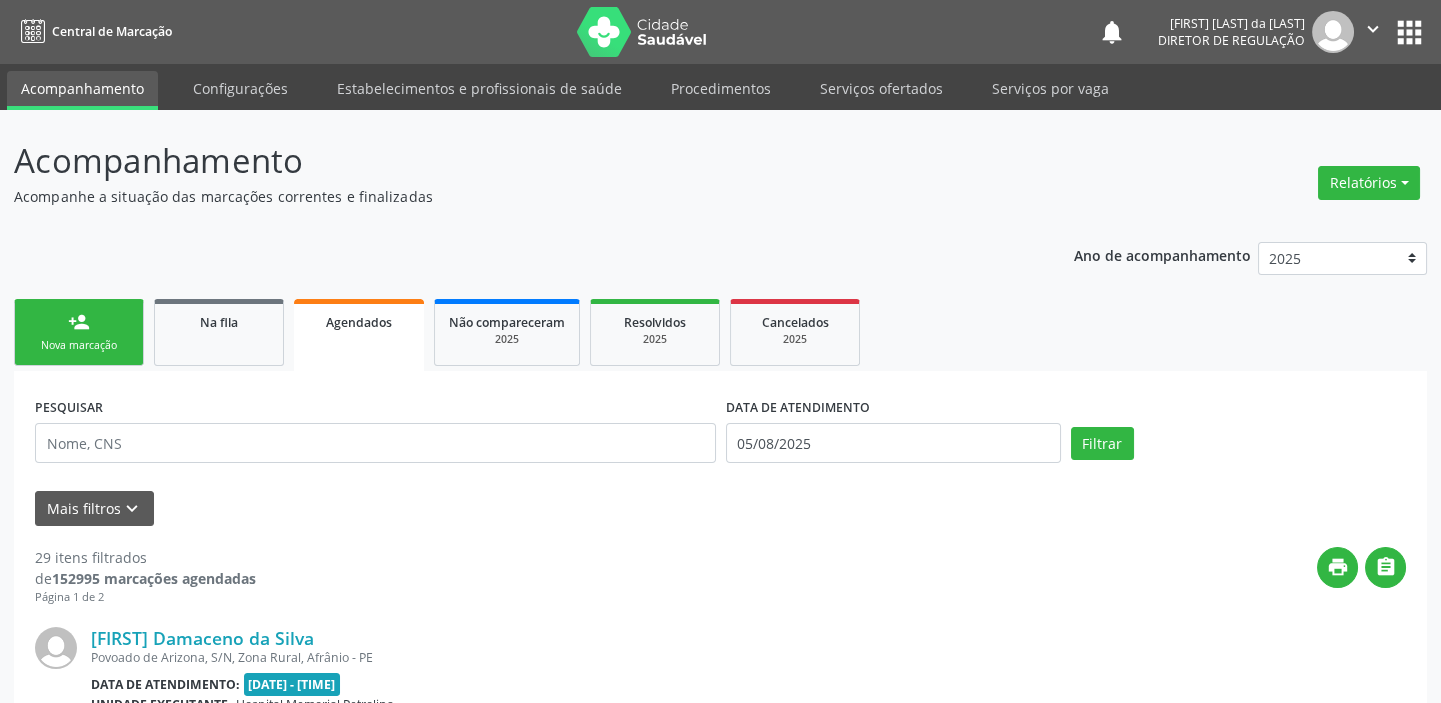 click on "Nova marcação" at bounding box center [79, 345] 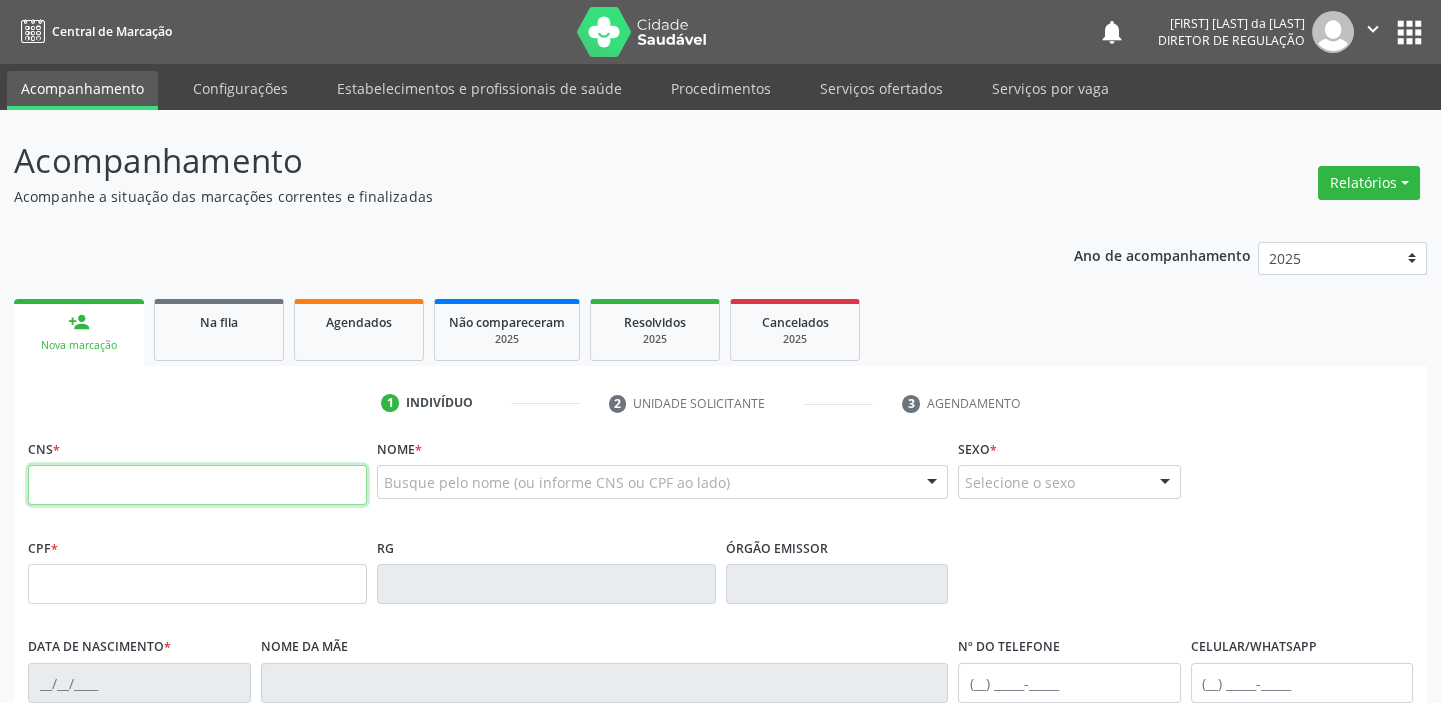 click at bounding box center (197, 485) 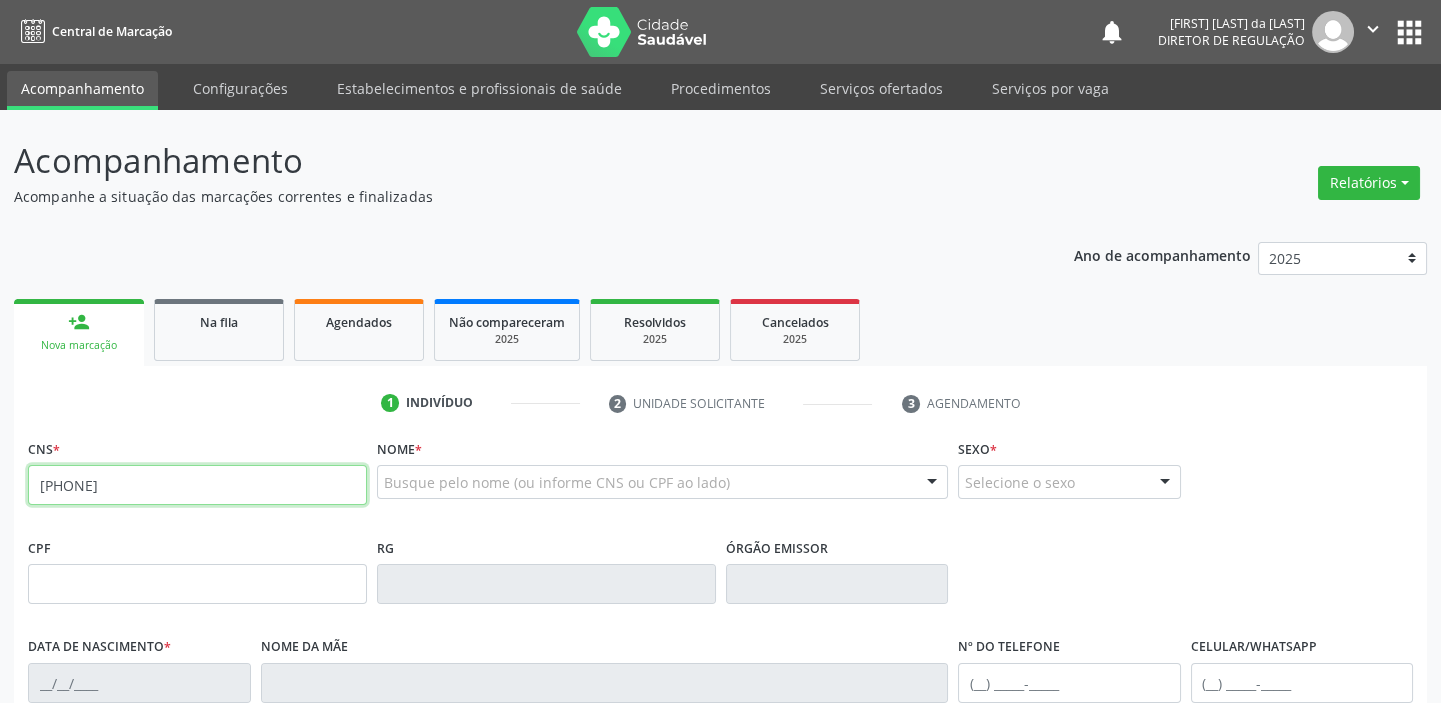 type on "[PHONE]" 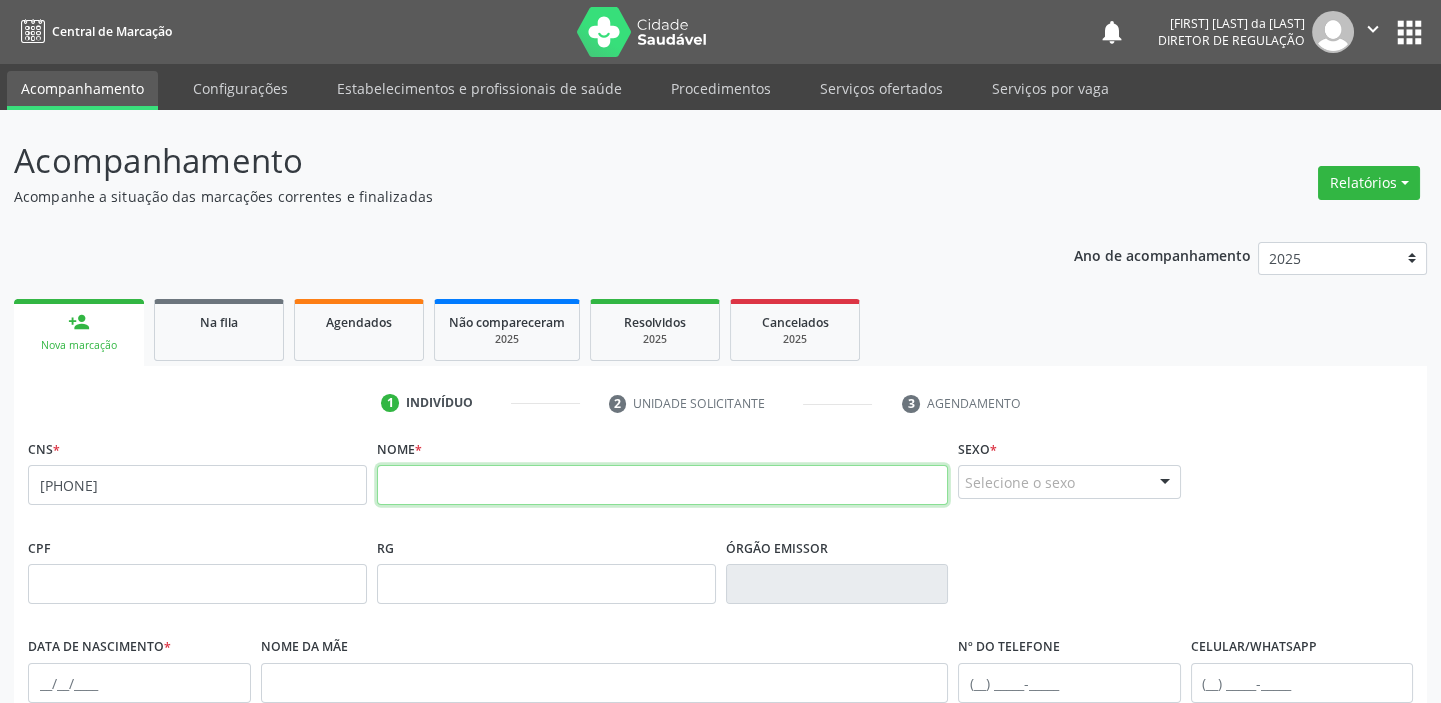 click at bounding box center [662, 485] 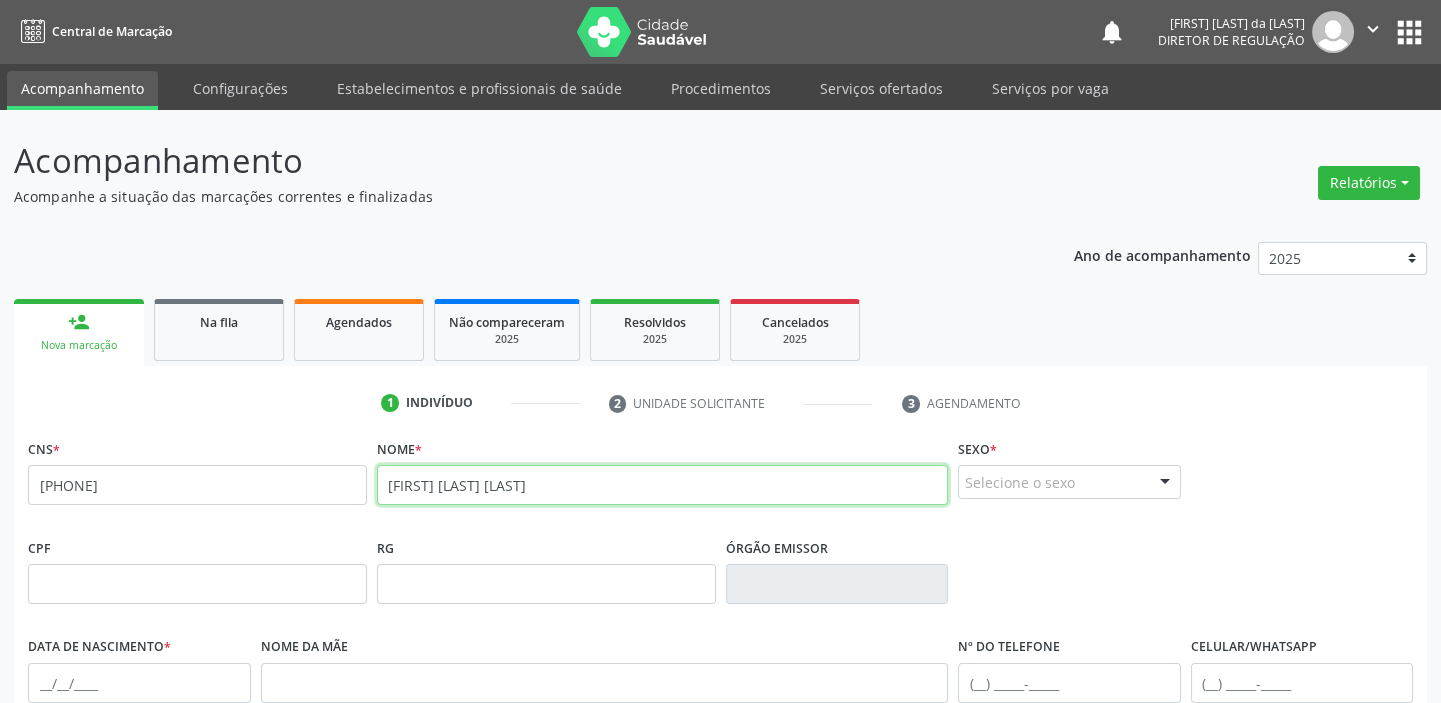 type on "[FIRST] [LAST] [LAST]" 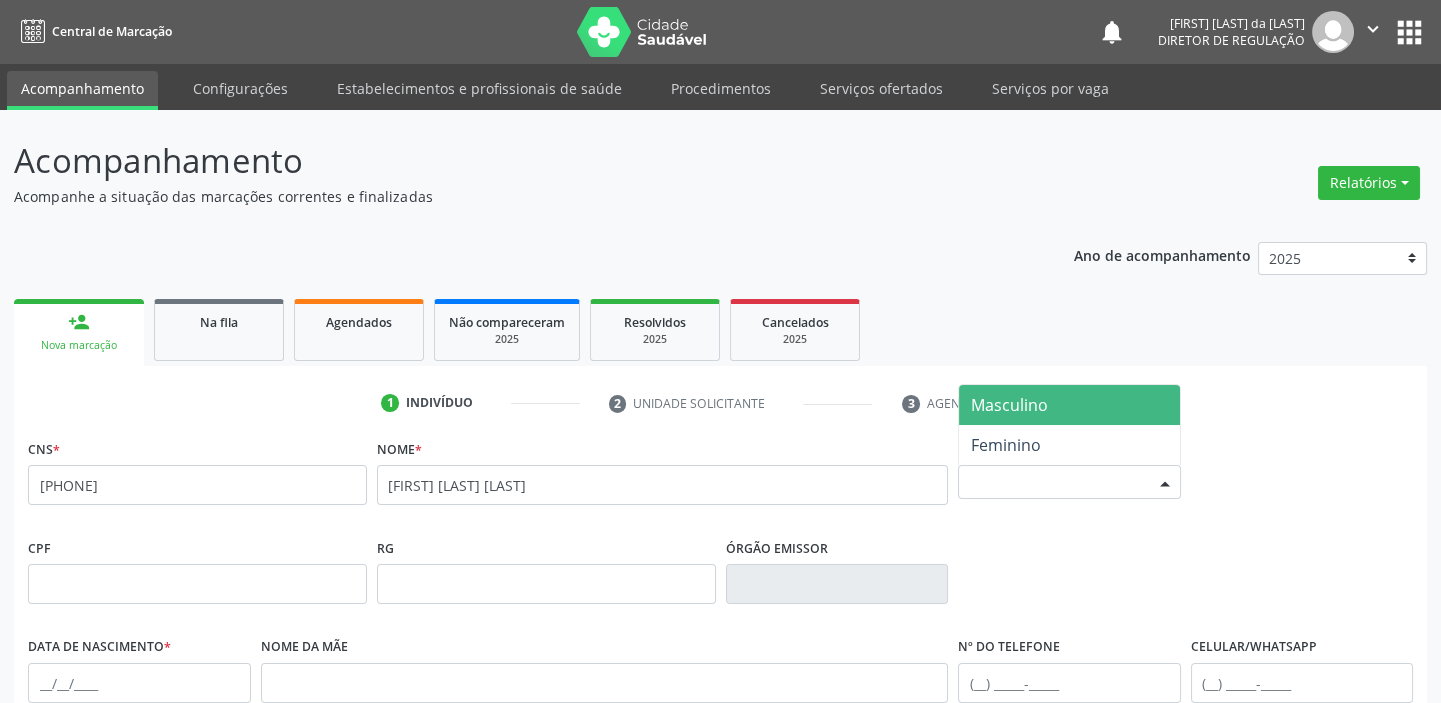 click on "Selecione o sexo" at bounding box center (1069, 482) 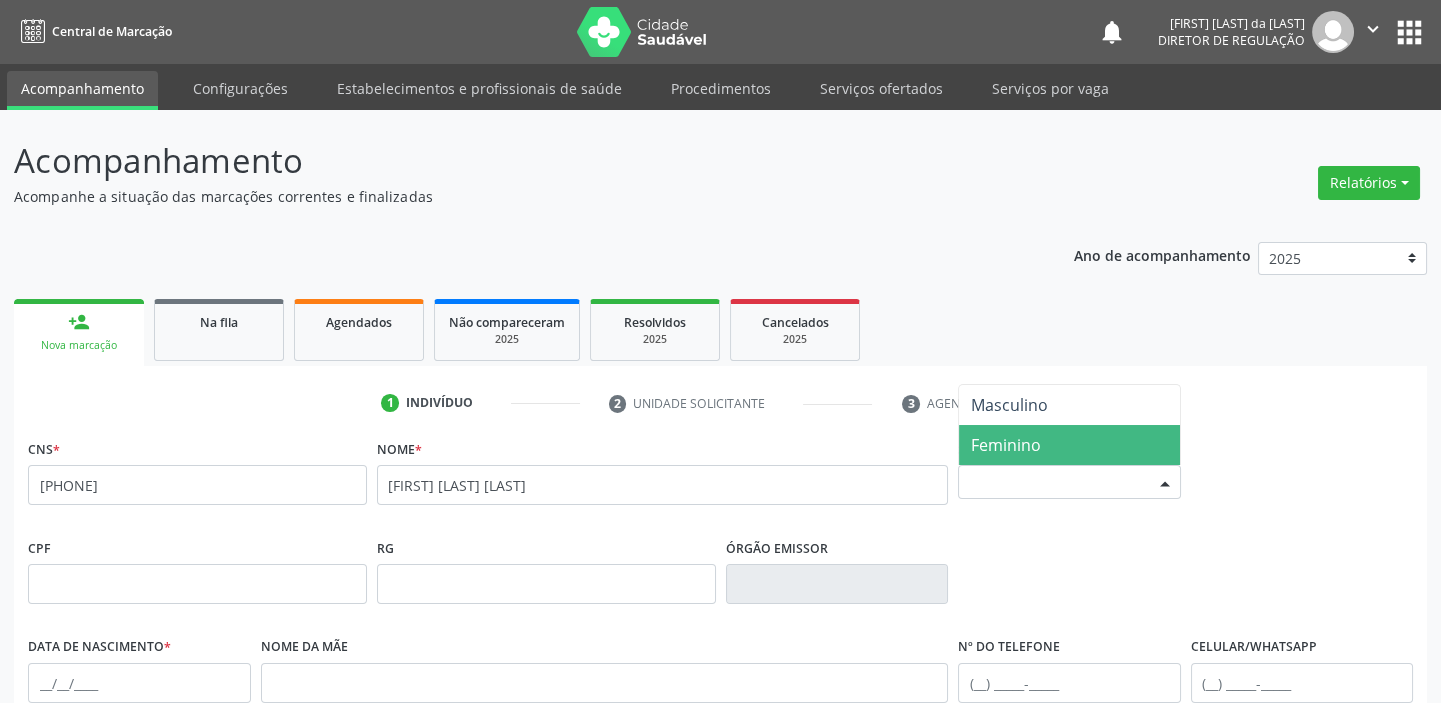 click on "Feminino" at bounding box center (1006, 445) 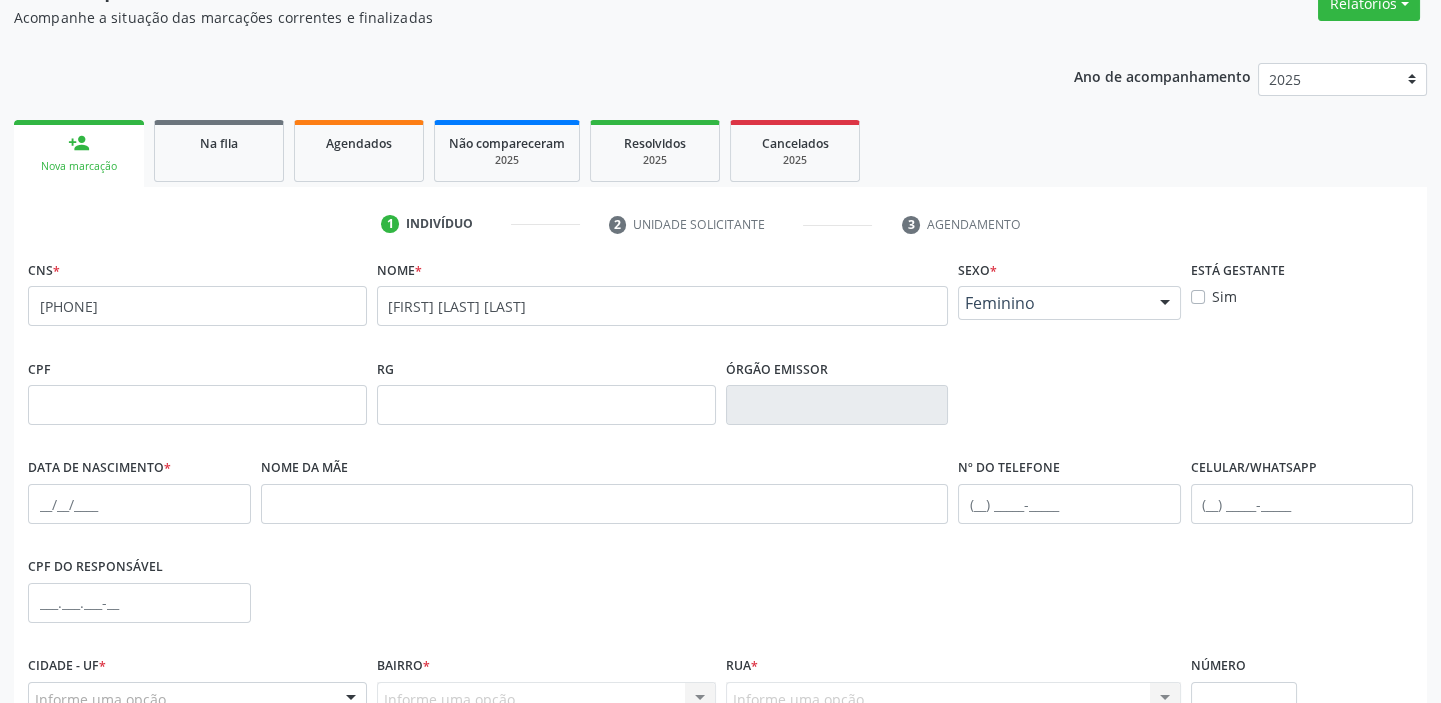 scroll, scrollTop: 181, scrollLeft: 0, axis: vertical 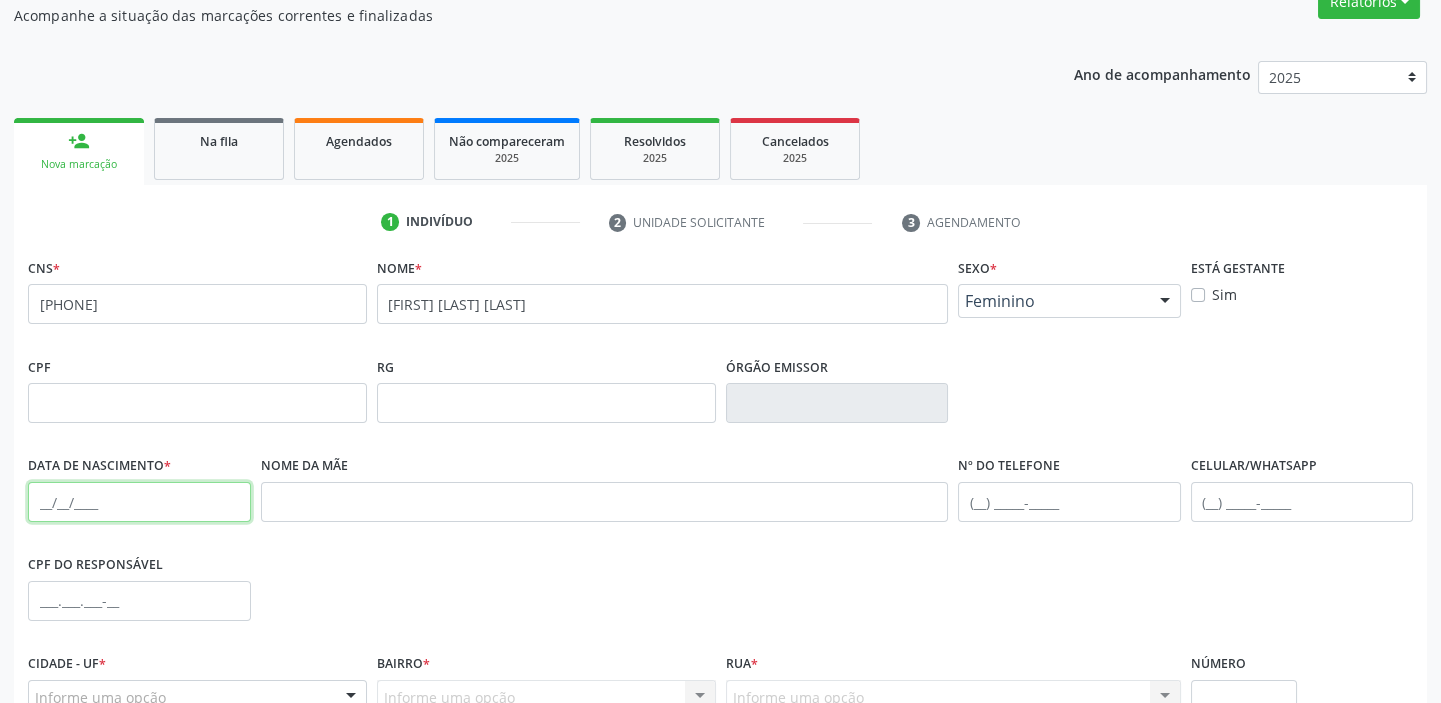 click at bounding box center (139, 502) 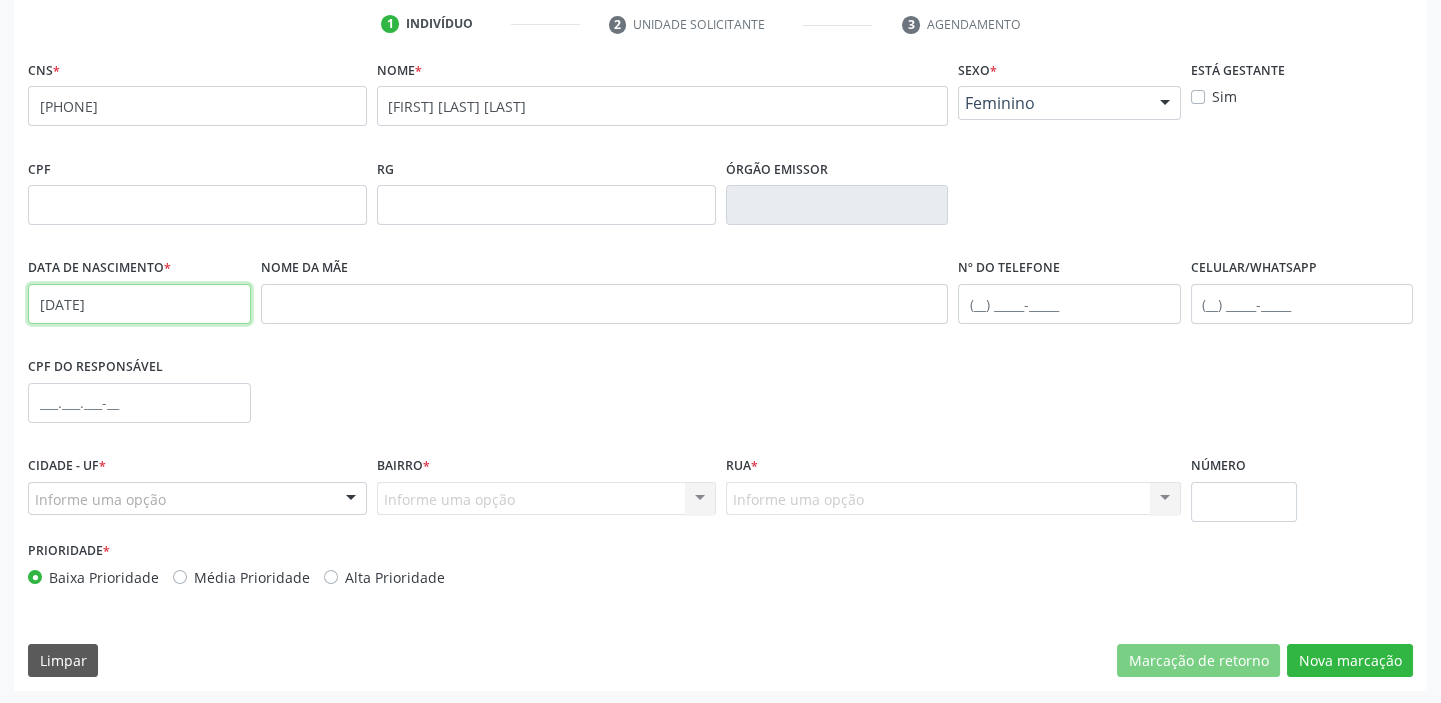scroll, scrollTop: 380, scrollLeft: 0, axis: vertical 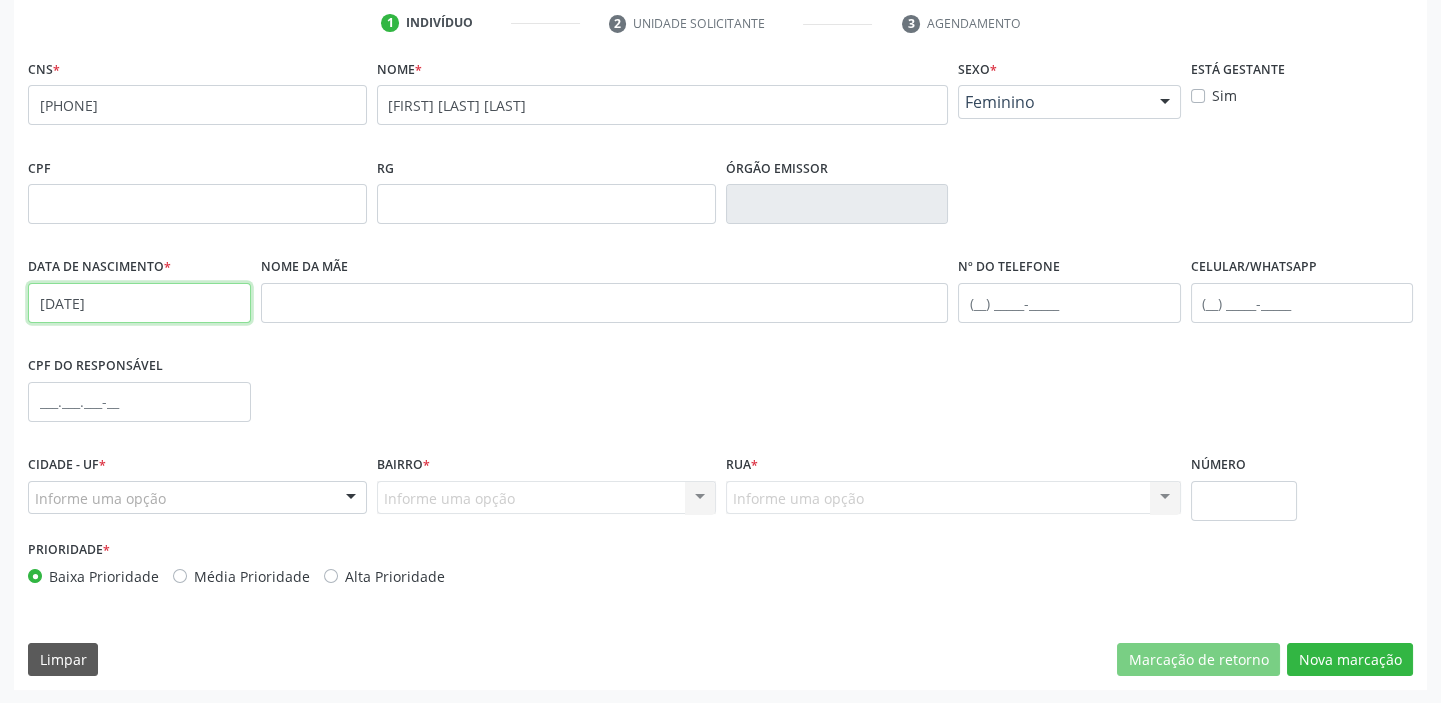 type on "[DATE]" 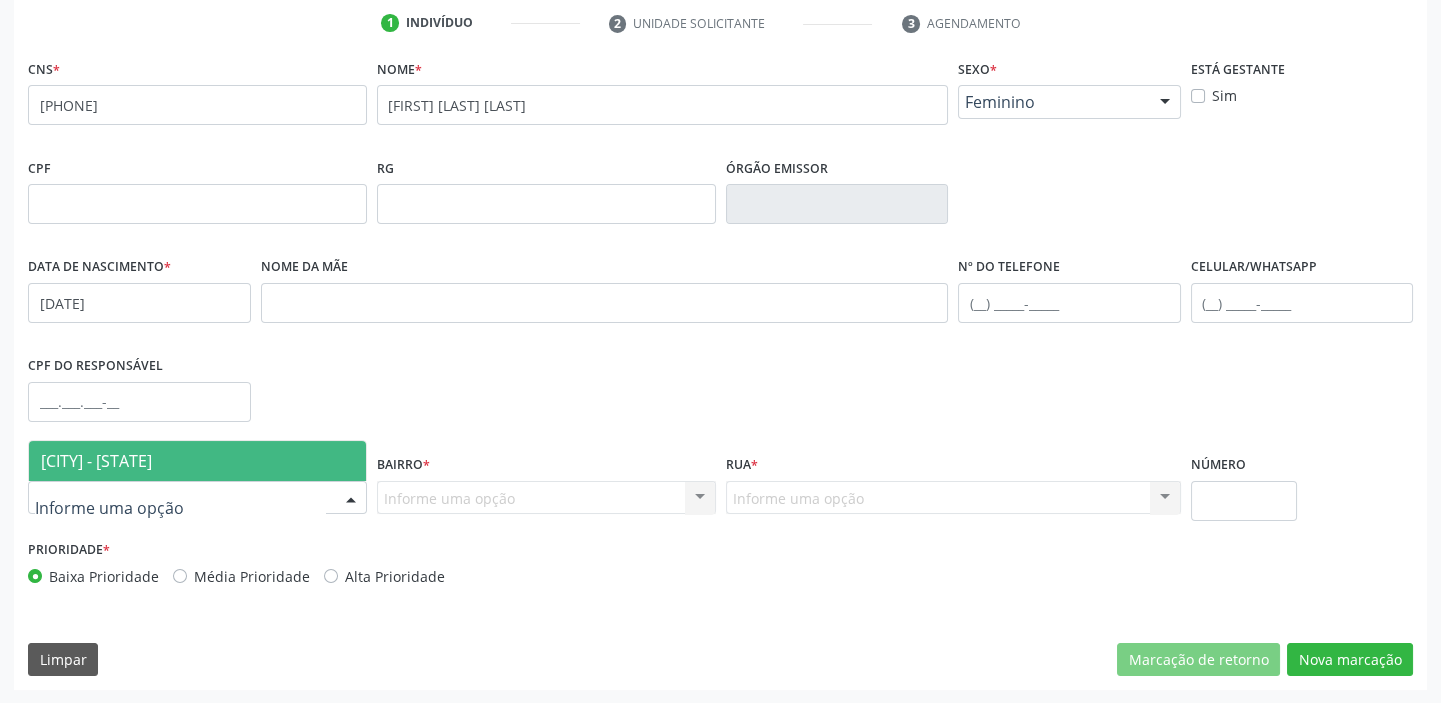 click on "[CITY] - [STATE]" at bounding box center (197, 461) 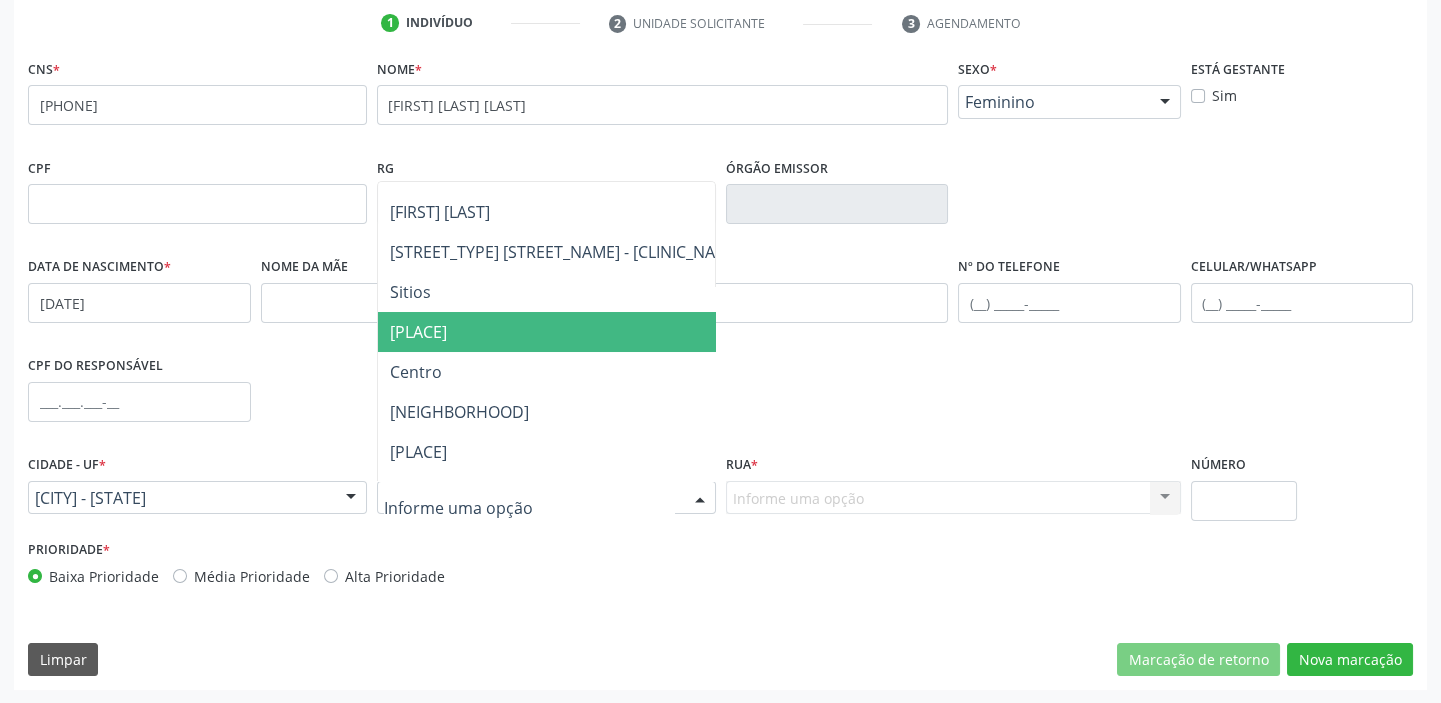 scroll, scrollTop: 181, scrollLeft: 0, axis: vertical 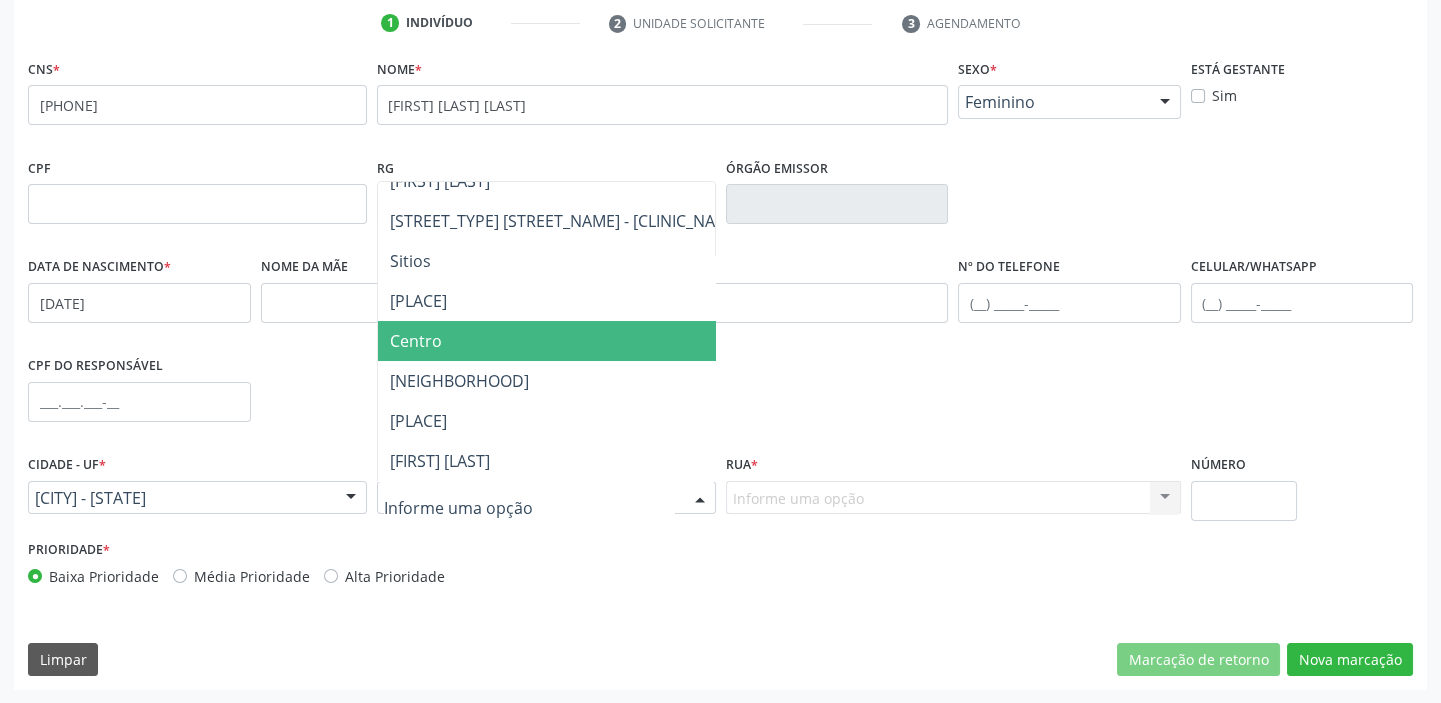 click on "Centro" at bounding box center [566, 341] 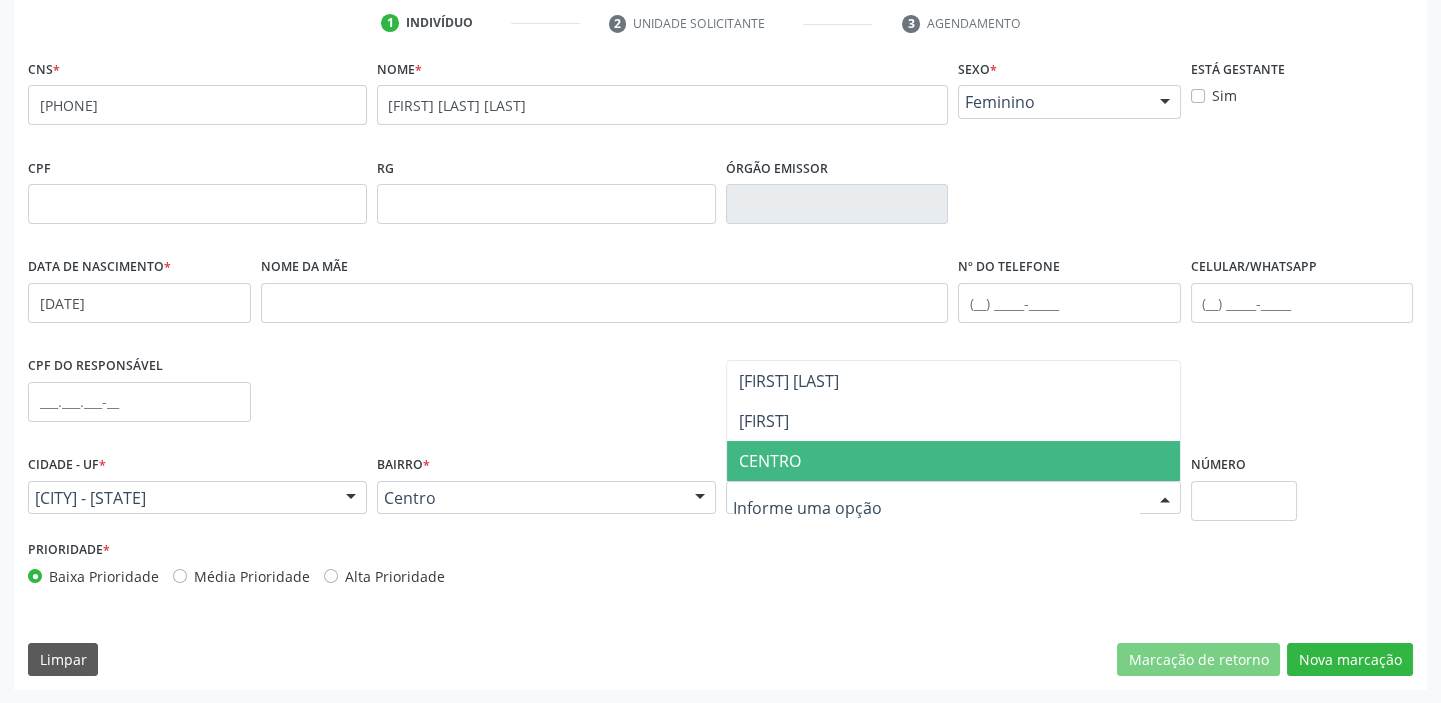 click on "CENTRO" at bounding box center (770, 461) 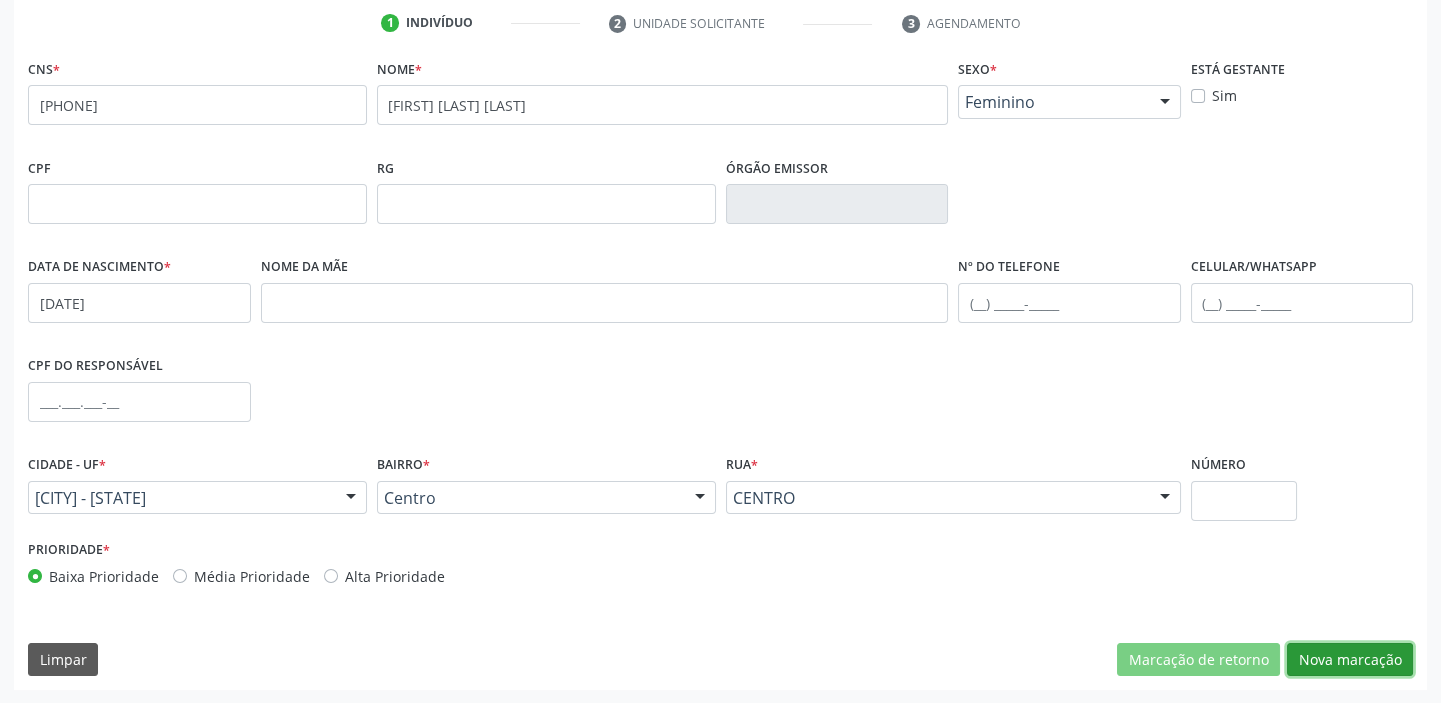 click on "Nova marcação" at bounding box center [1350, 660] 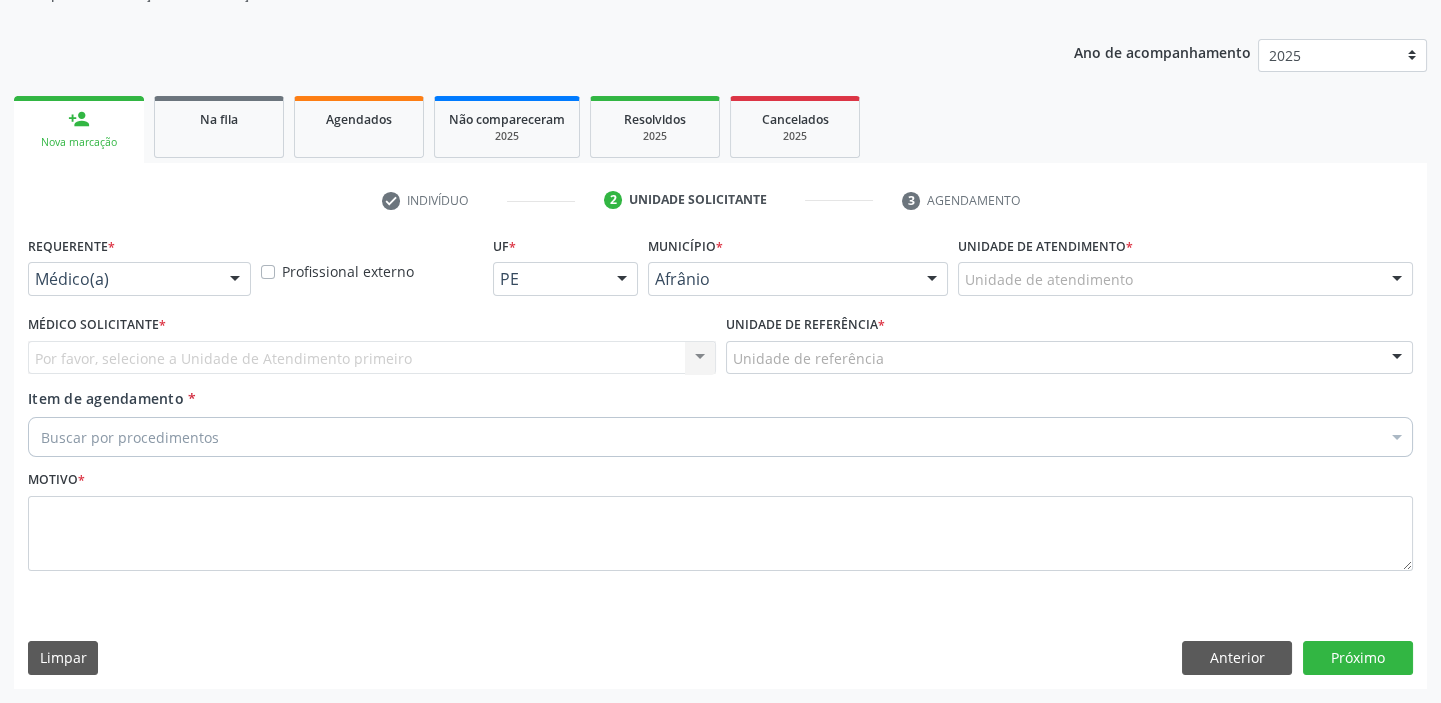 scroll, scrollTop: 201, scrollLeft: 0, axis: vertical 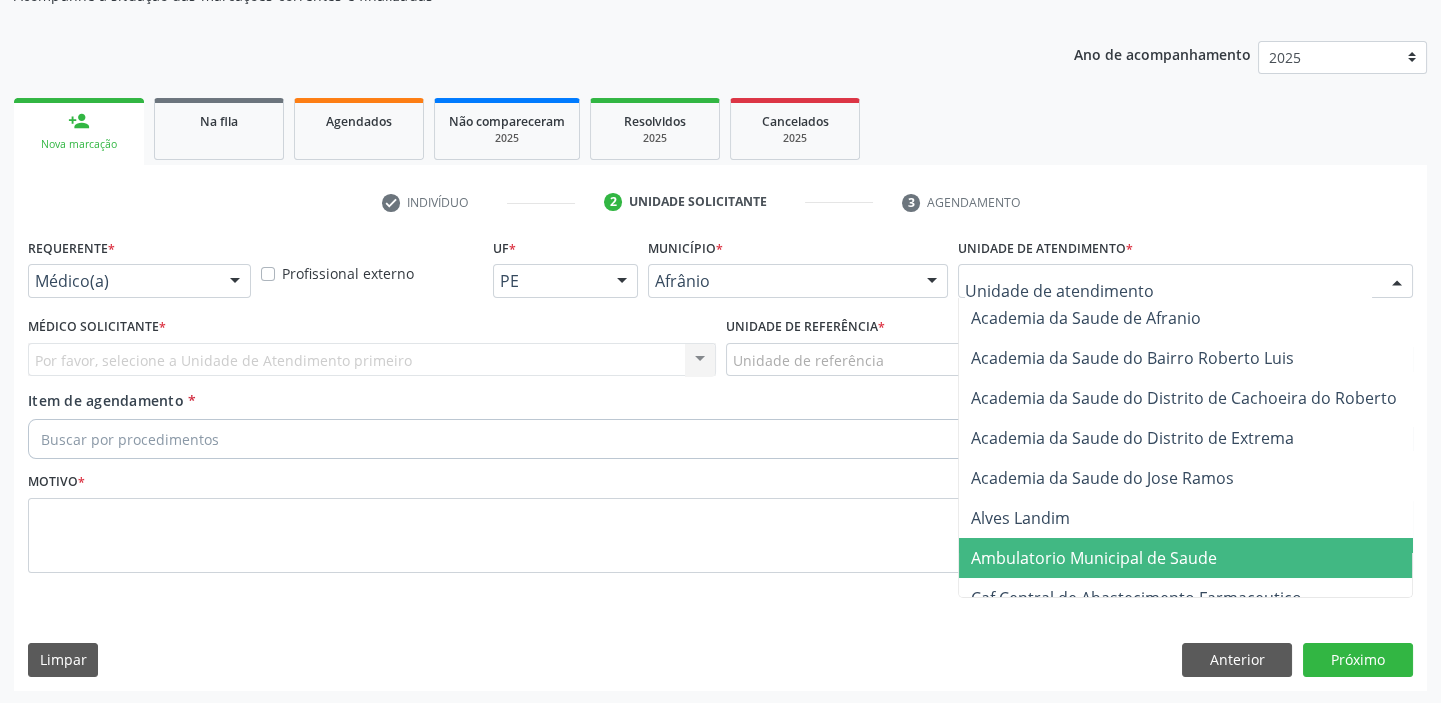 drag, startPoint x: 1029, startPoint y: 548, endPoint x: 939, endPoint y: 507, distance: 98.89894 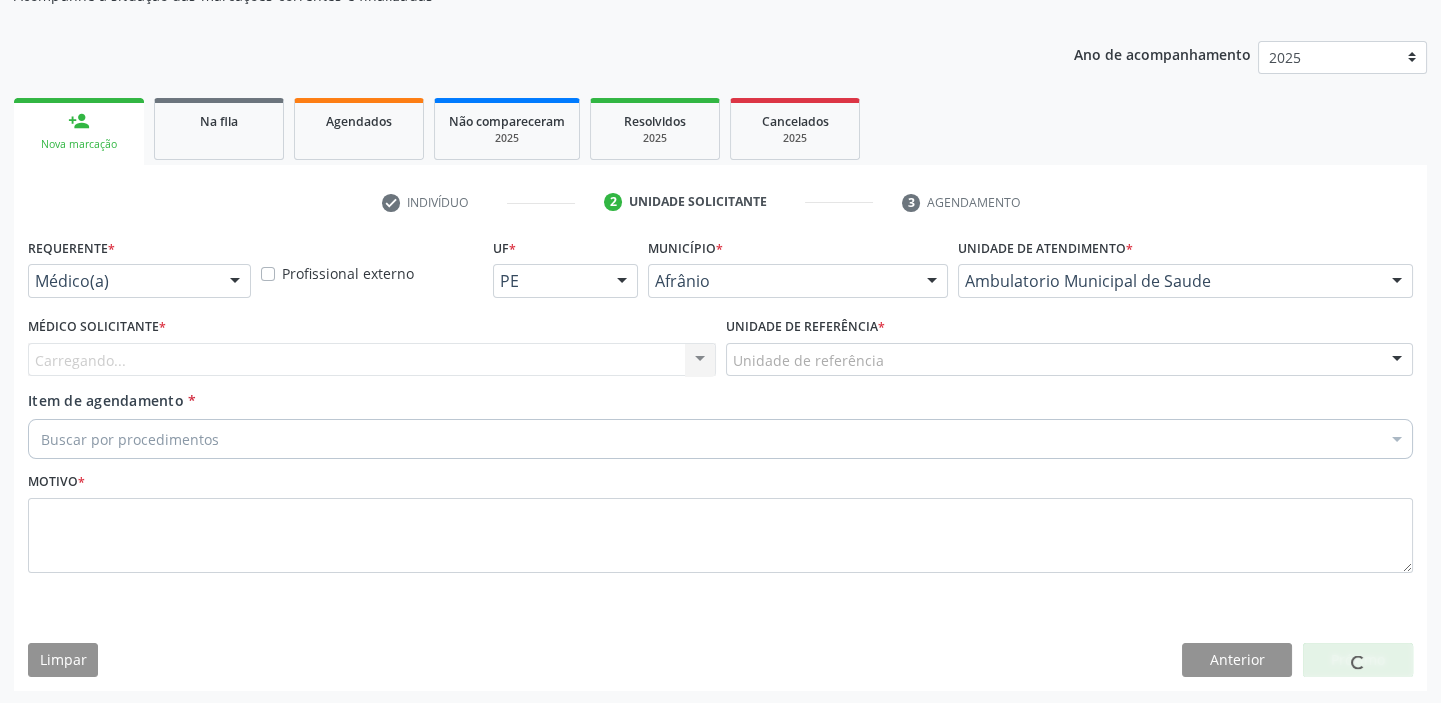 click on "Unidade de referência" at bounding box center [1070, 360] 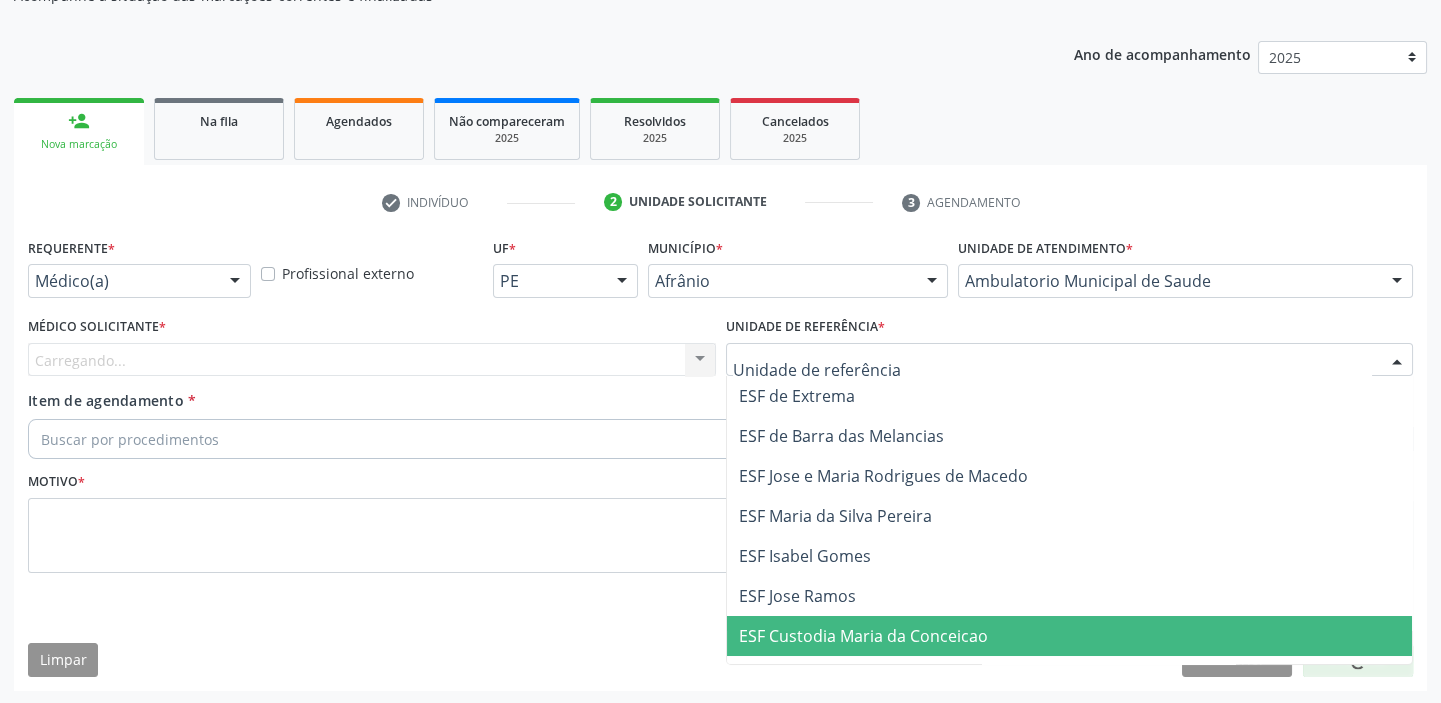 click on "ESF Custodia Maria da Conceicao" at bounding box center [863, 636] 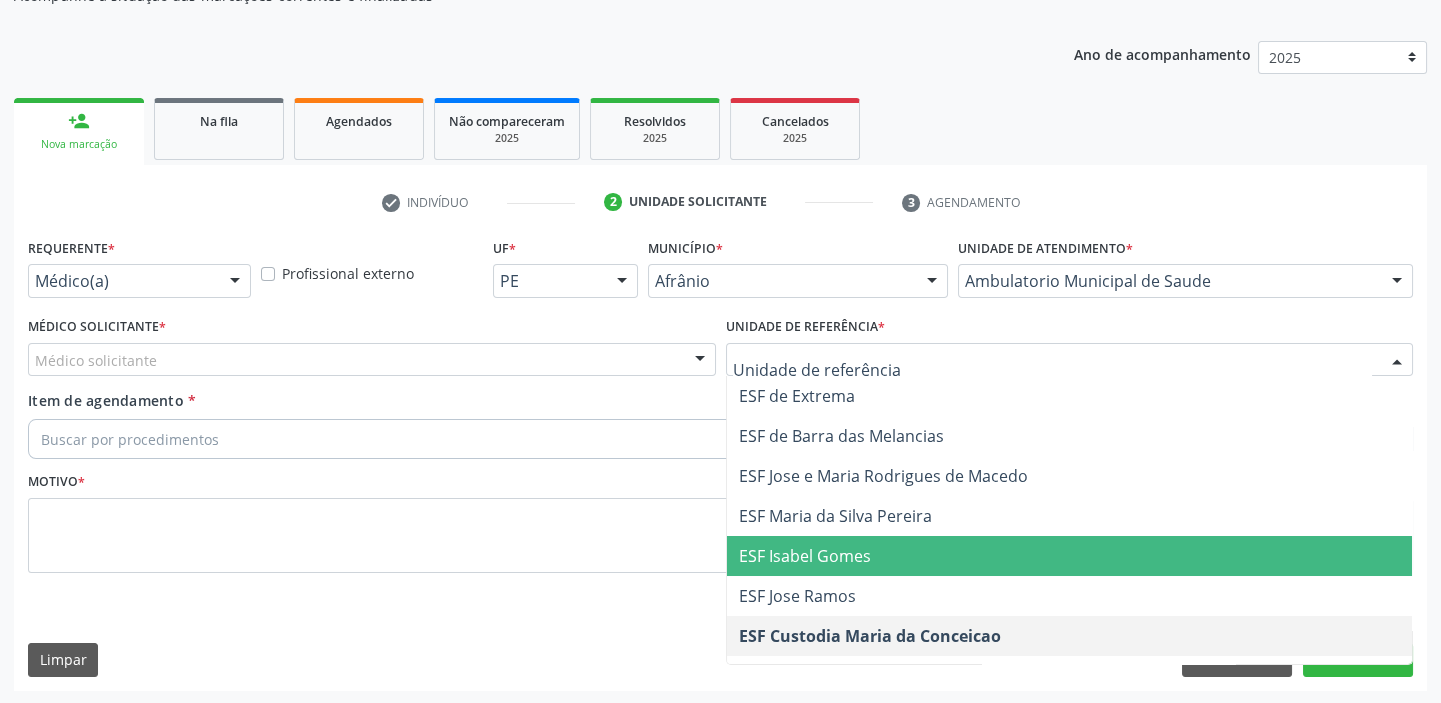 click on "ESF Isabel Gomes" at bounding box center (805, 556) 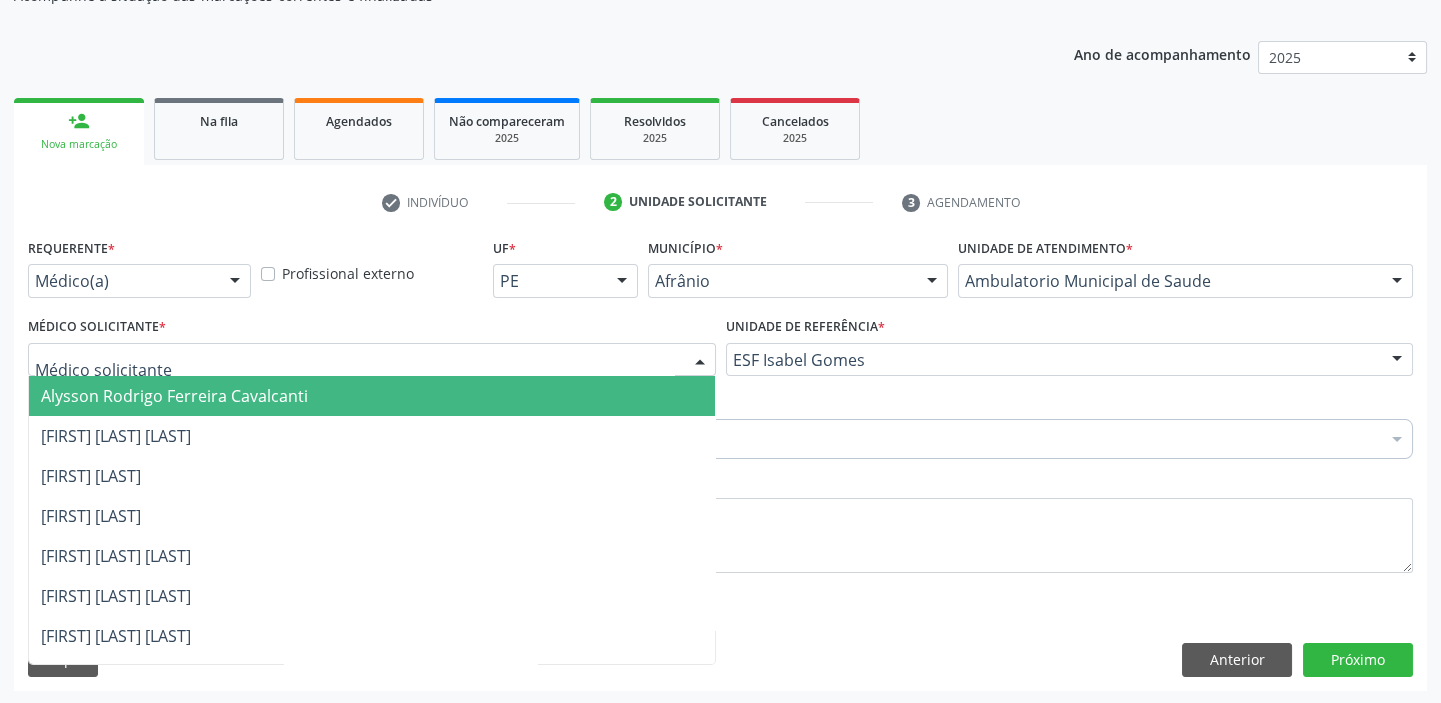 click on "Alysson Rodrigo Ferreira Cavalcanti" at bounding box center [174, 396] 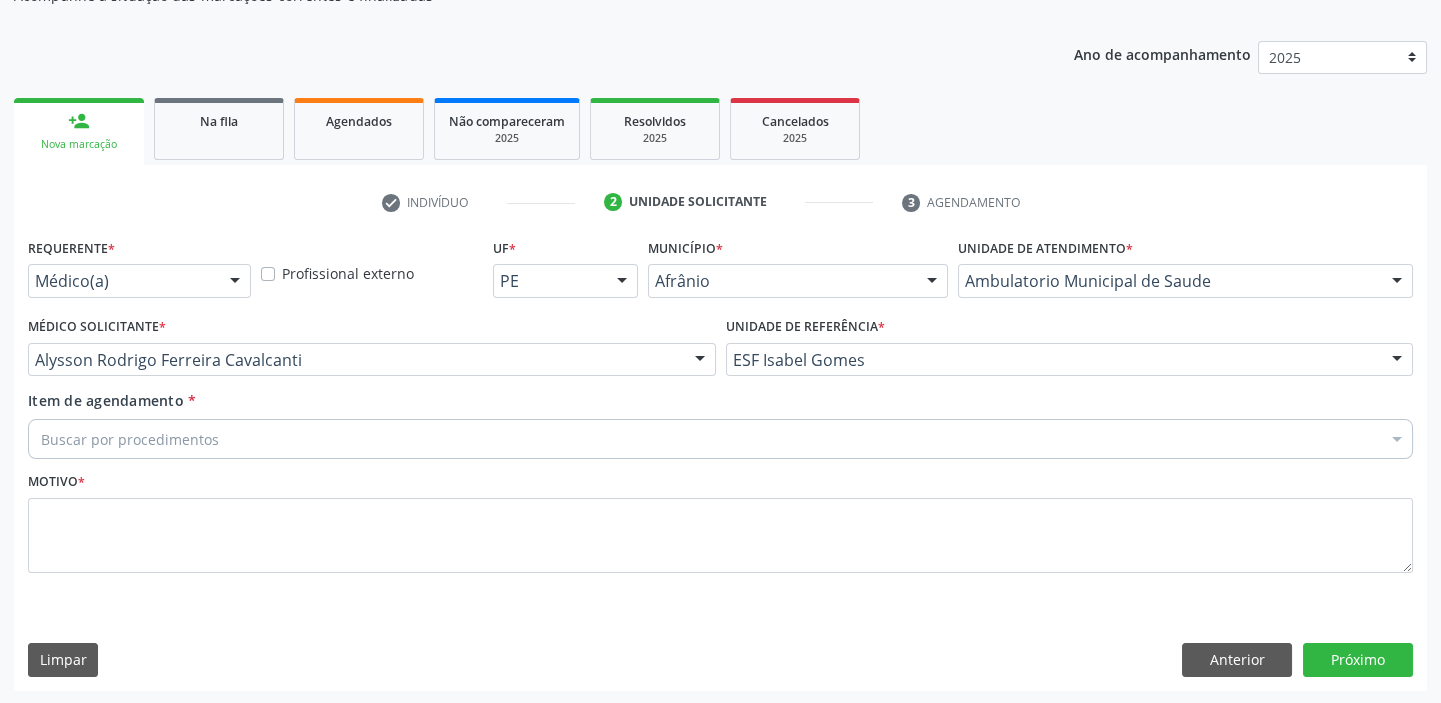 click on "Buscar por procedimentos" at bounding box center (720, 439) 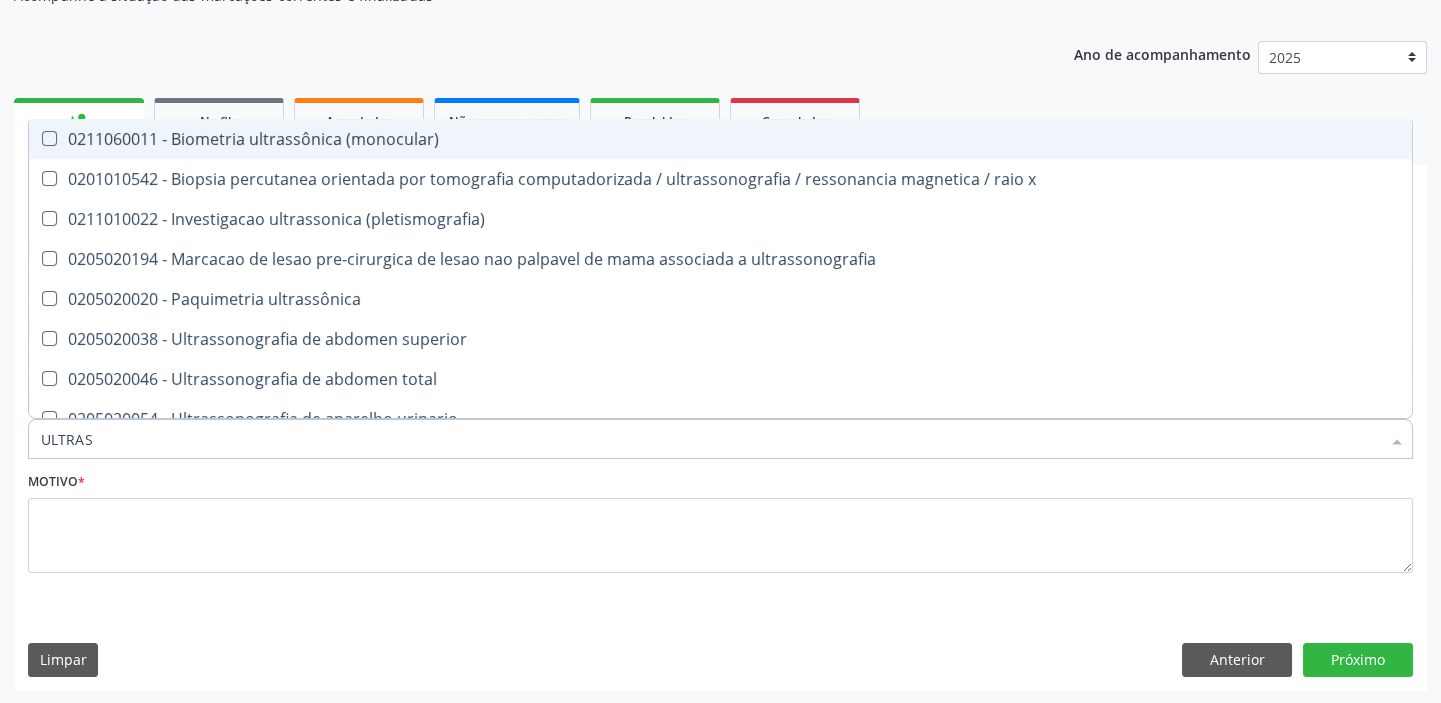 type on "ULTRASS" 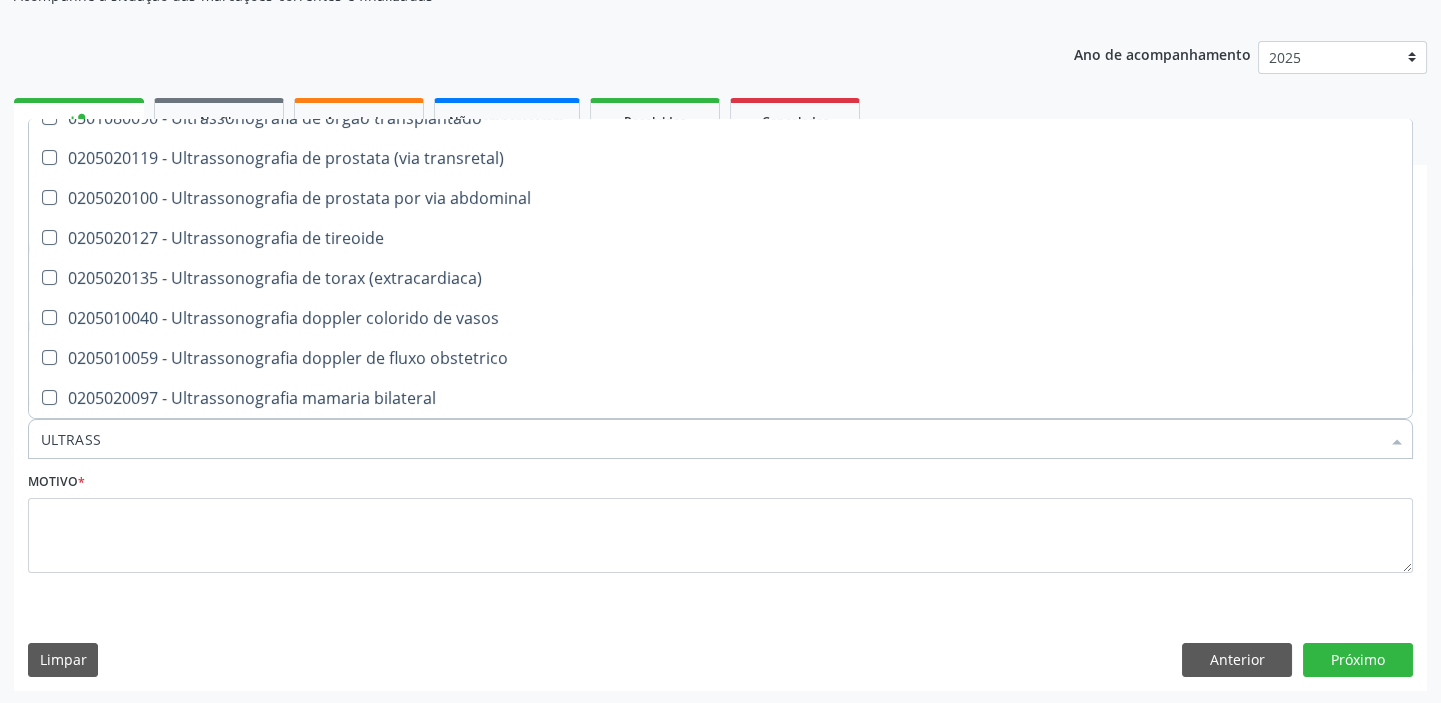 scroll, scrollTop: 454, scrollLeft: 0, axis: vertical 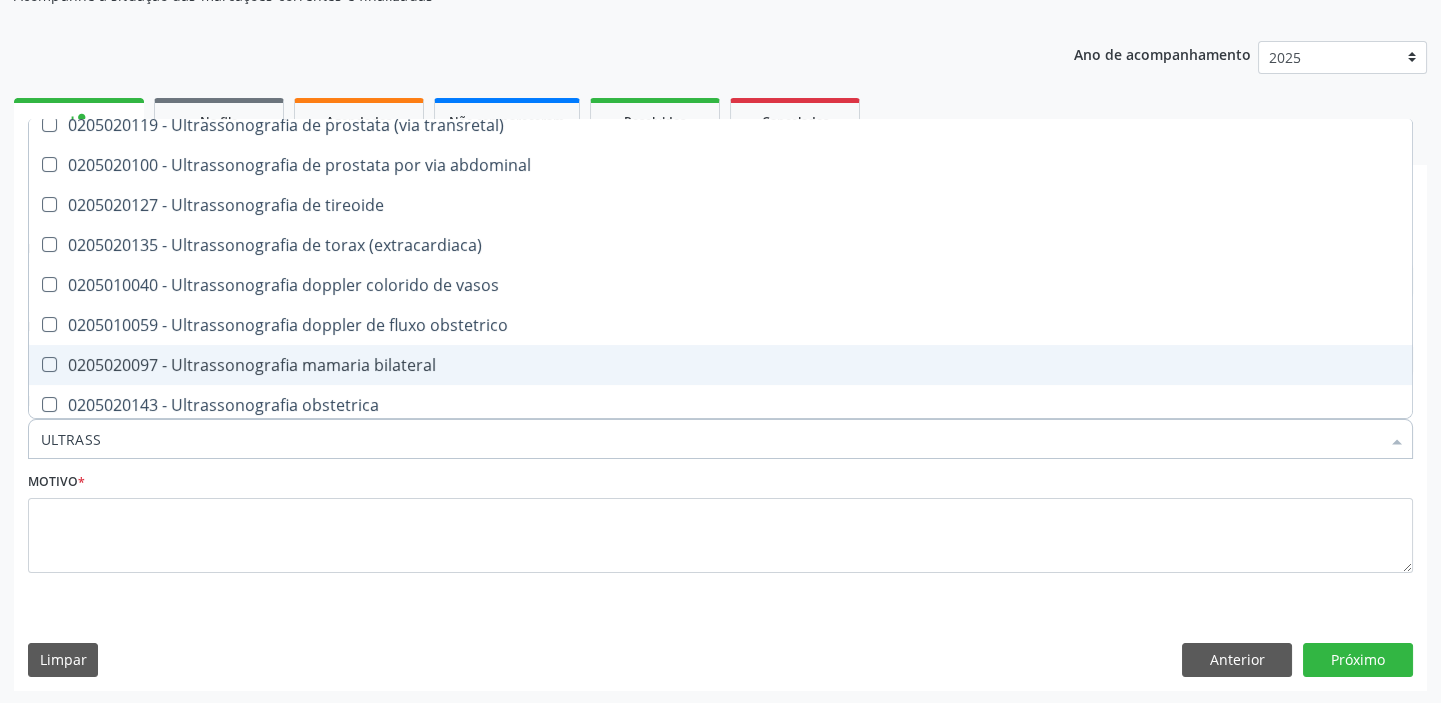 click on "0205020097 - Ultrassonografia mamaria bilateral" at bounding box center (720, 365) 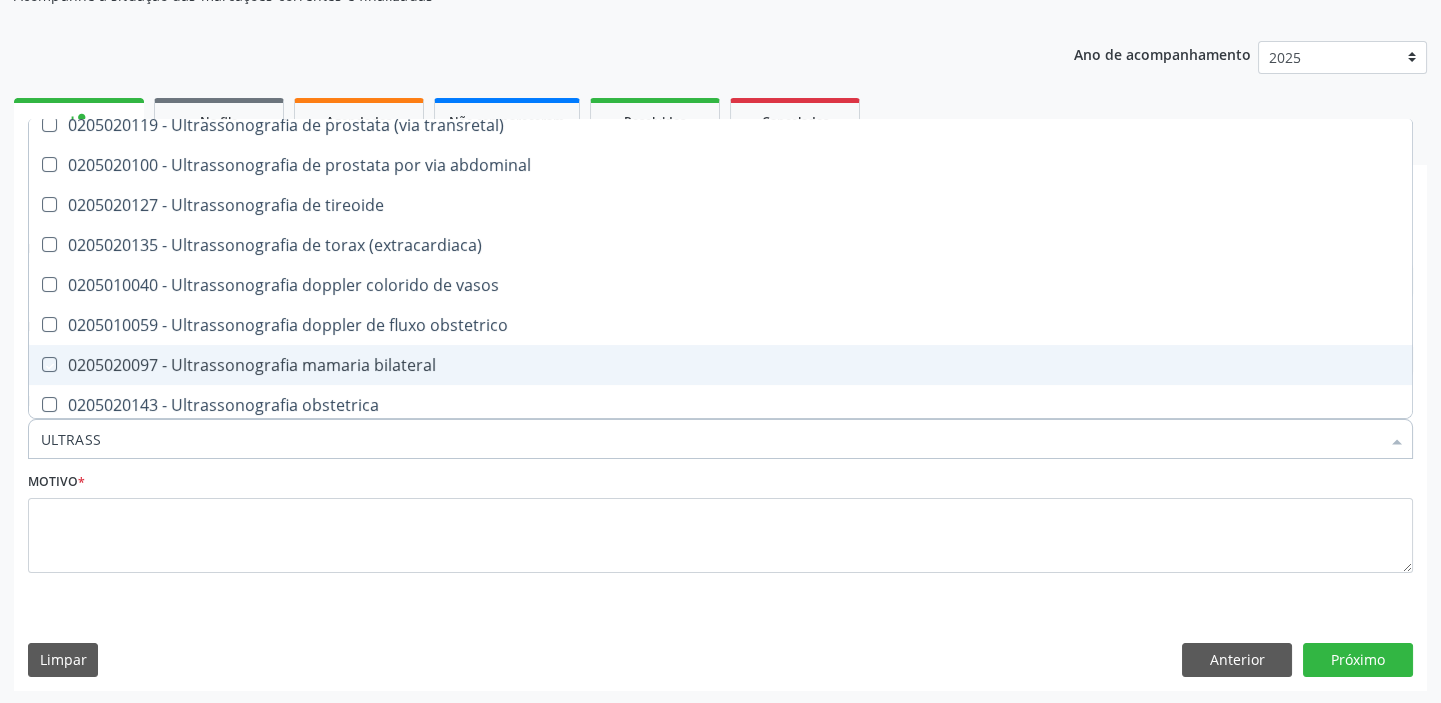checkbox on "true" 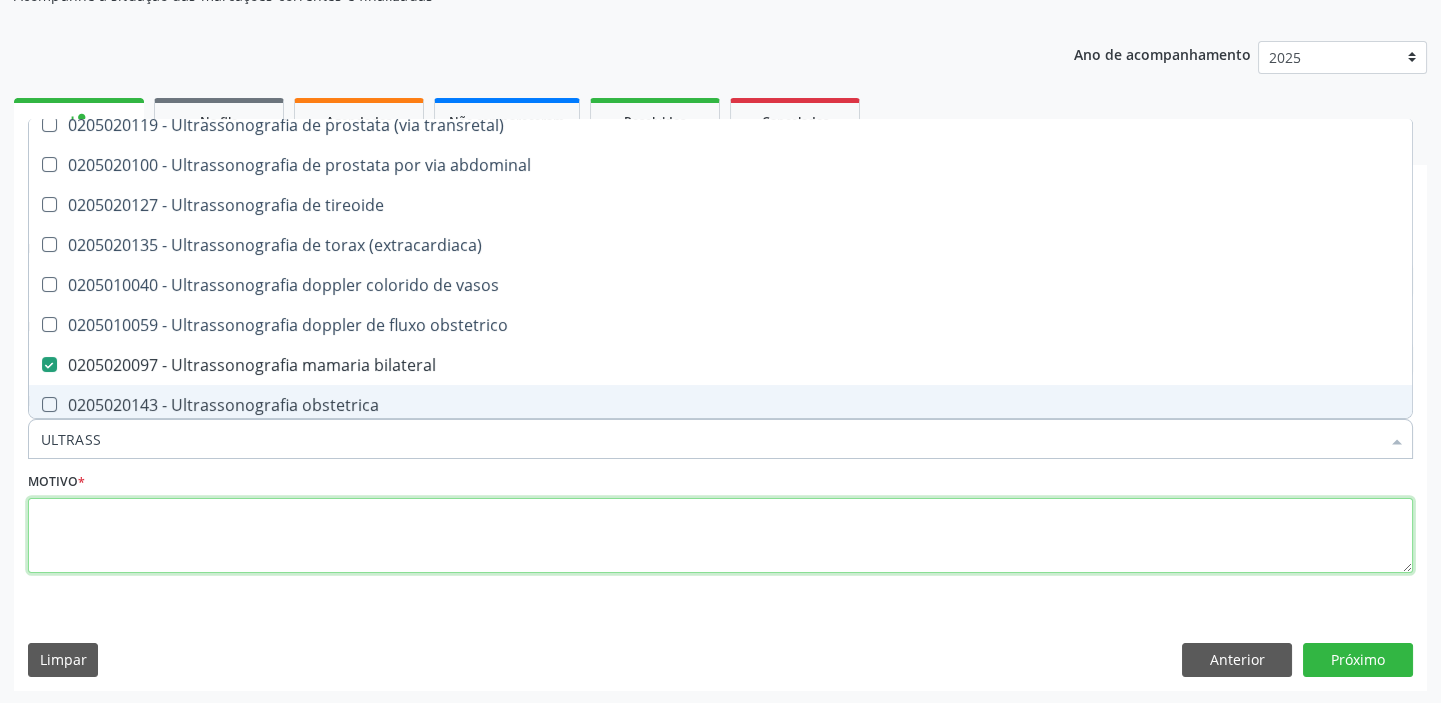 click at bounding box center [720, 536] 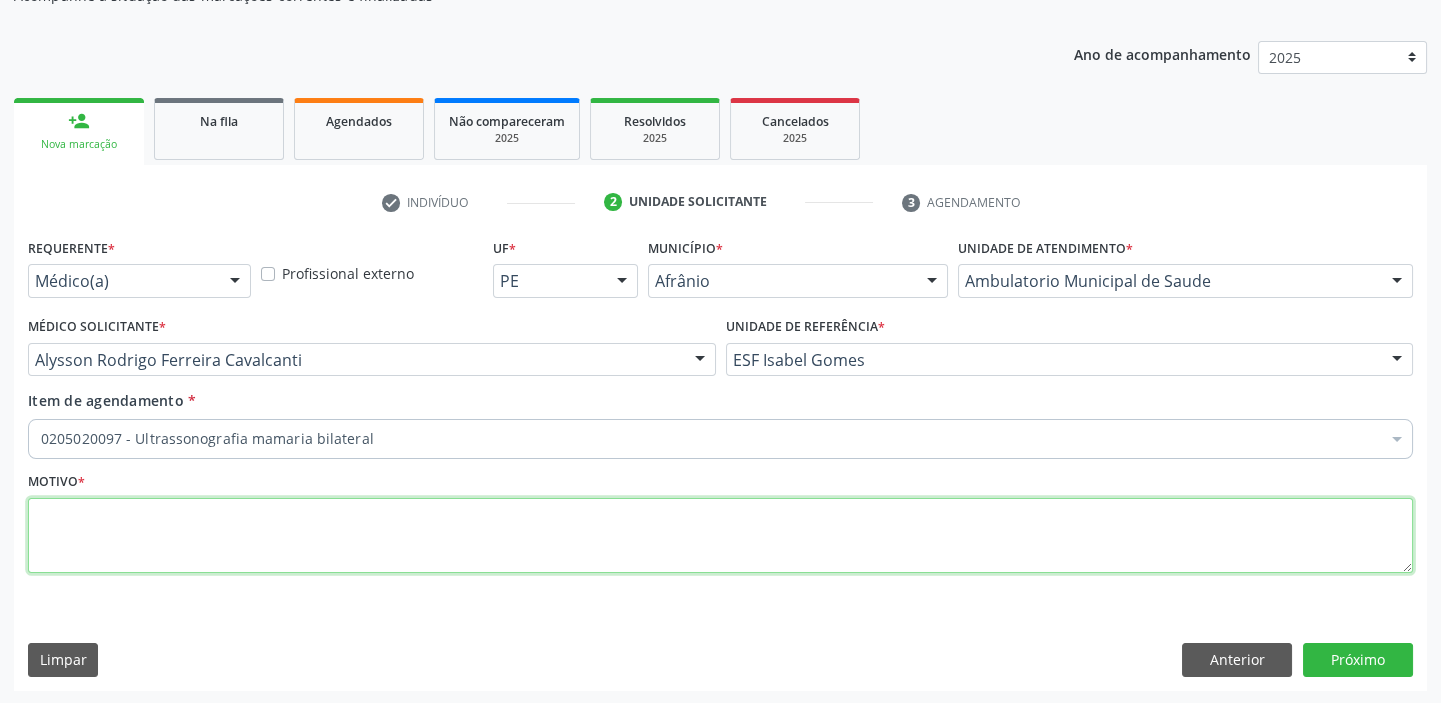 scroll, scrollTop: 0, scrollLeft: 0, axis: both 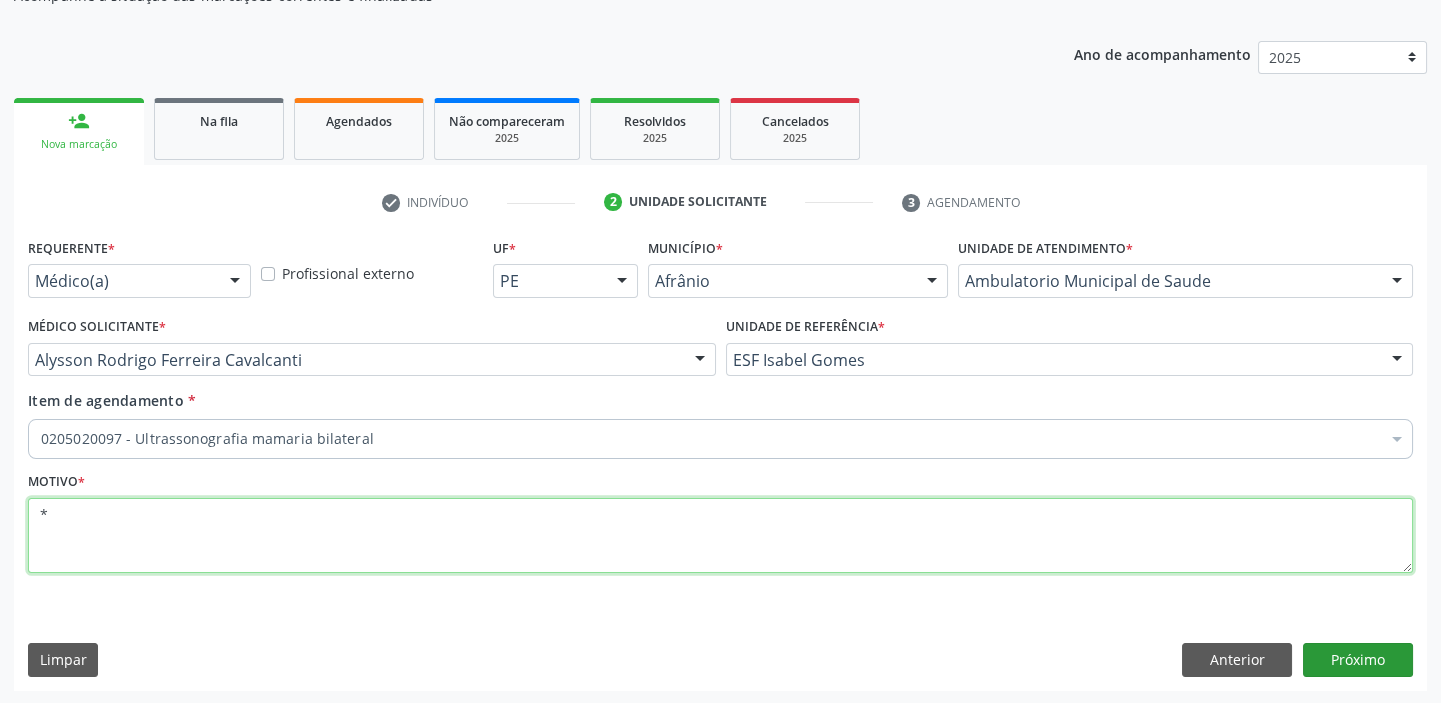 type on "*" 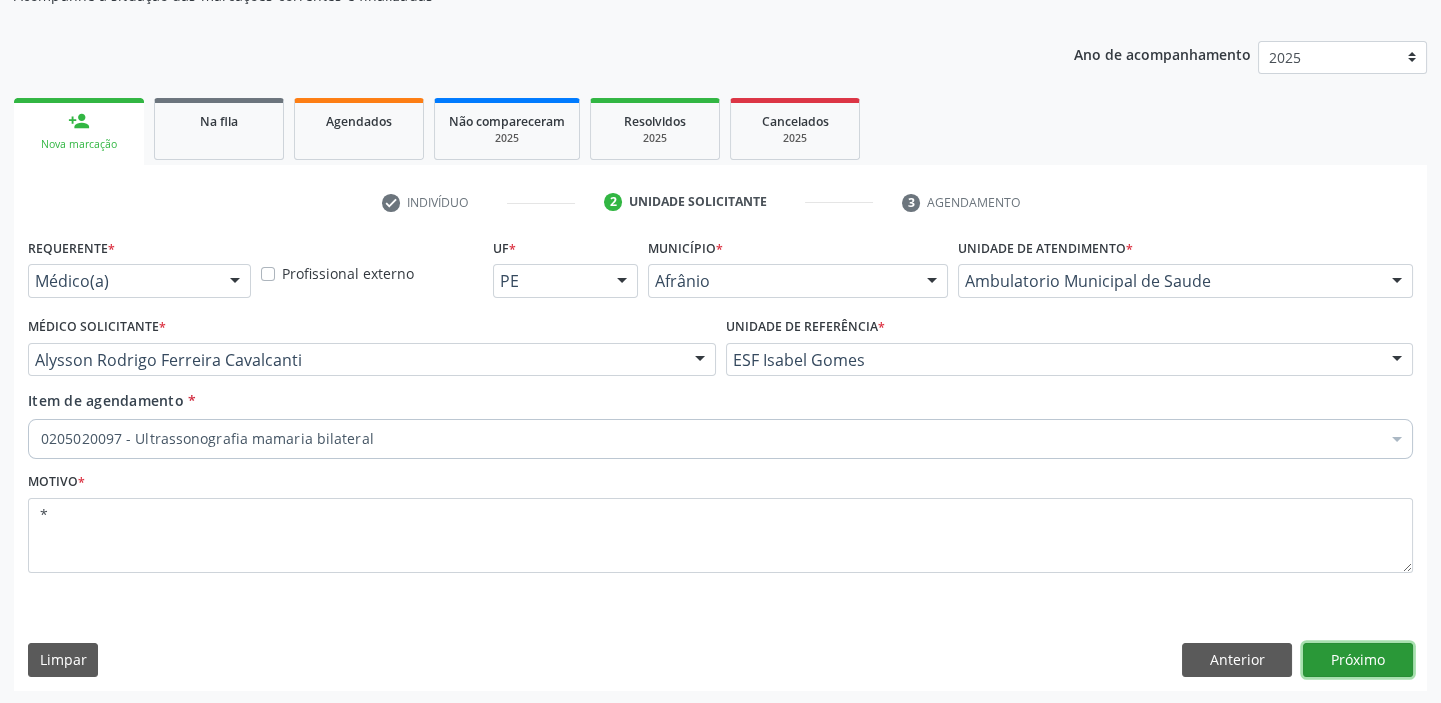 click on "Próximo" at bounding box center (1358, 660) 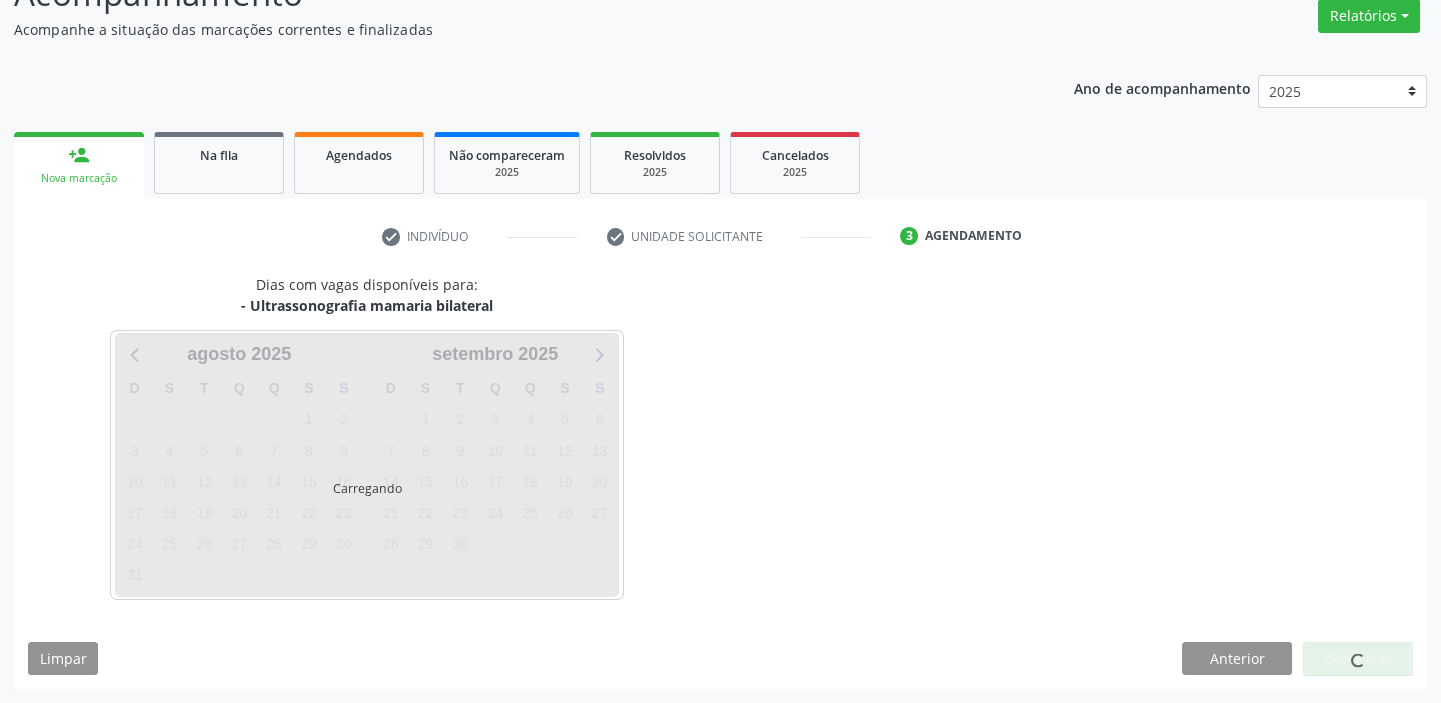 scroll, scrollTop: 166, scrollLeft: 0, axis: vertical 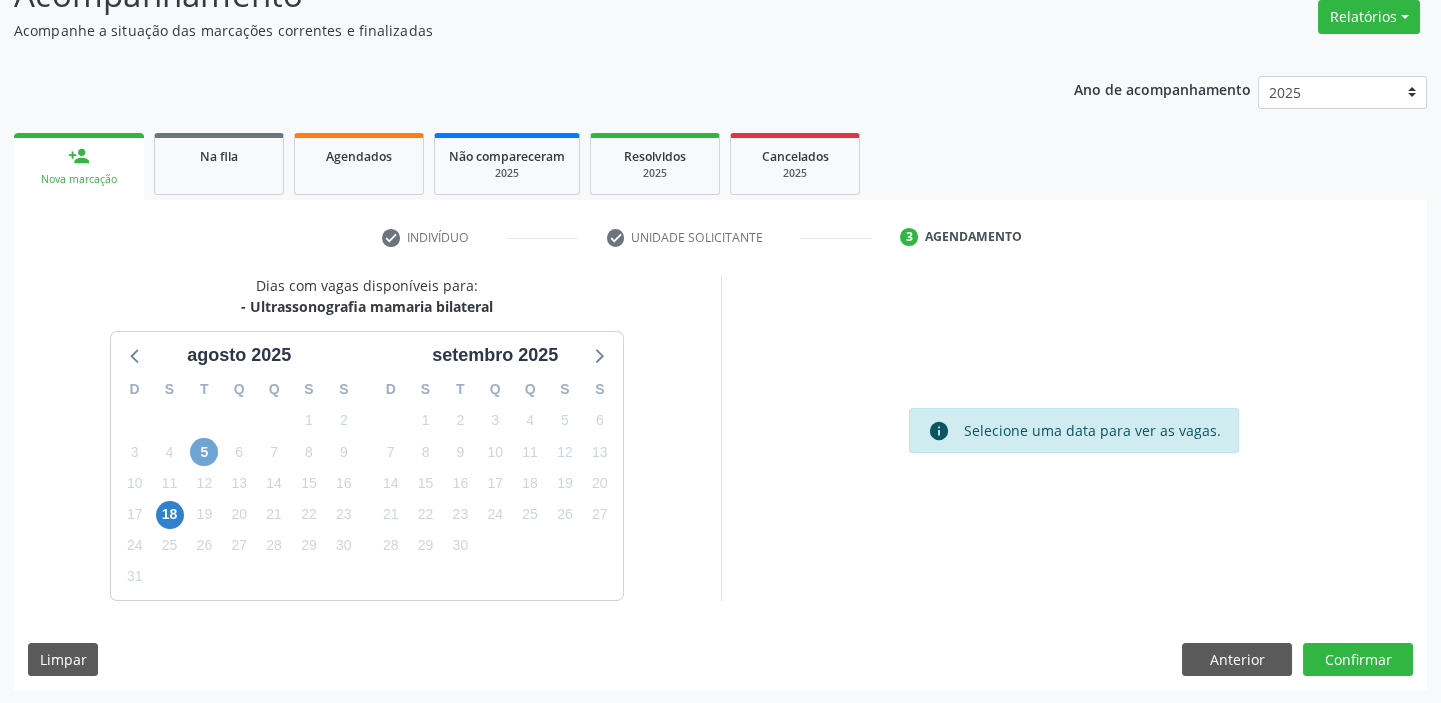 click on "5" at bounding box center [204, 452] 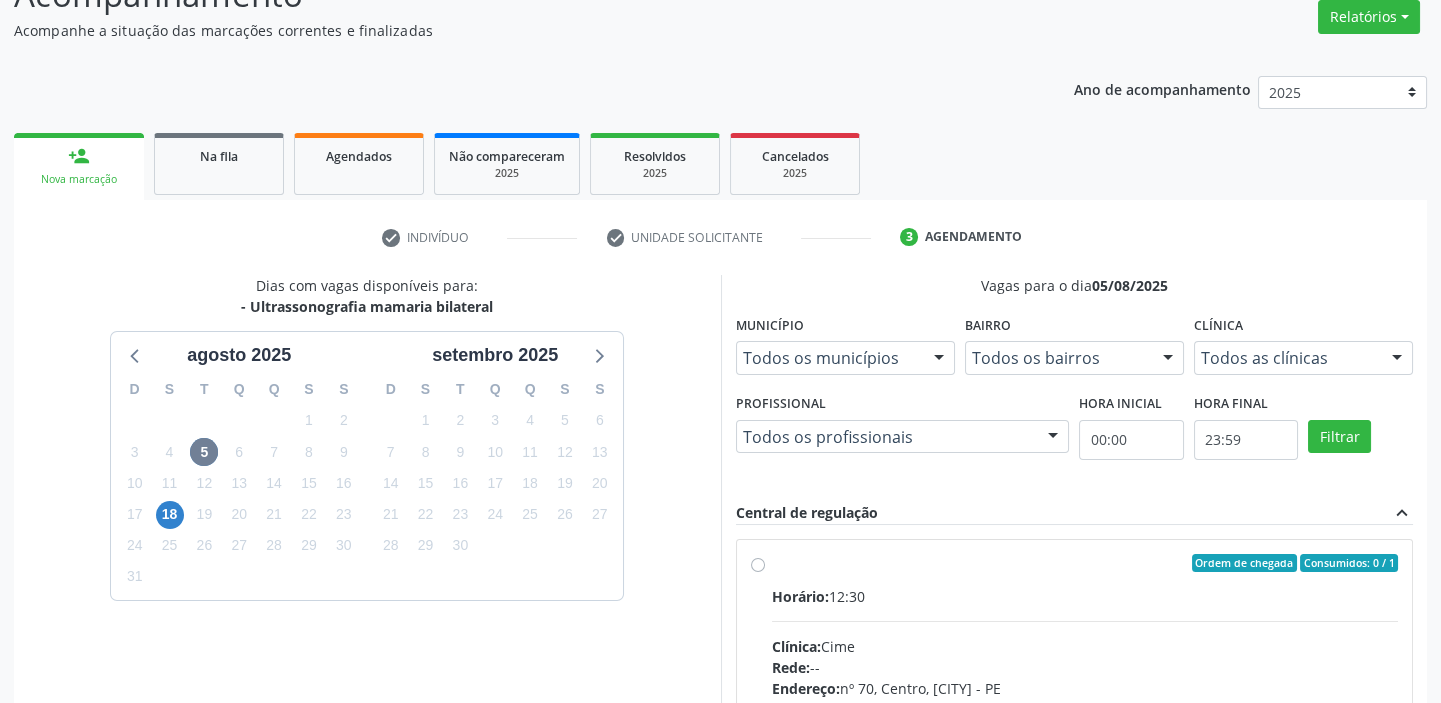 click on "Horário:   12:30" at bounding box center (1085, 596) 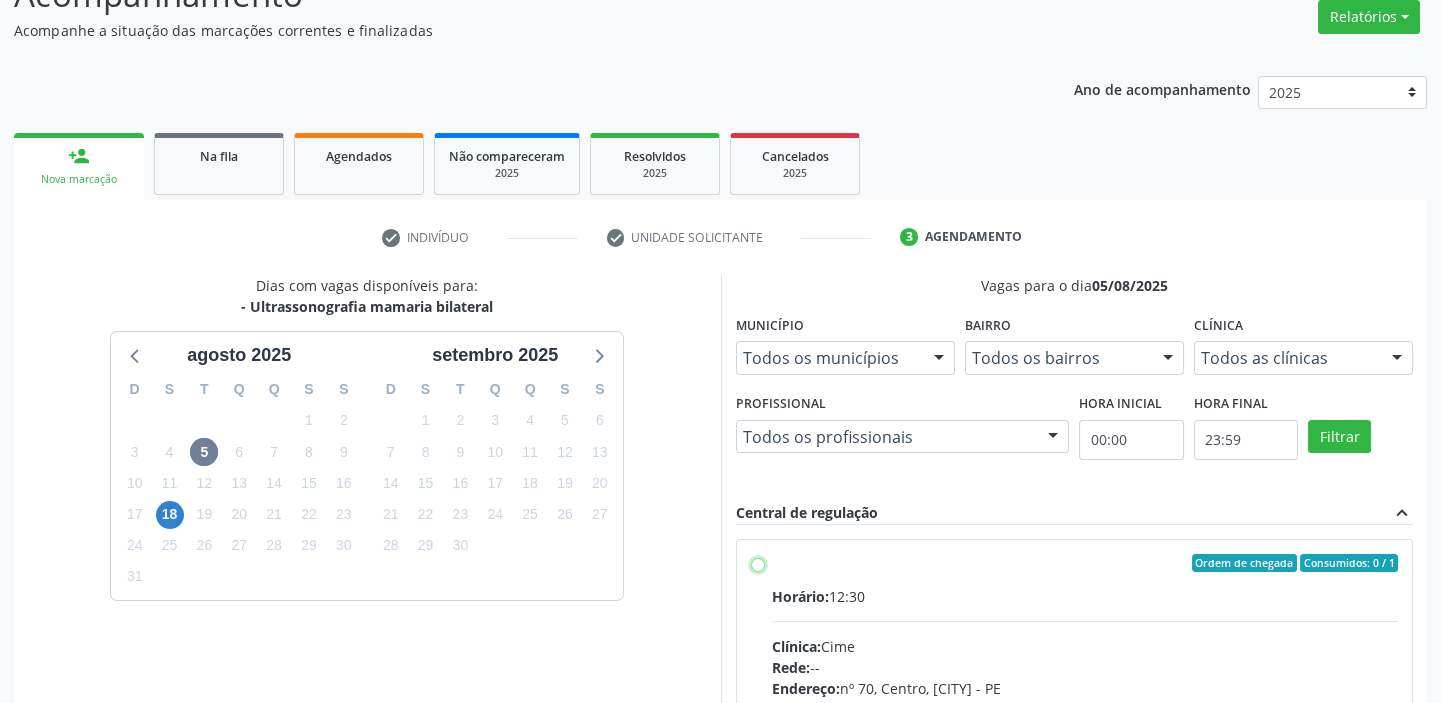 radio on "true" 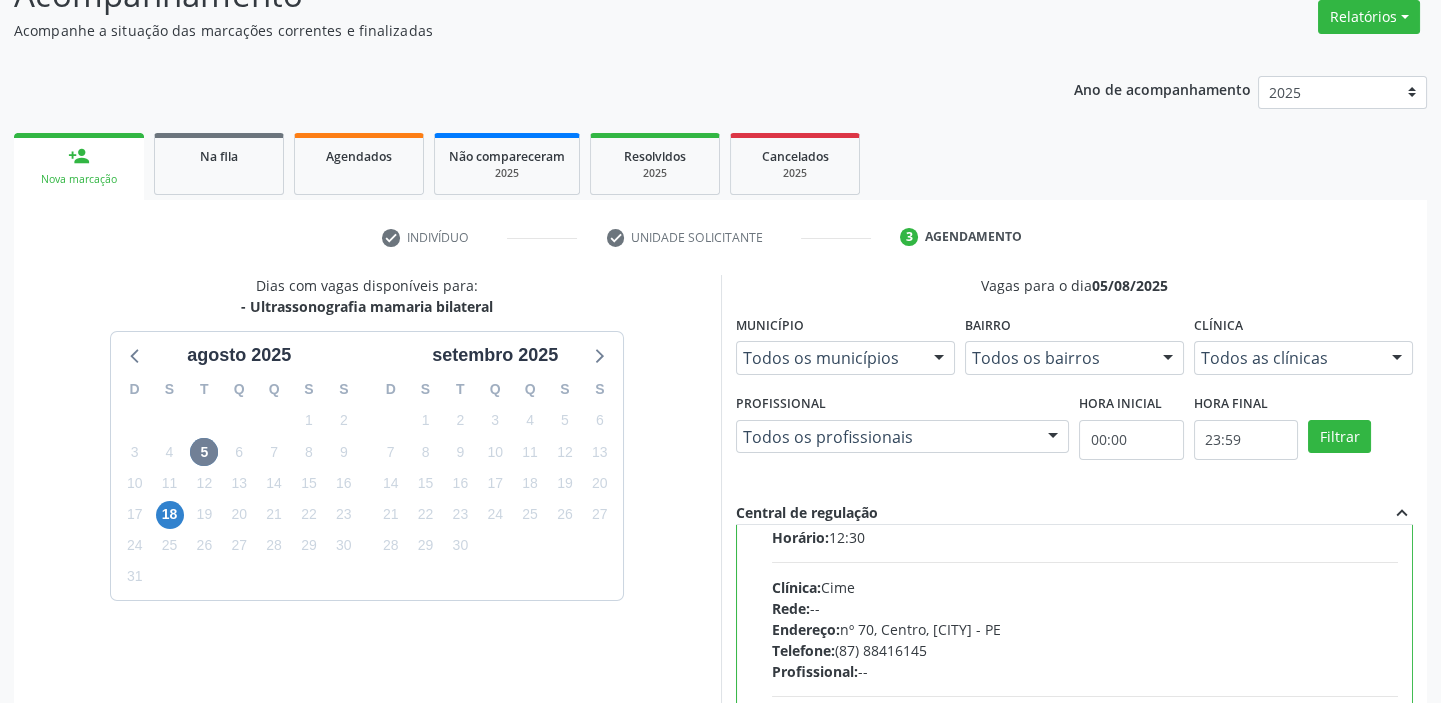scroll, scrollTop: 99, scrollLeft: 0, axis: vertical 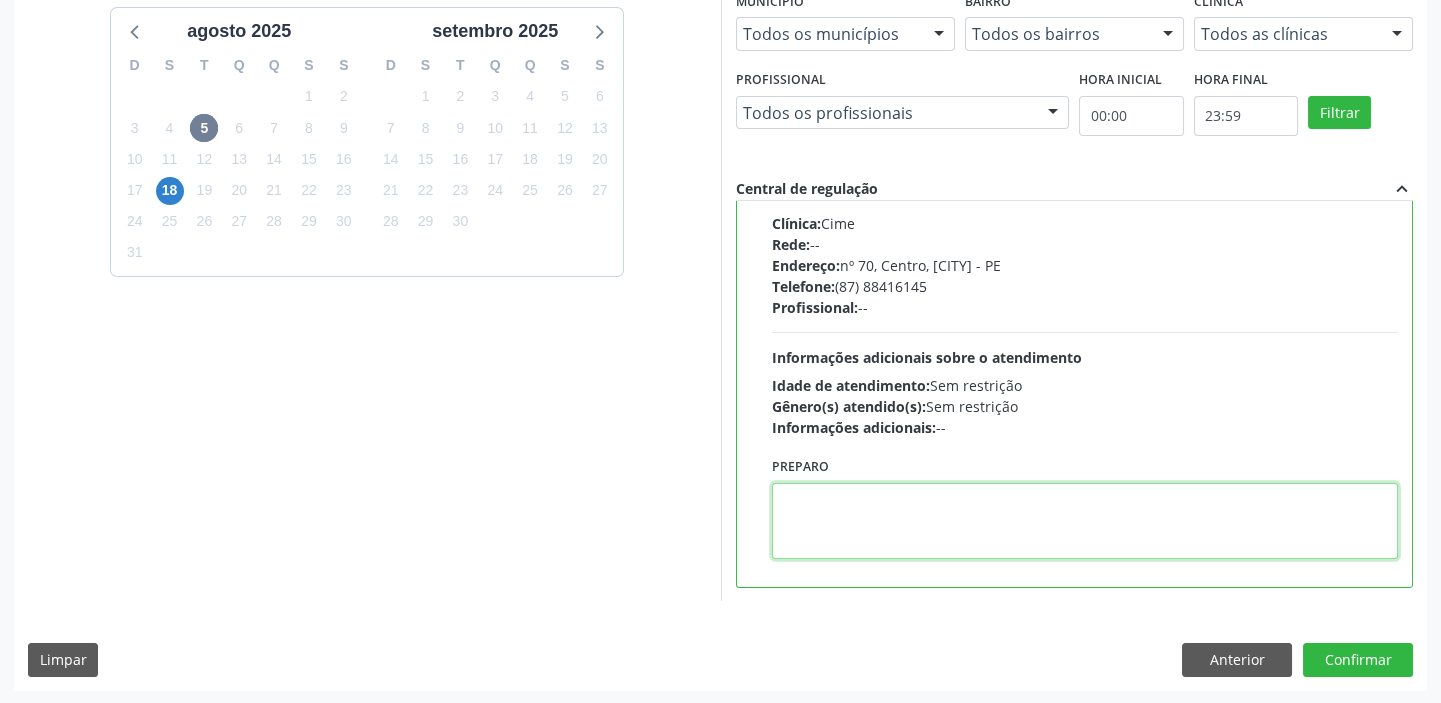 click at bounding box center [1085, 521] 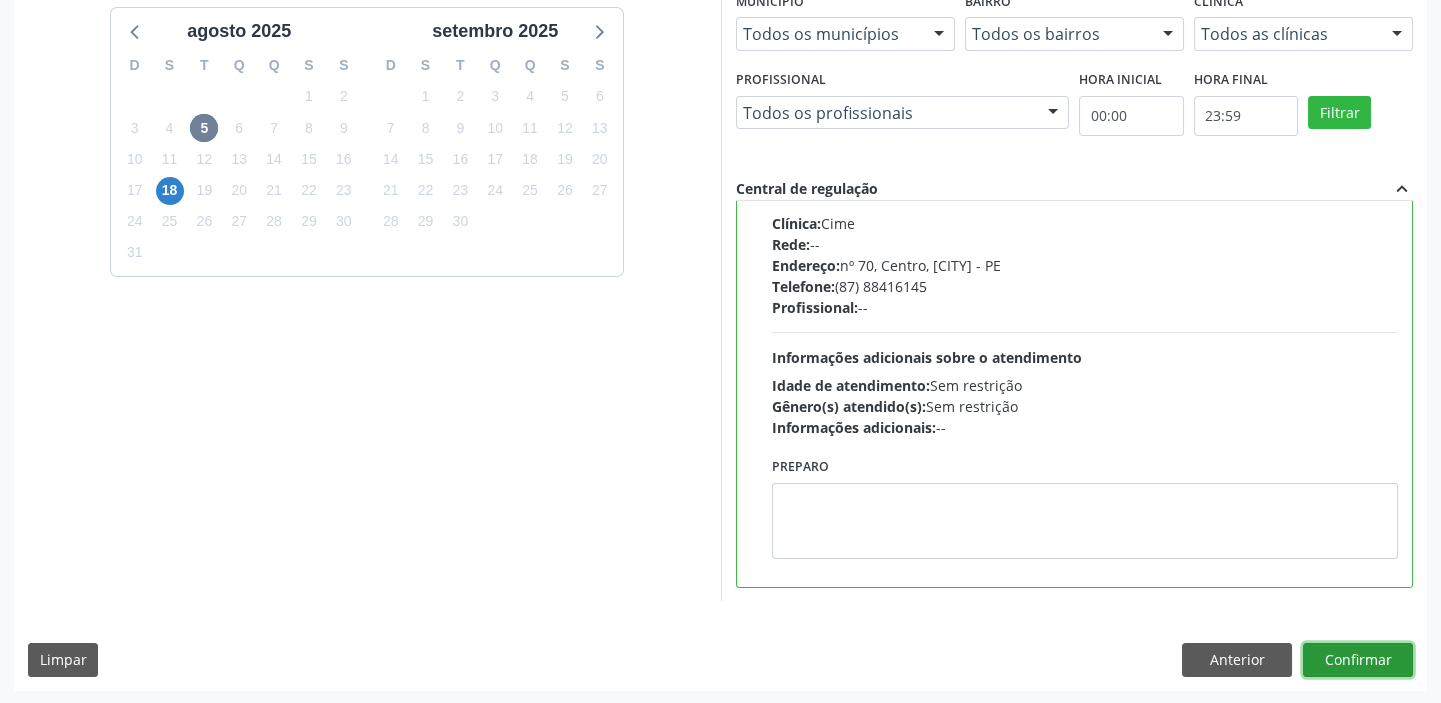 click on "Confirmar" at bounding box center [1358, 660] 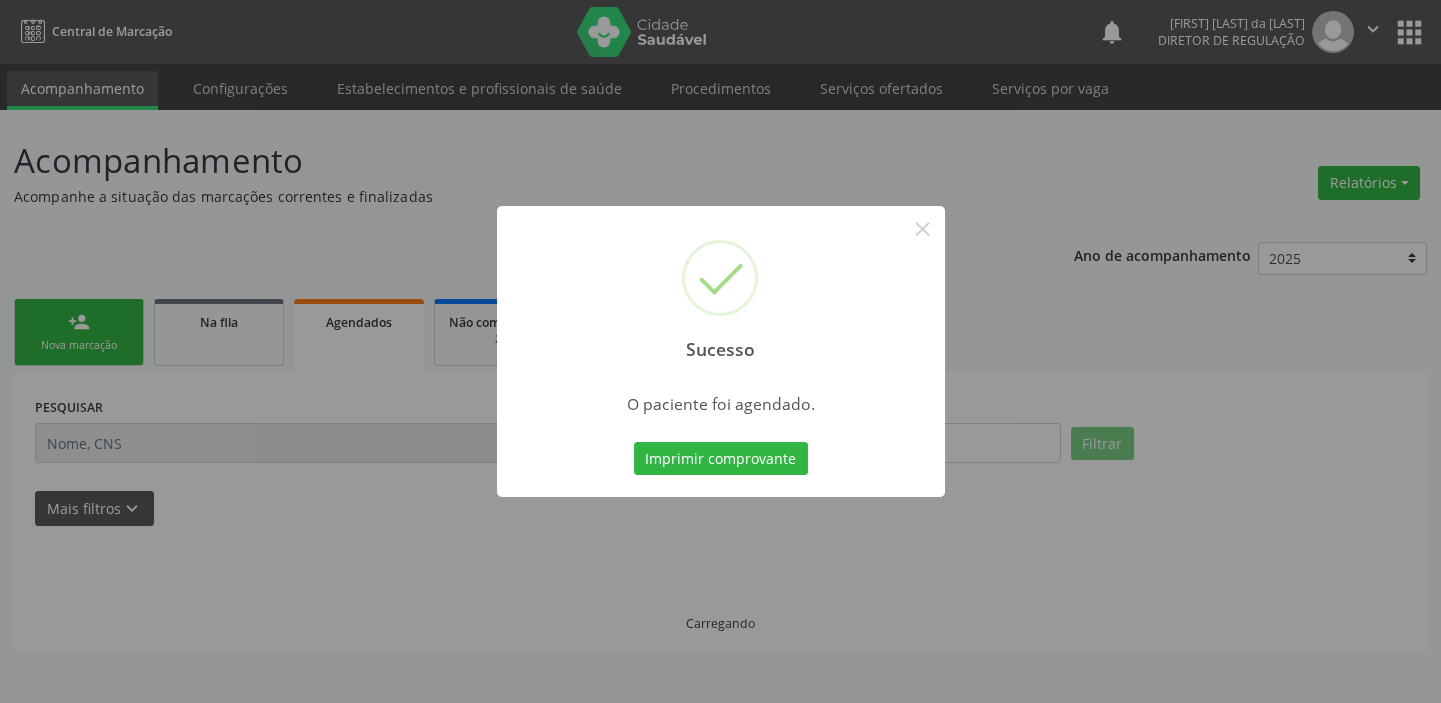 scroll, scrollTop: 0, scrollLeft: 0, axis: both 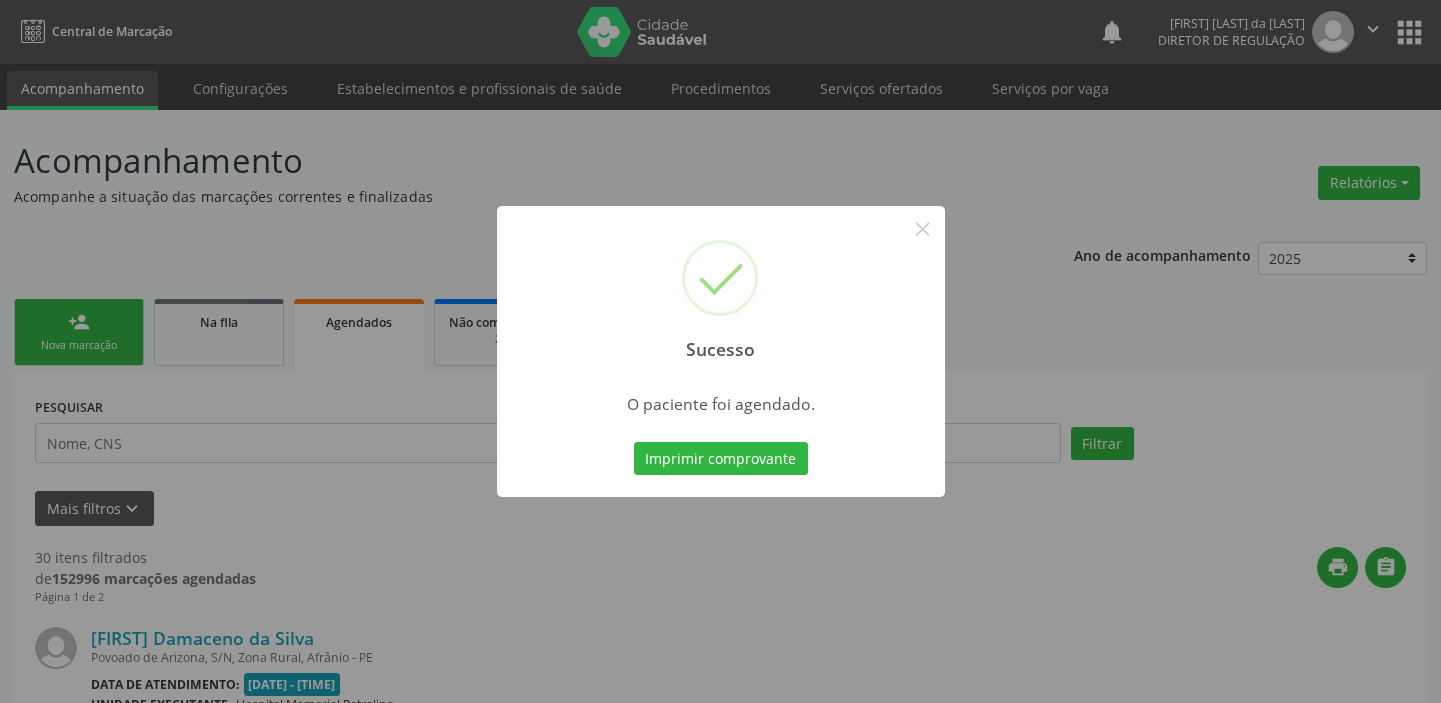 click on "Imprimir comprovante Cancel" at bounding box center (720, 459) 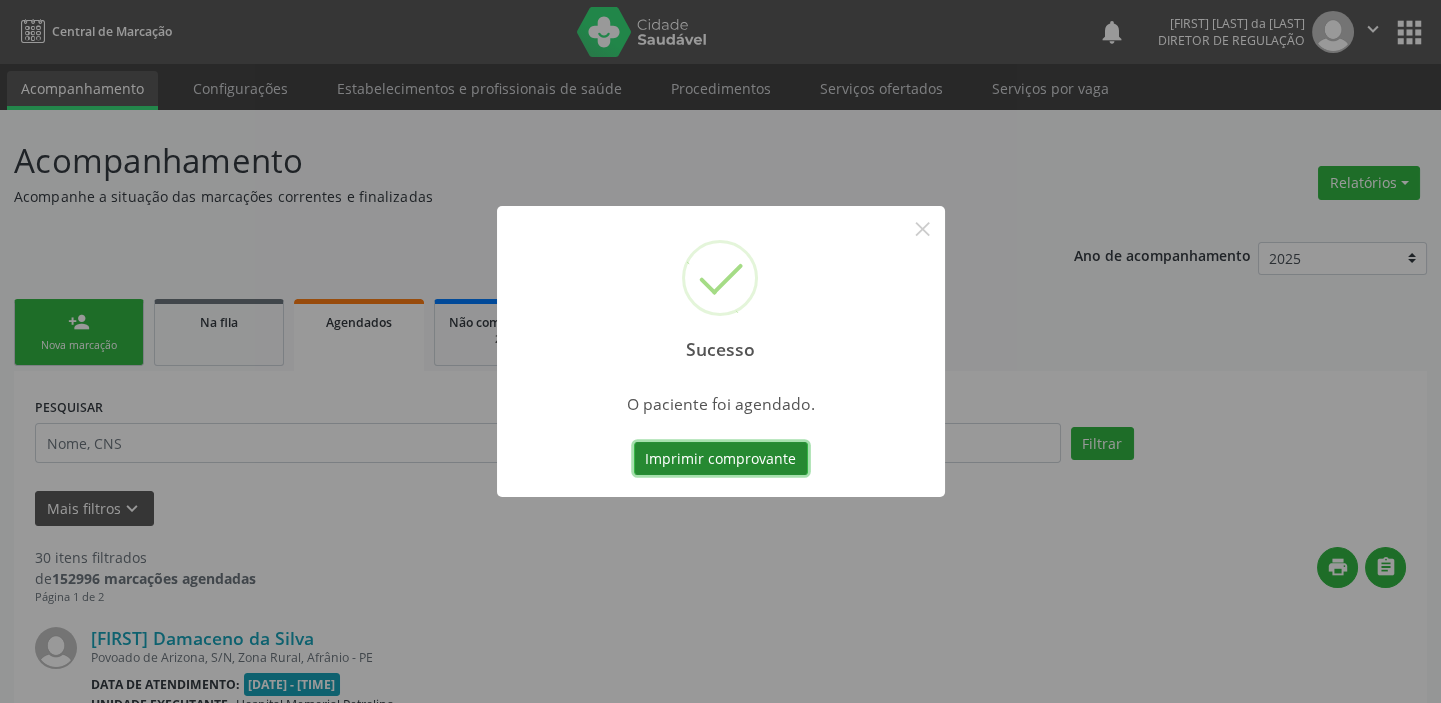 click on "Imprimir comprovante" at bounding box center [721, 459] 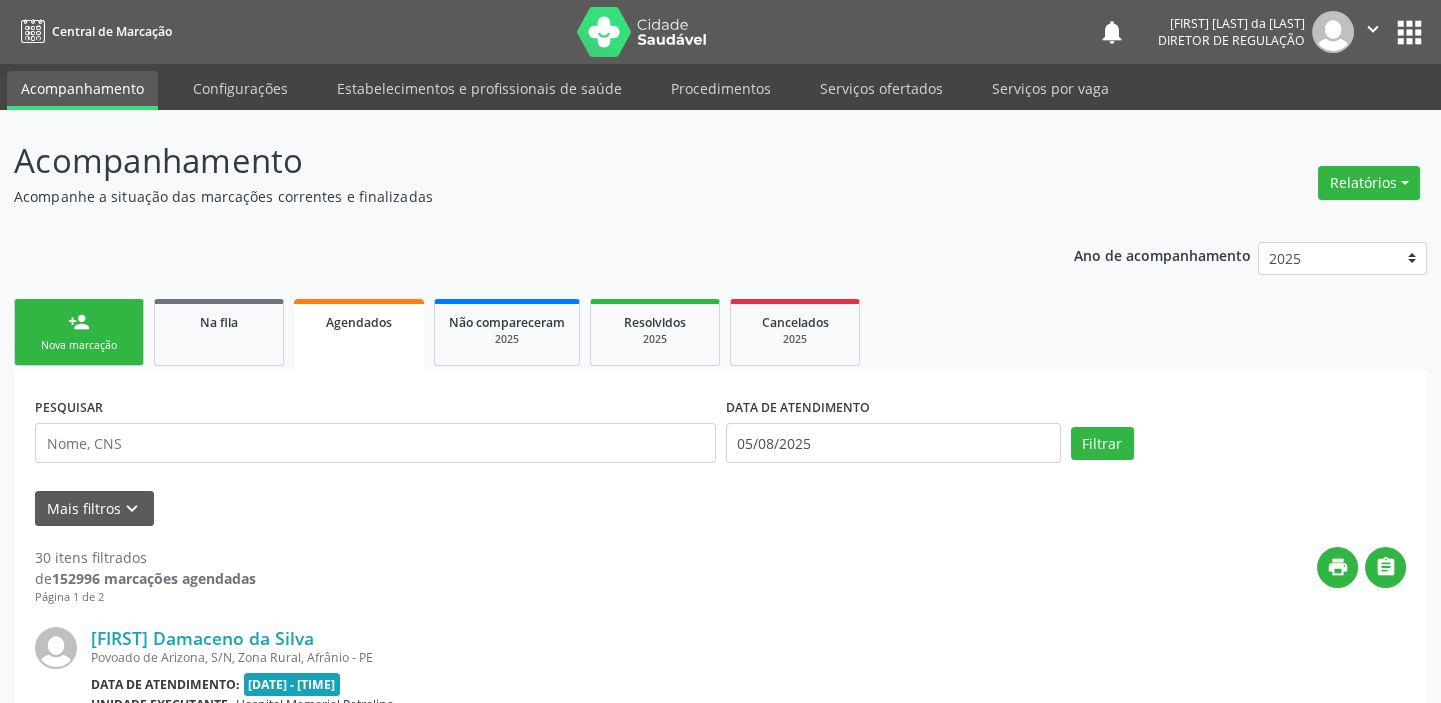 click on "person_add
Nova marcação" at bounding box center (79, 332) 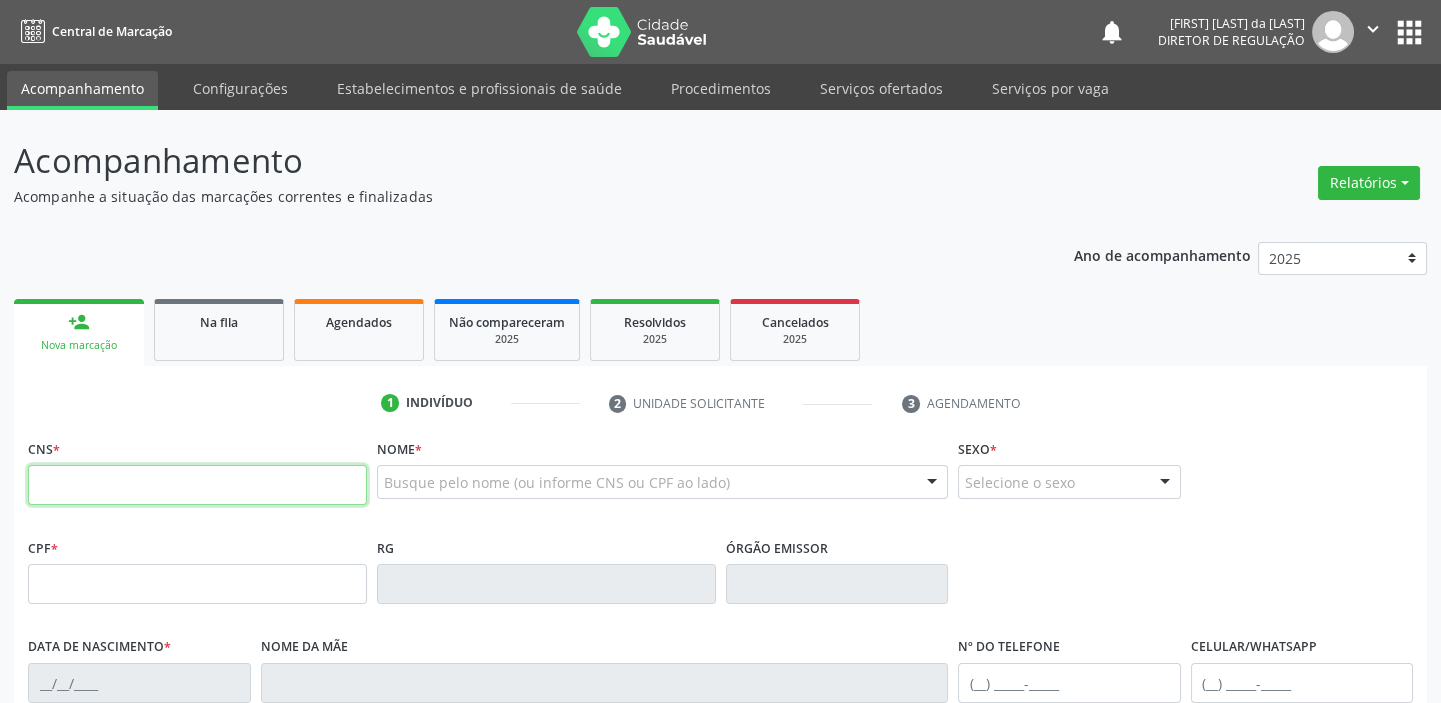 click at bounding box center [197, 485] 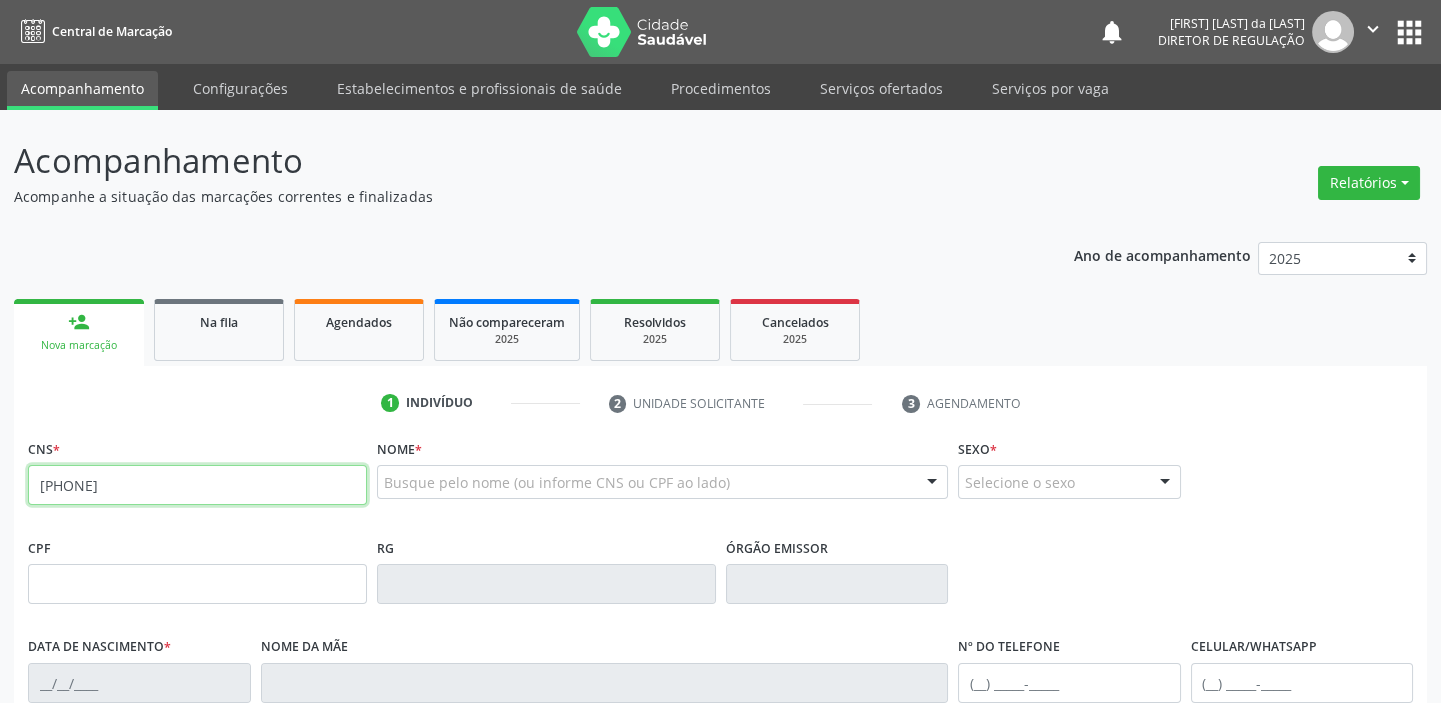 type on "[PHONE]" 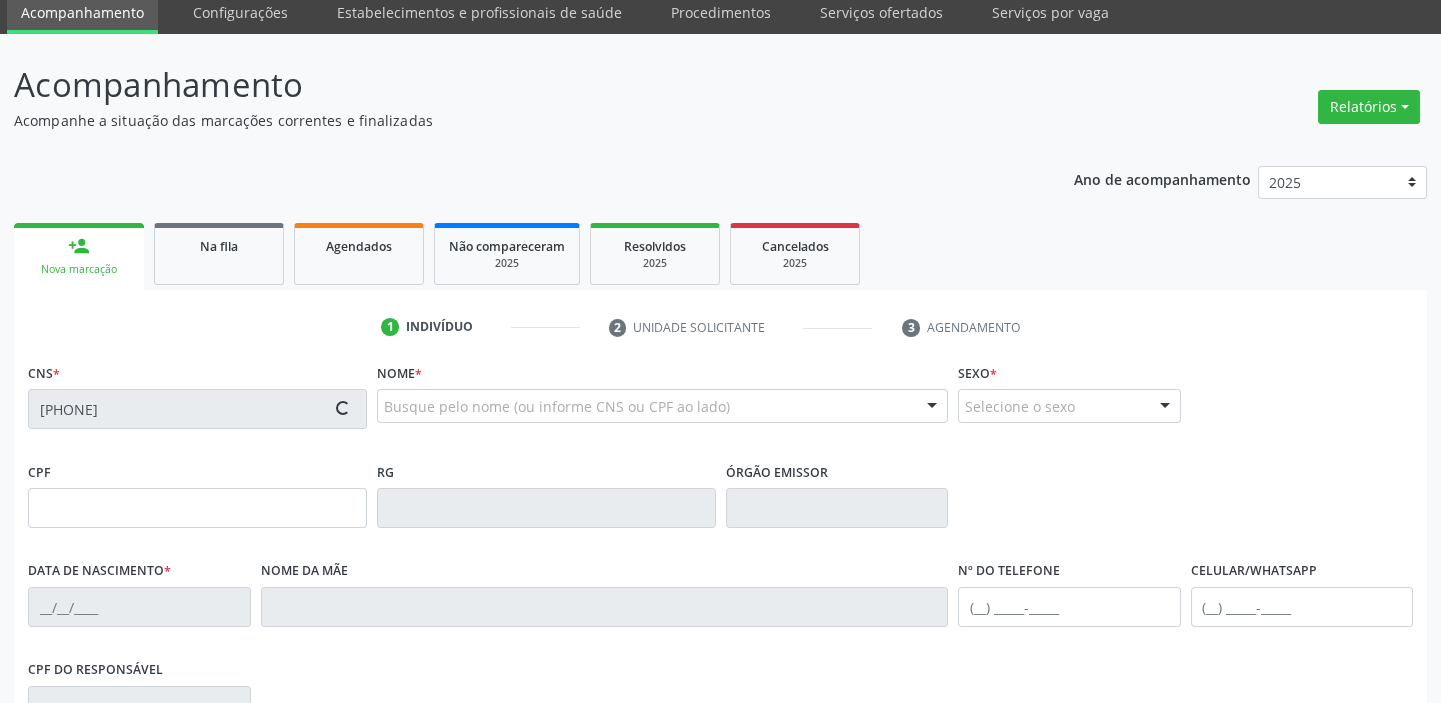 type on "29/03/1991" 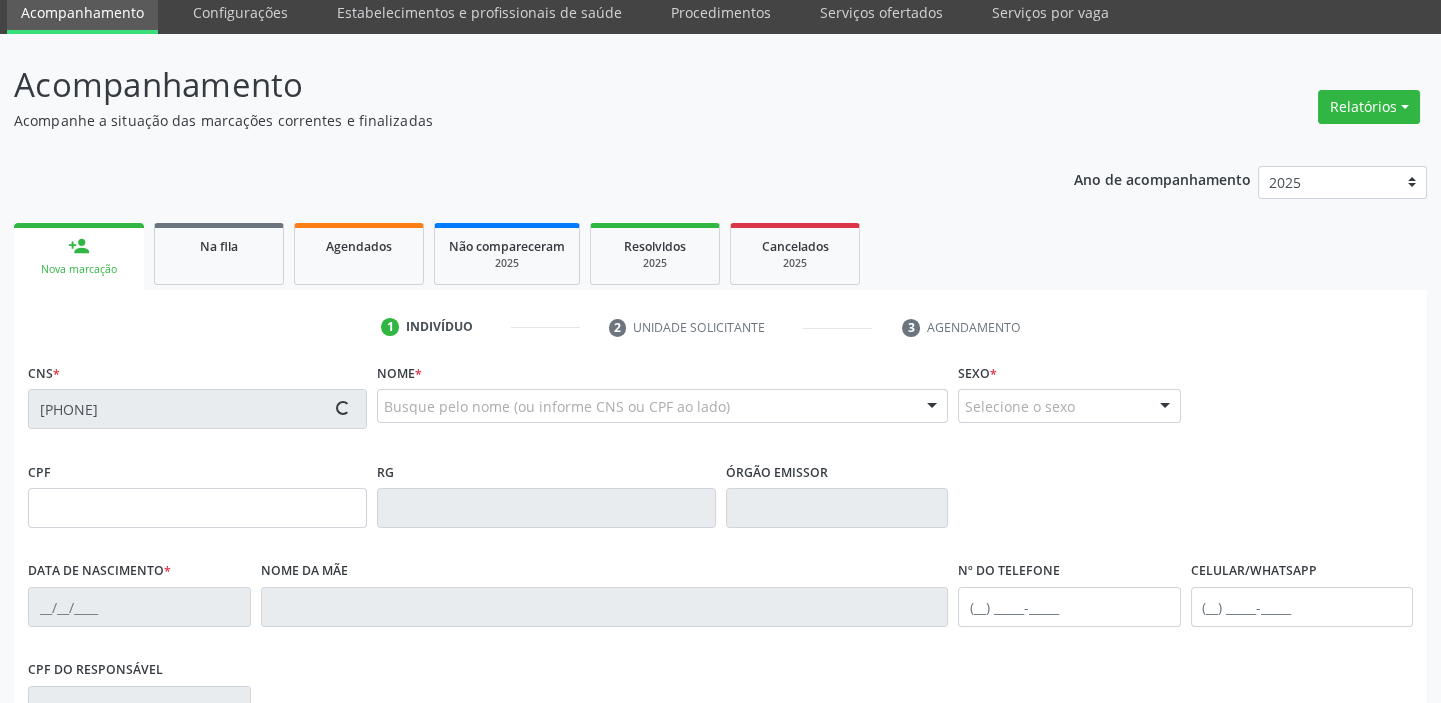 type on "S/N" 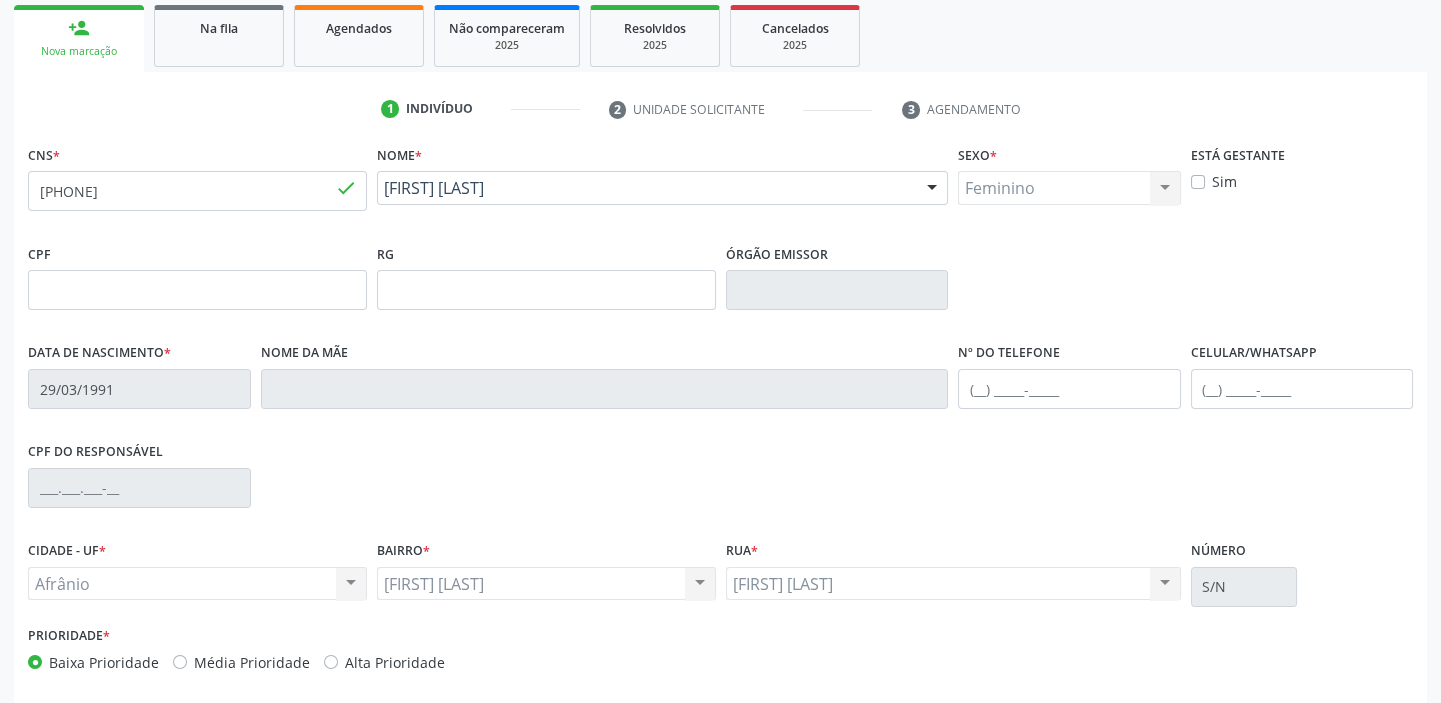 scroll, scrollTop: 380, scrollLeft: 0, axis: vertical 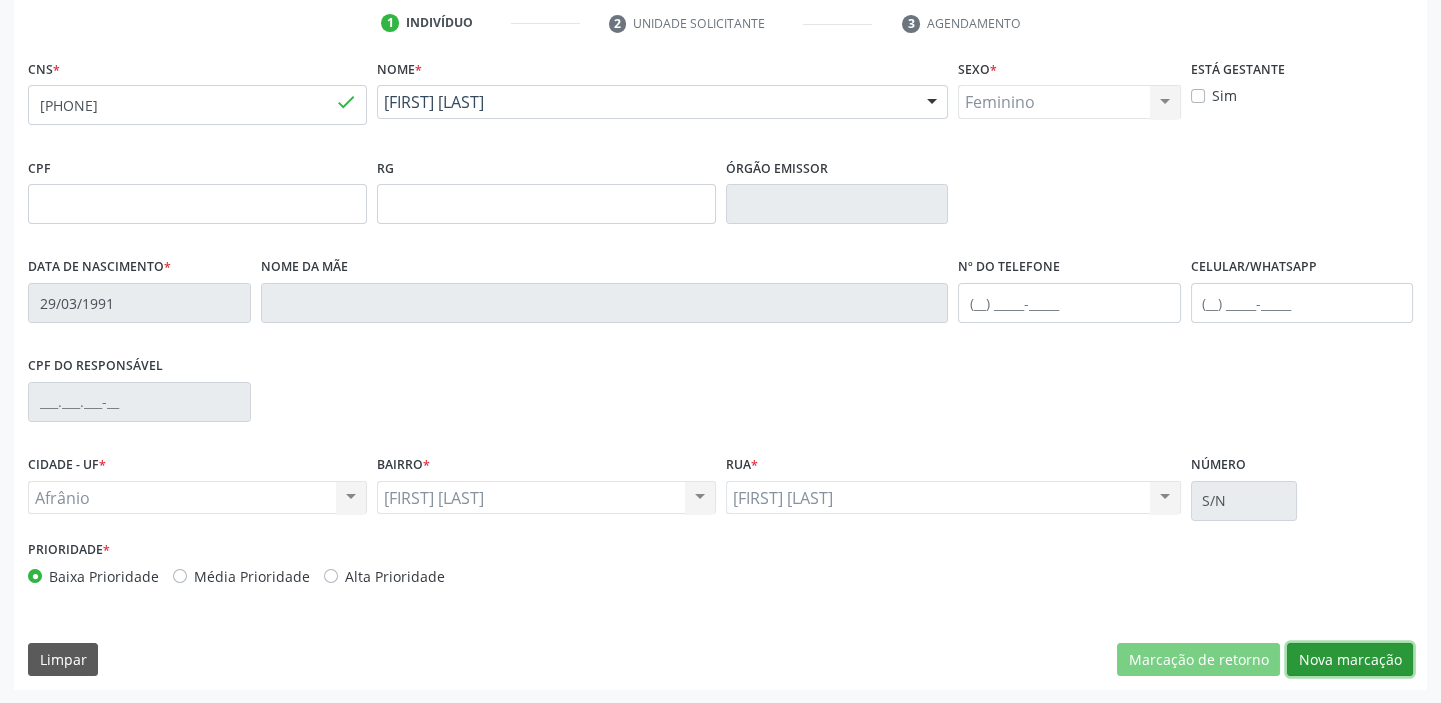 click on "Nova marcação" at bounding box center [1350, 660] 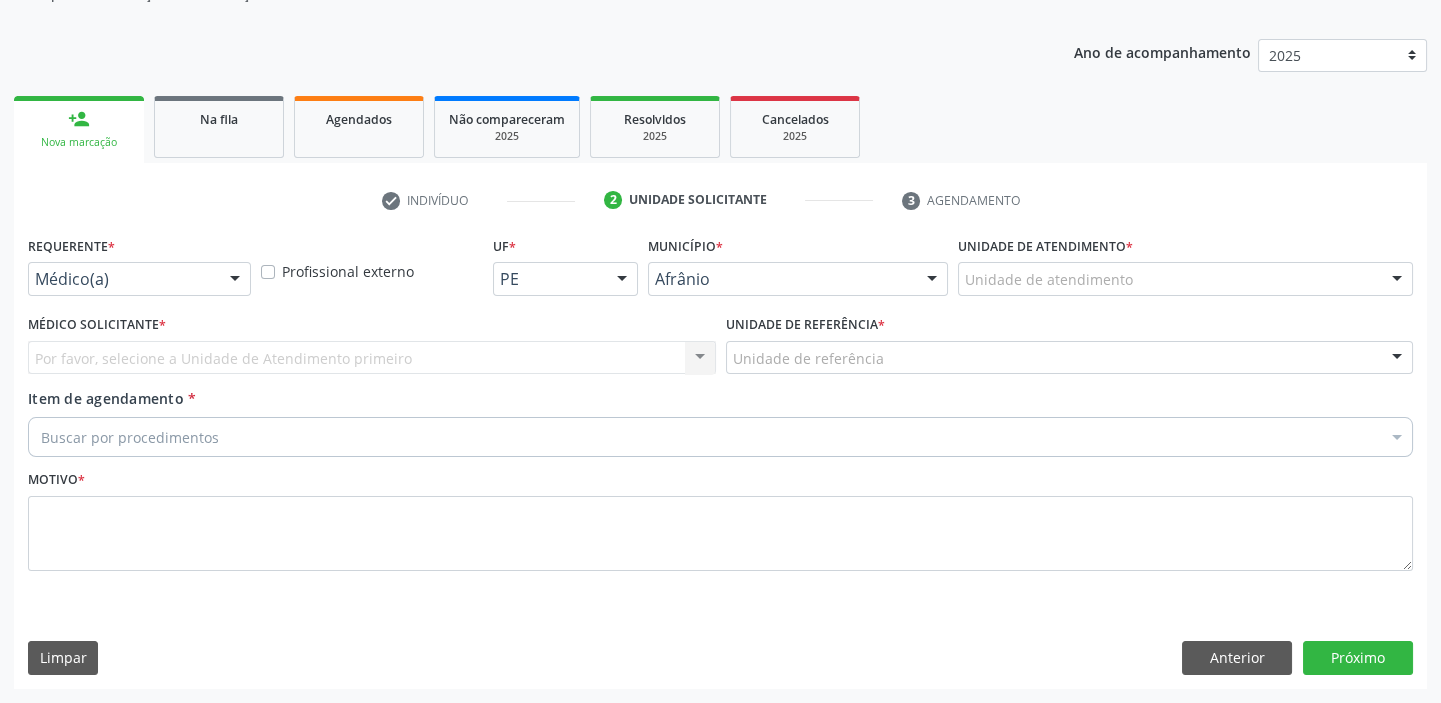 scroll, scrollTop: 201, scrollLeft: 0, axis: vertical 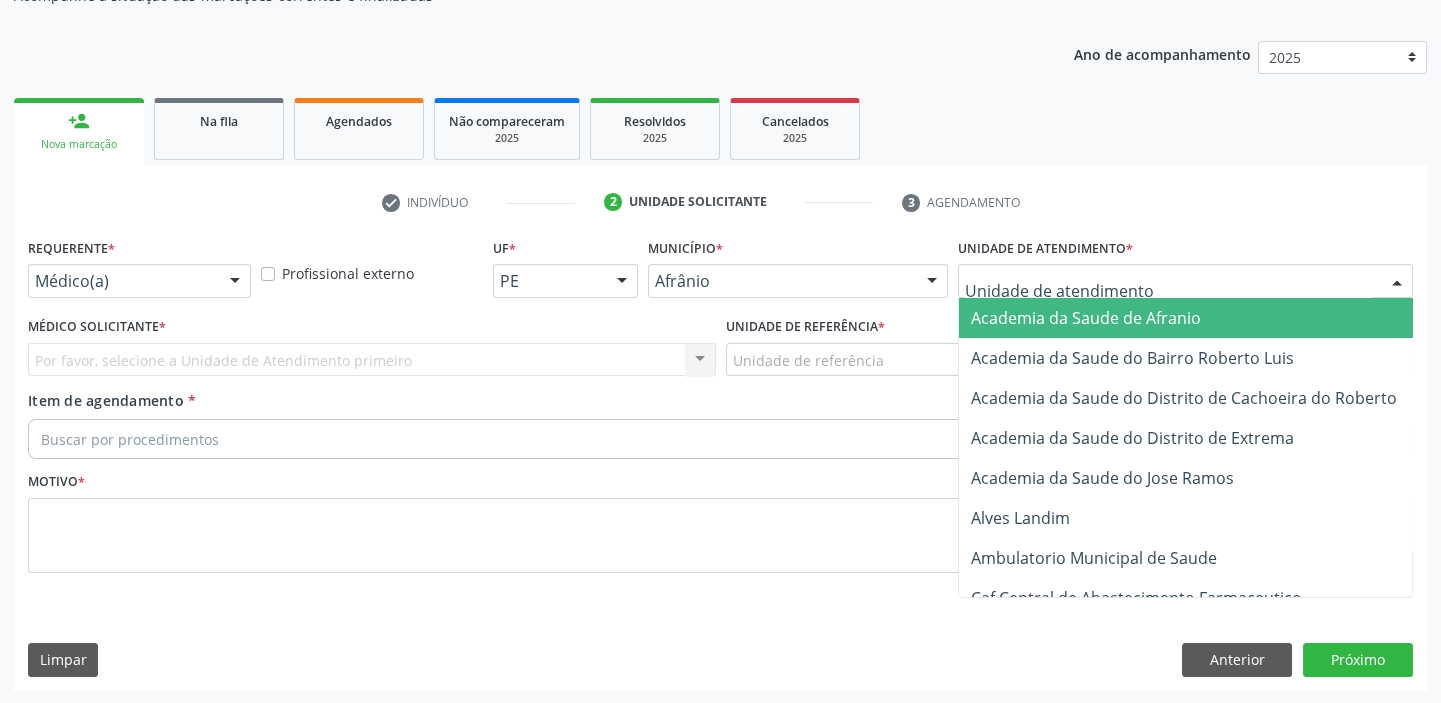 drag, startPoint x: 970, startPoint y: 274, endPoint x: 970, endPoint y: 370, distance: 96 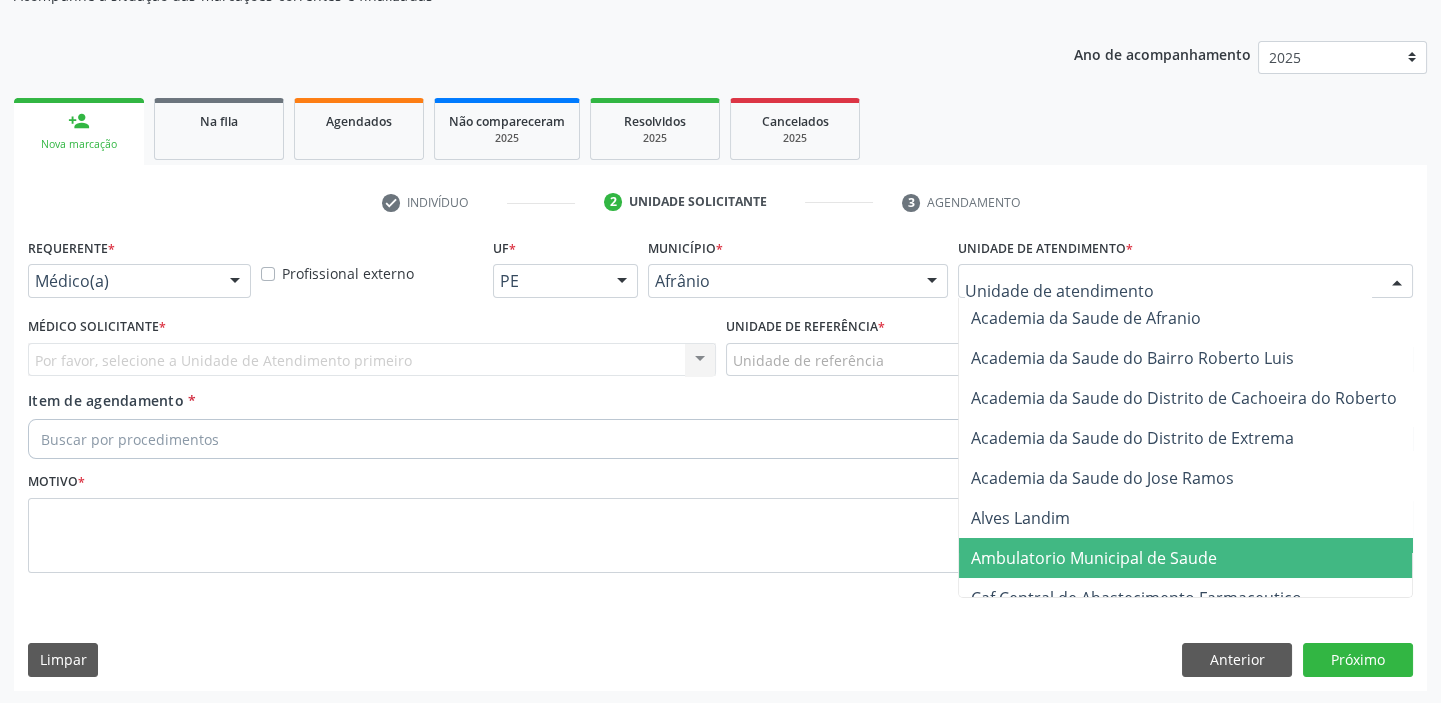 drag, startPoint x: 988, startPoint y: 564, endPoint x: 840, endPoint y: 479, distance: 170.6722 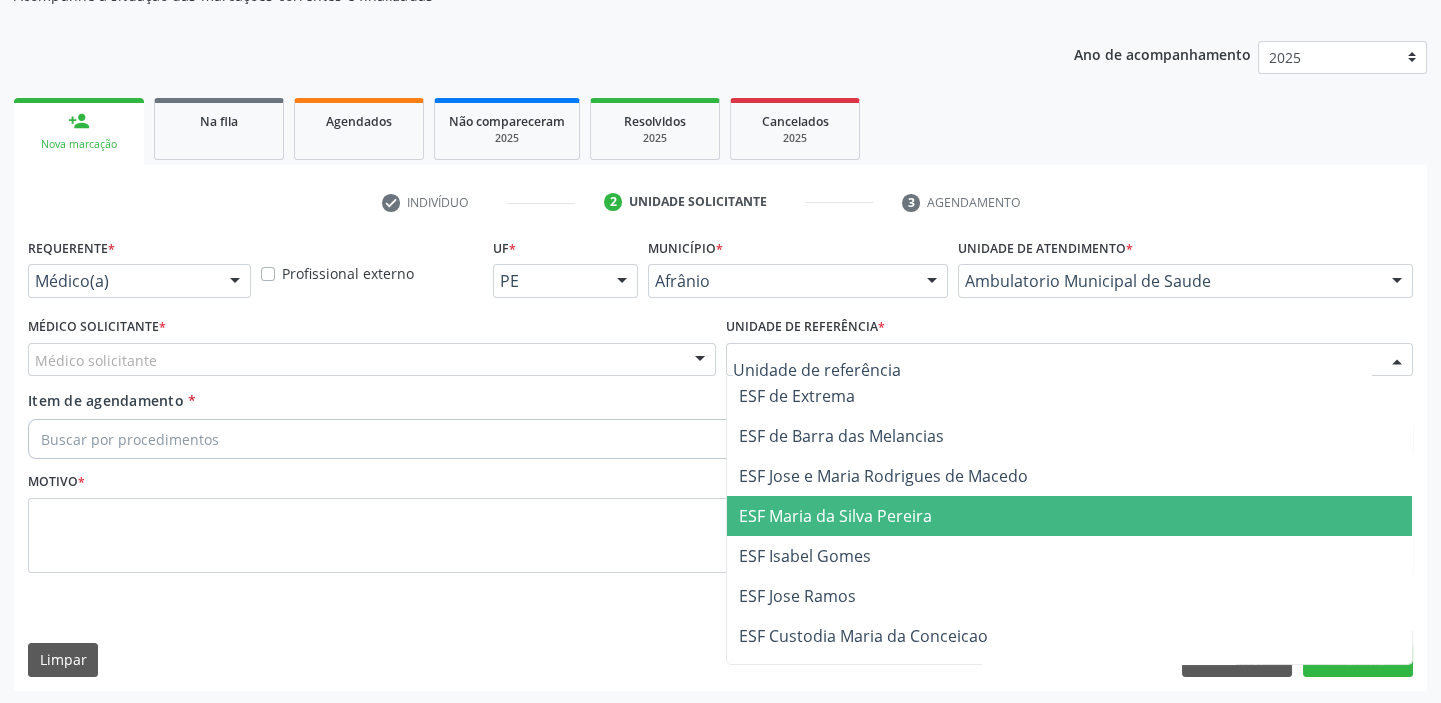 click on "ESF Maria da Silva Pereira" at bounding box center [835, 516] 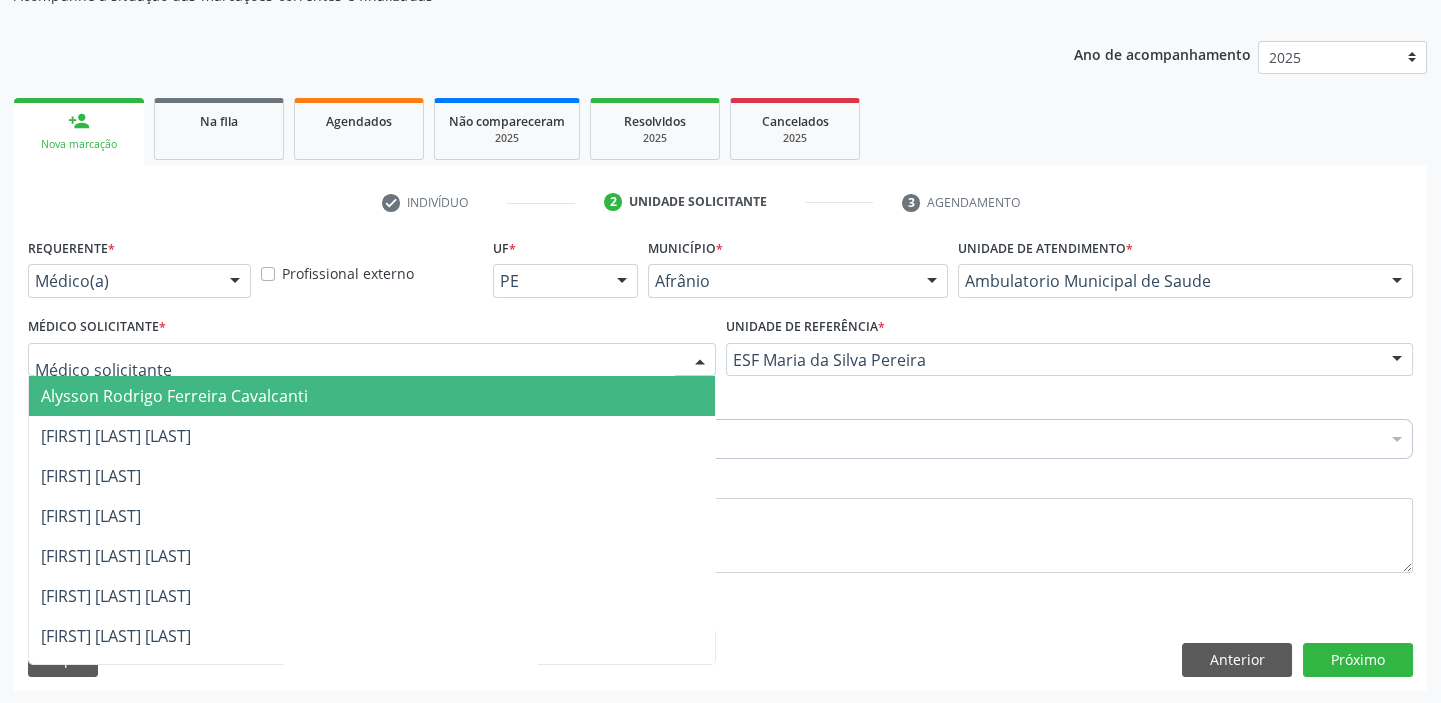 click at bounding box center (372, 360) 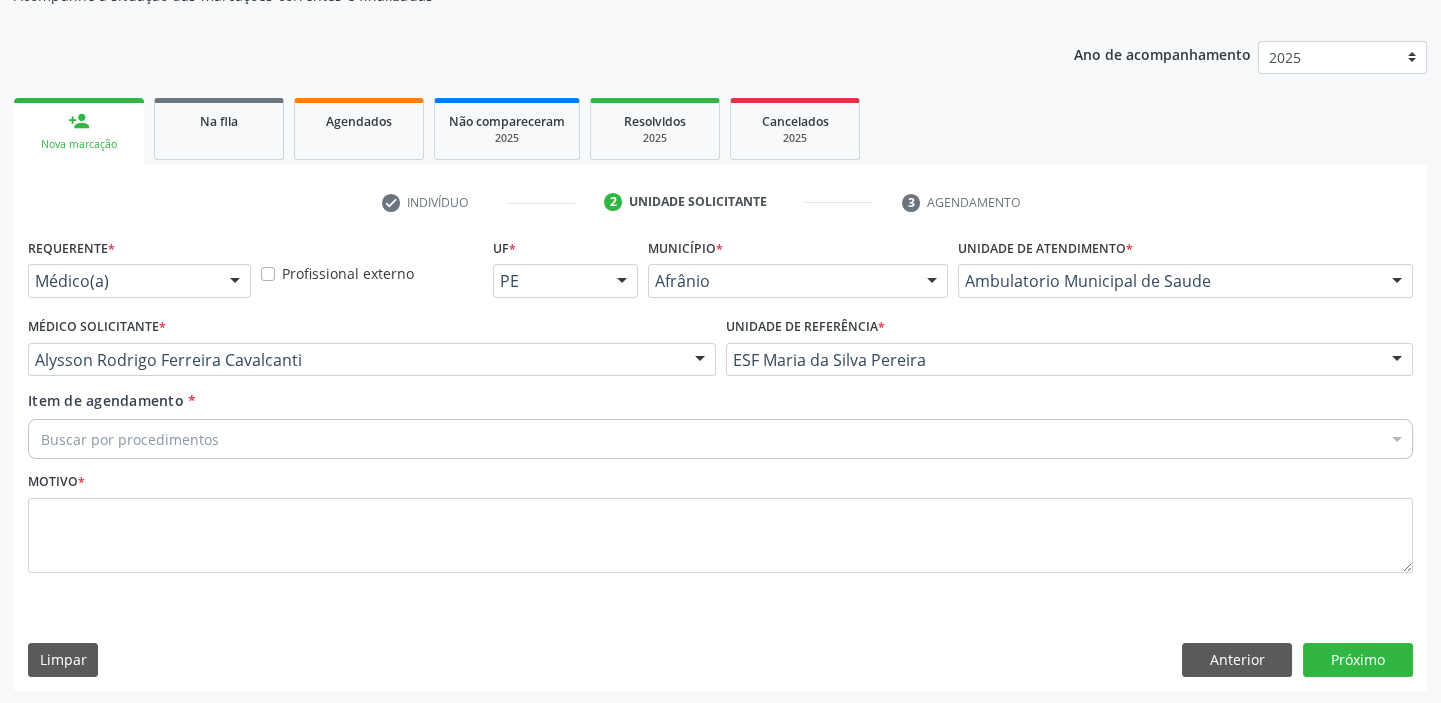 click on "Buscar por procedimentos" at bounding box center (720, 439) 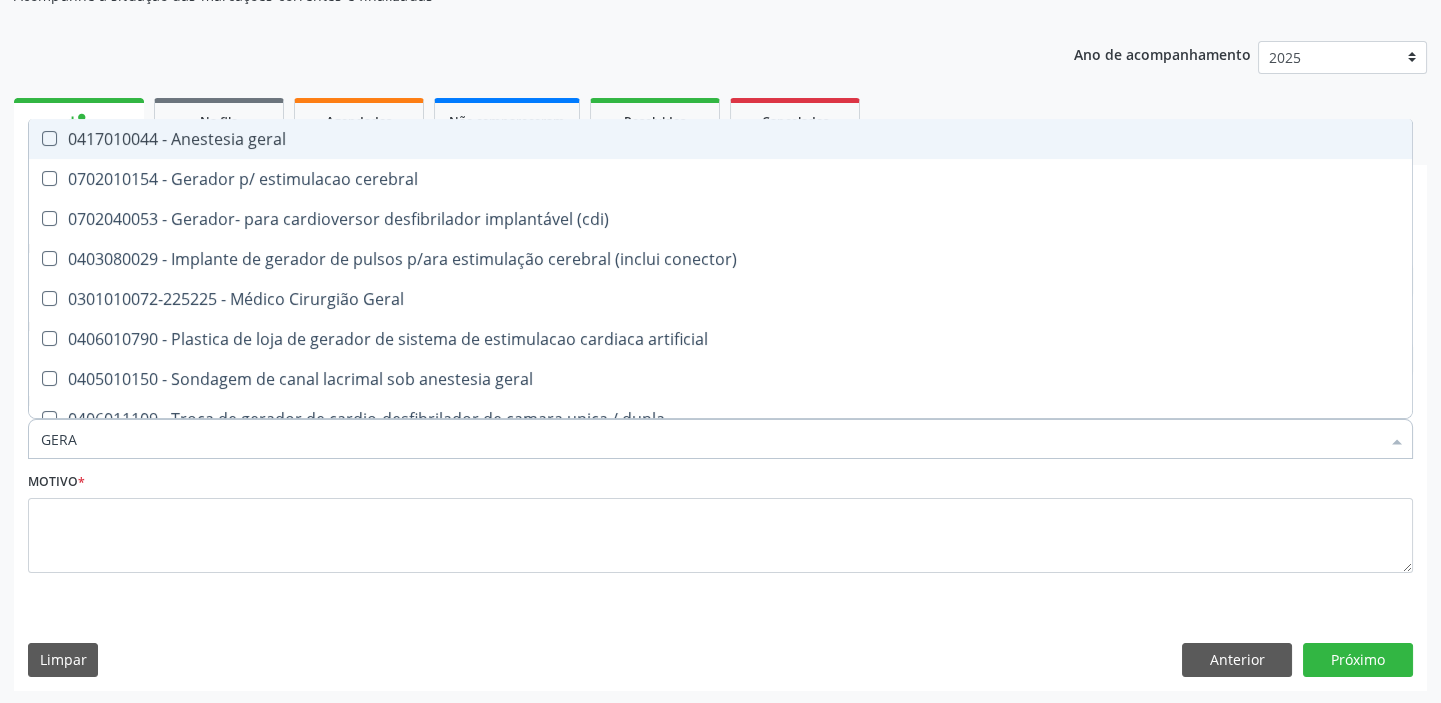 type on "GERAL" 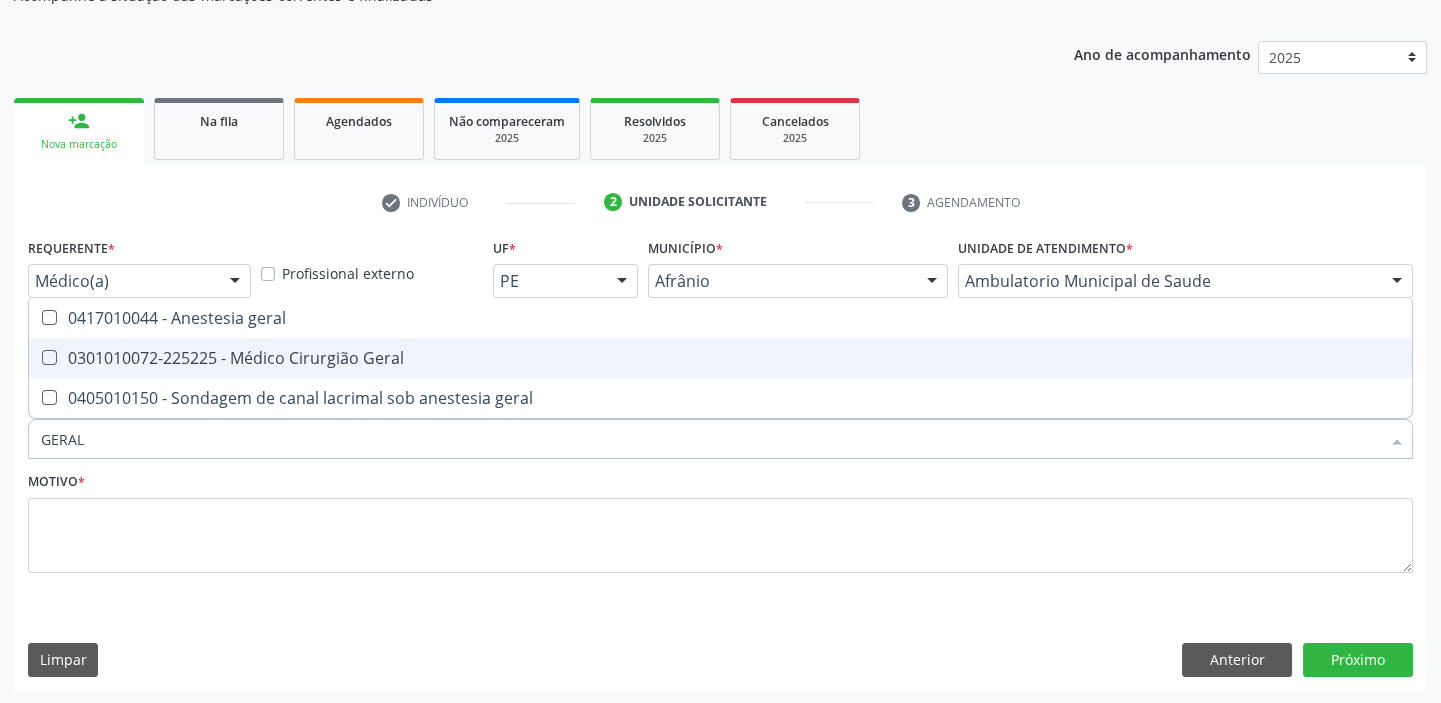 click on "0301010072-225225 - Médico Cirurgião Geral" at bounding box center [720, 358] 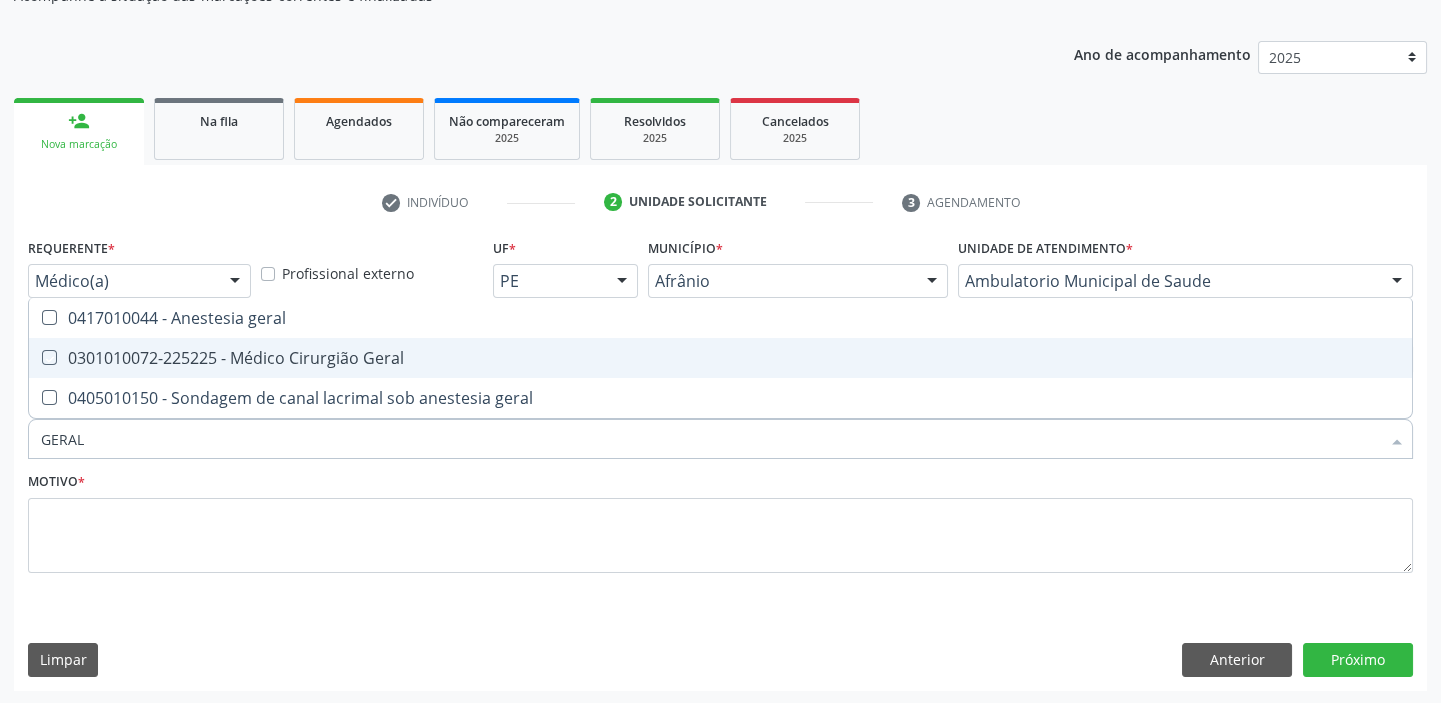 checkbox on "true" 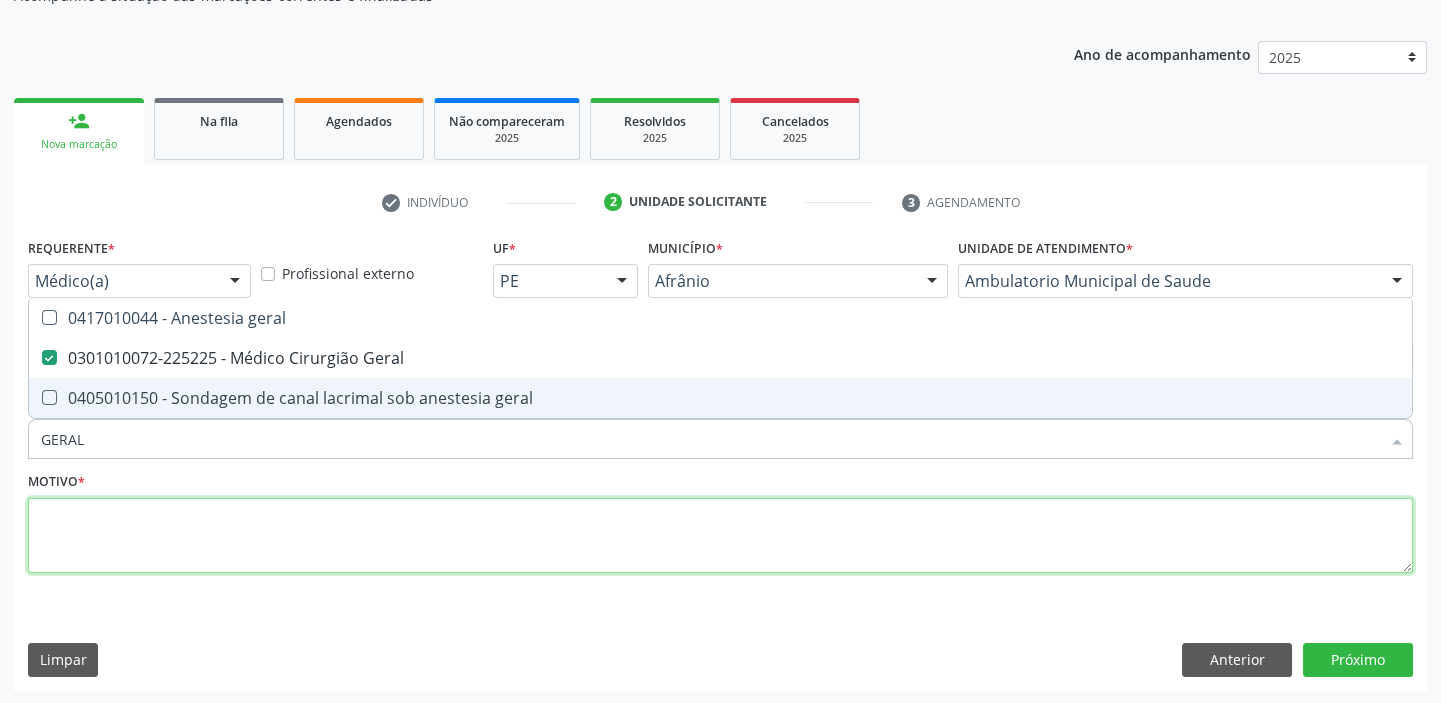 click at bounding box center [720, 536] 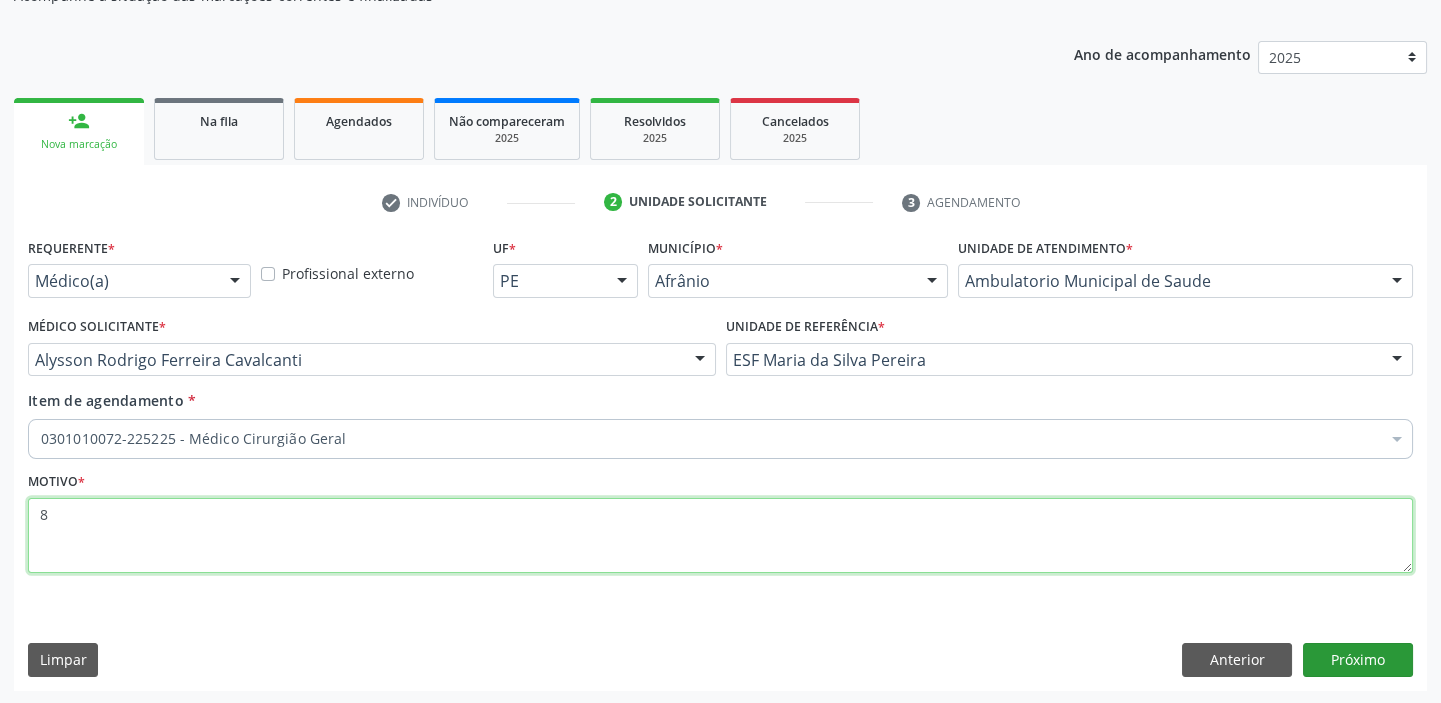 type on "8" 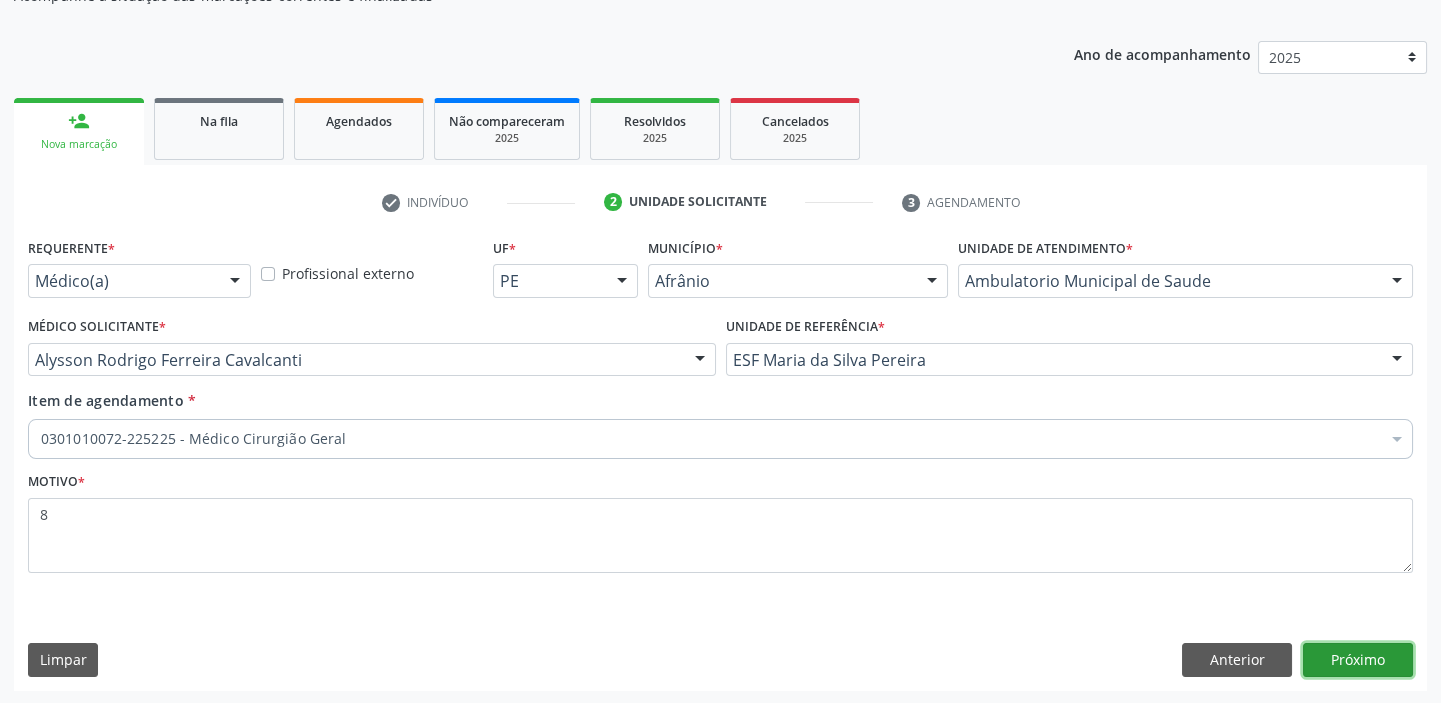click on "Próximo" at bounding box center [1358, 660] 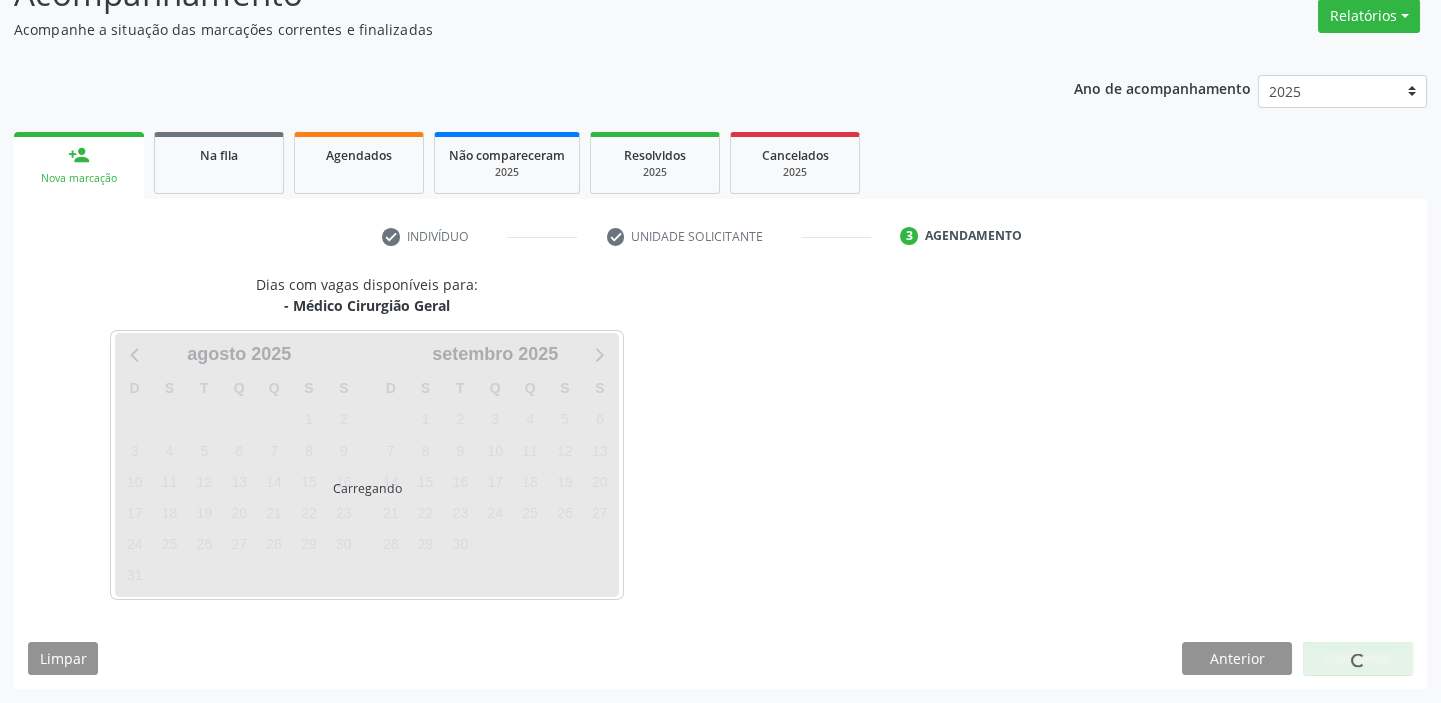 scroll, scrollTop: 166, scrollLeft: 0, axis: vertical 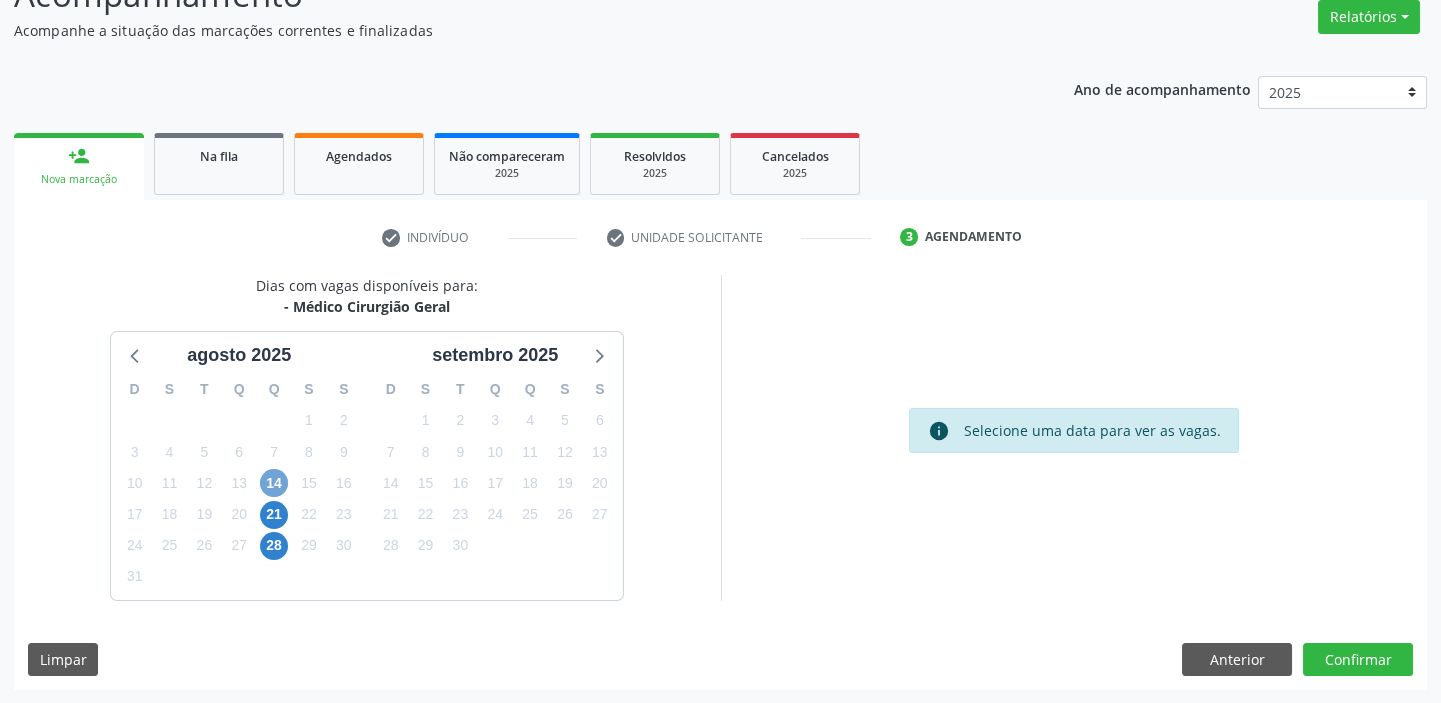 click on "14" at bounding box center [274, 483] 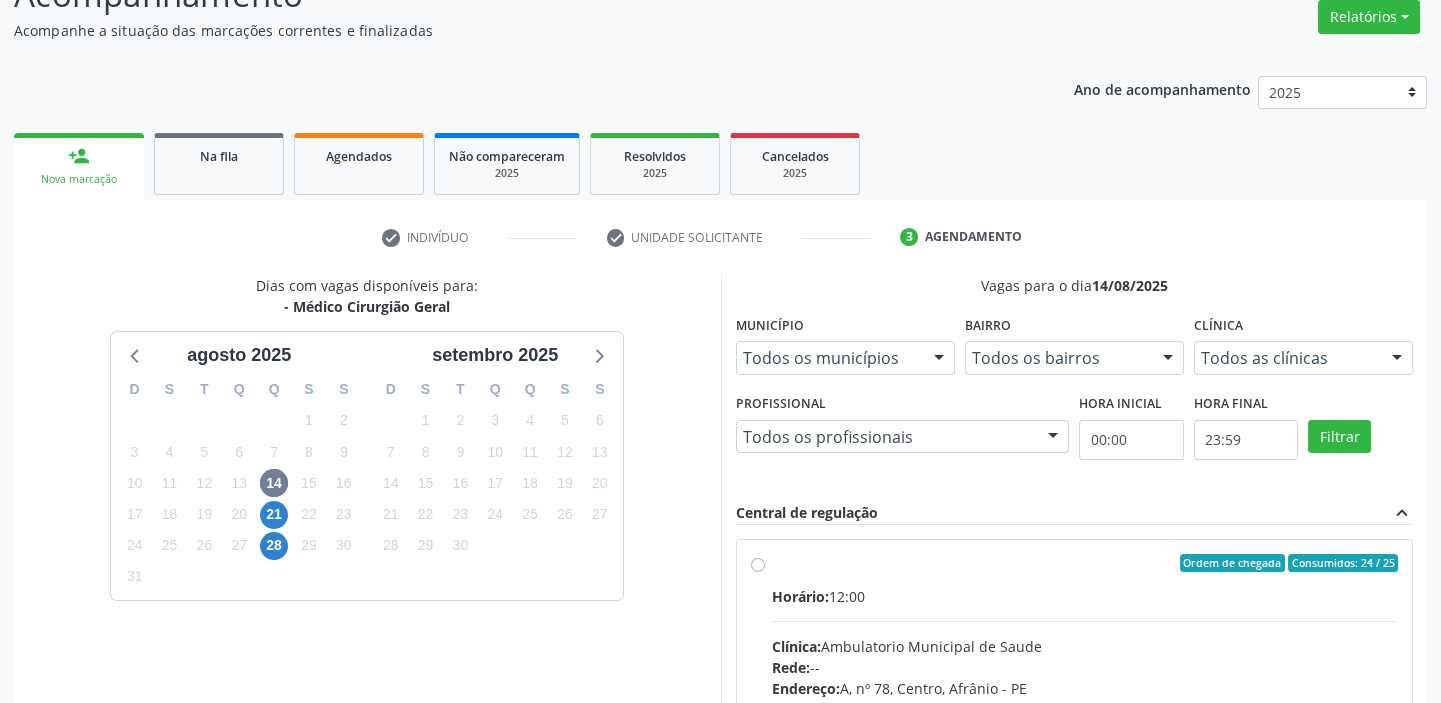 click on "Horário:" at bounding box center (800, 596) 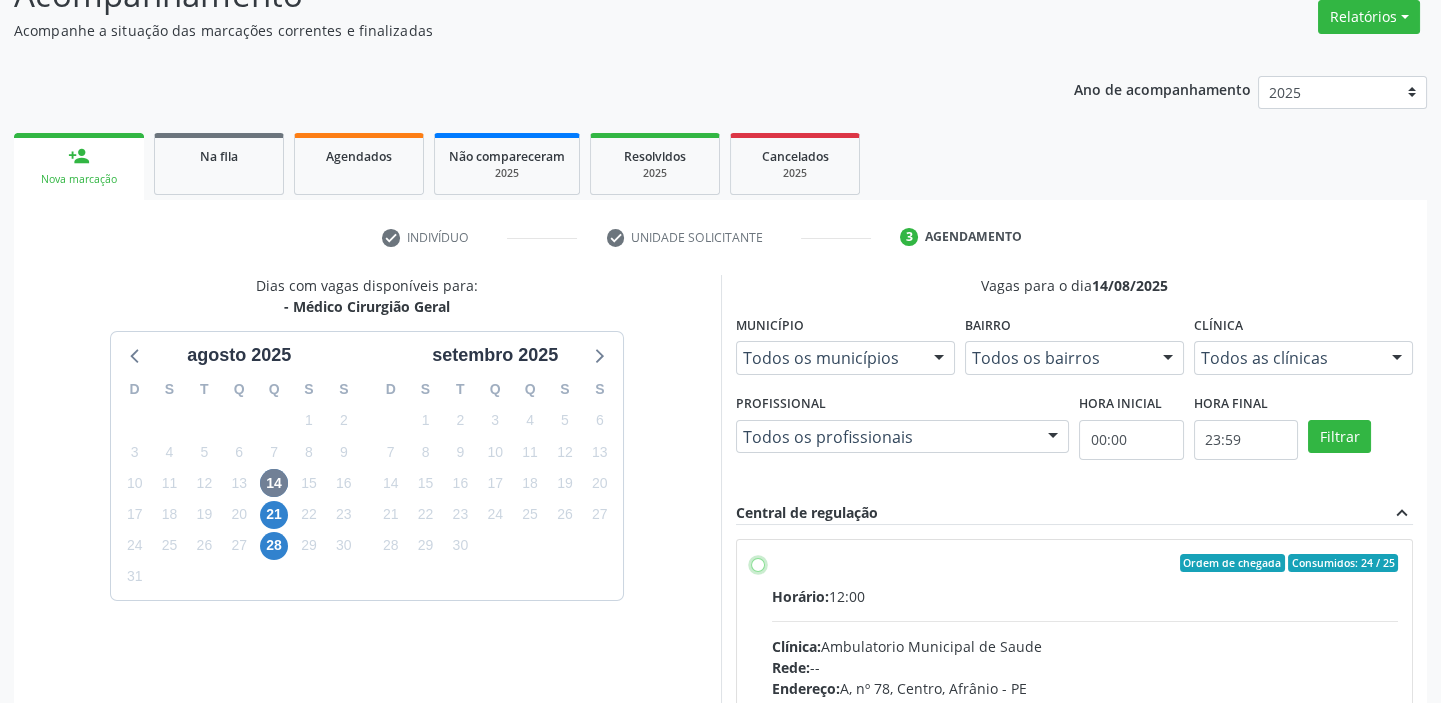 click on "Ordem de chegada
Consumidos: 24 / 25
Horário:   12:00
Clínica:  Ambulatorio Municipal de Saude
Rede:
--
Endereço:   A, nº [NUMBER], [STREET], [CITY], [STATE]
Telefone:   --
Profissional:
--
Informações adicionais sobre o atendimento
Idade de atendimento:
Sem restrição
Gênero(s) atendido(s):
Sem restrição
Informações adicionais:
--" at bounding box center [758, 563] 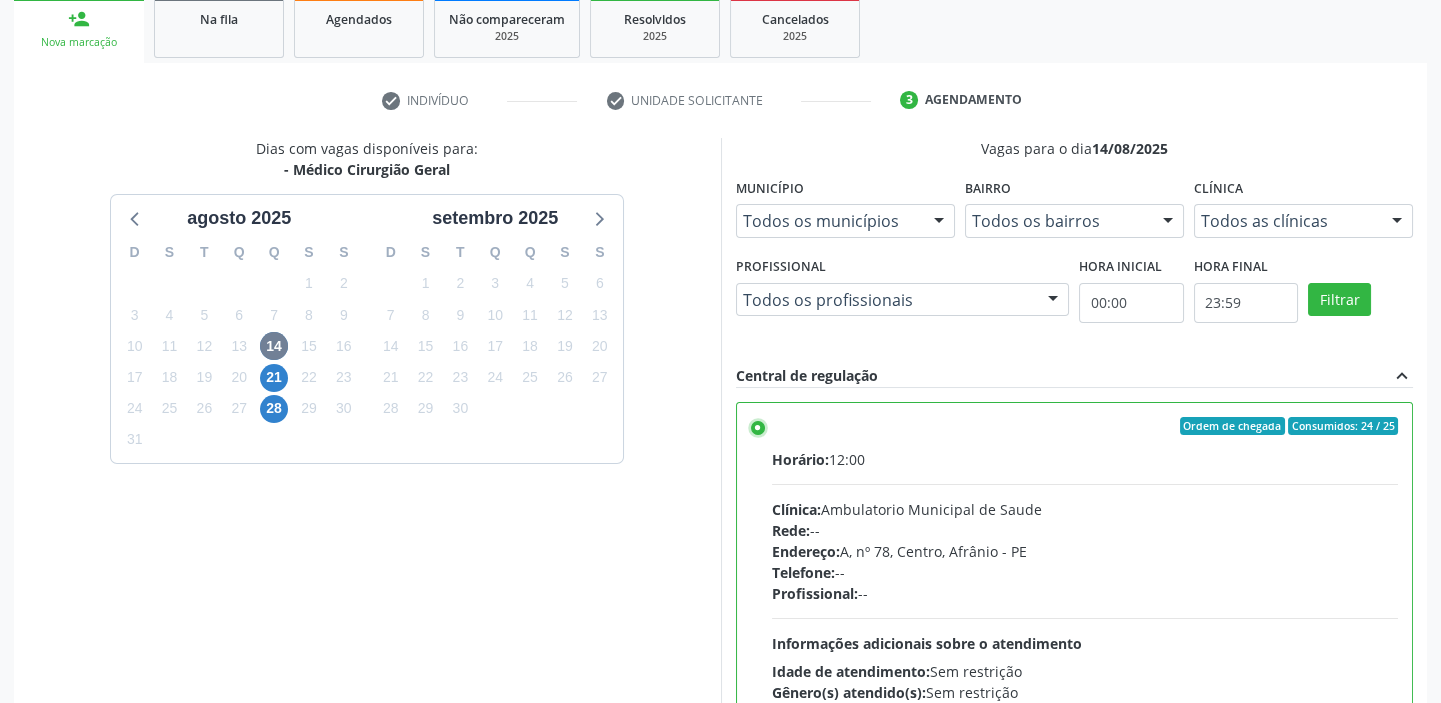 scroll, scrollTop: 490, scrollLeft: 0, axis: vertical 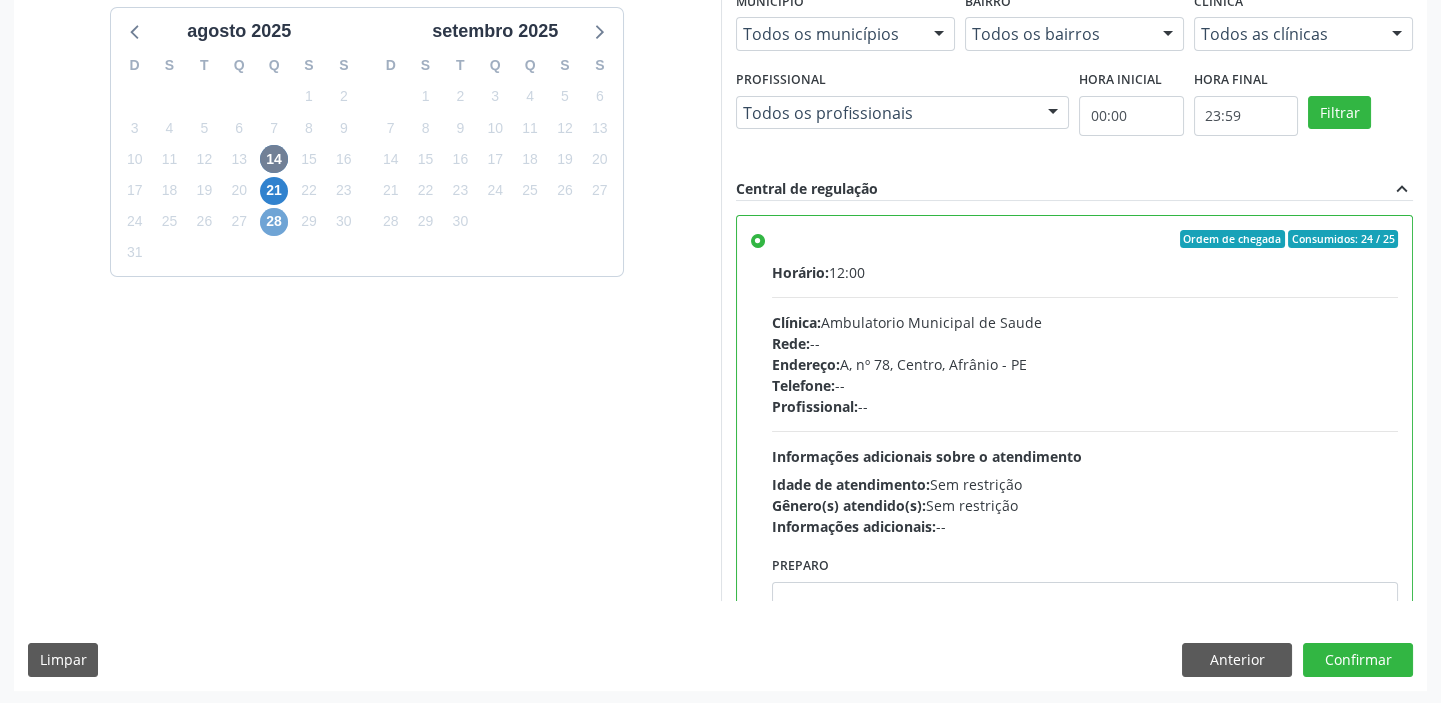 click on "28" at bounding box center (274, 222) 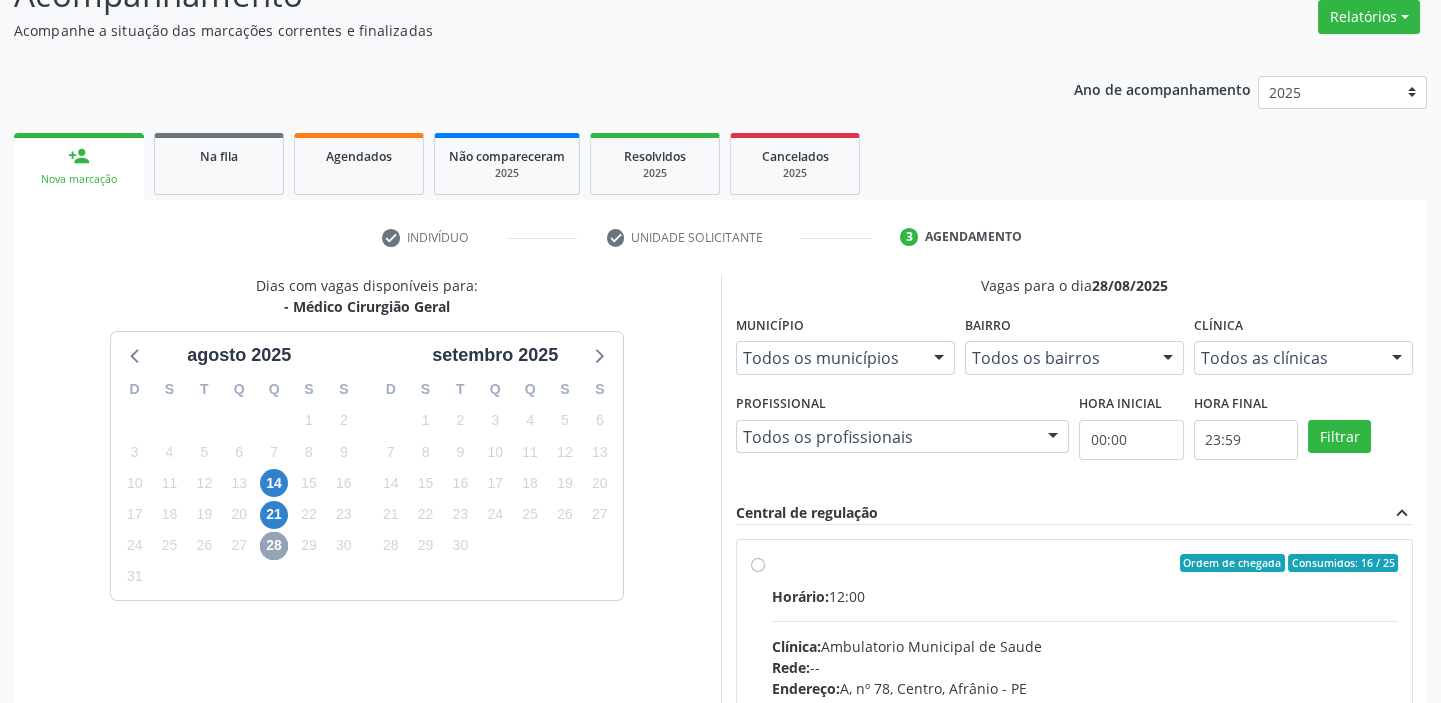 scroll, scrollTop: 455, scrollLeft: 0, axis: vertical 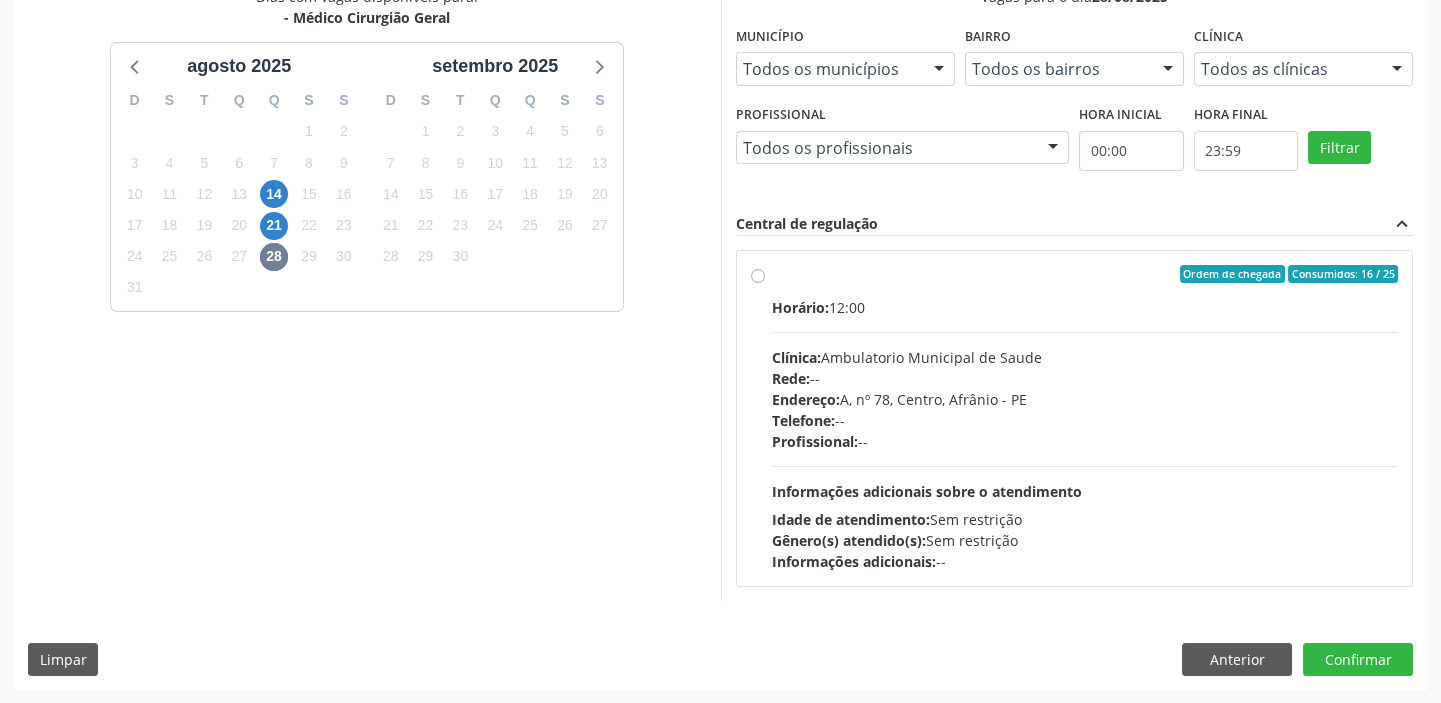 click on "Horário:   12:00
Clínica:  Ambulatorio Municipal de Saude
Rede:
--
Endereço:   A, nº 78, Centro, [CITY] - PE
Telefone:   --
Profissional:
--
Informações adicionais sobre o atendimento
Idade de atendimento:
Sem restrição
Gênero(s) atendido(s):
Sem restrição
Informações adicionais:
--" at bounding box center (1085, 434) 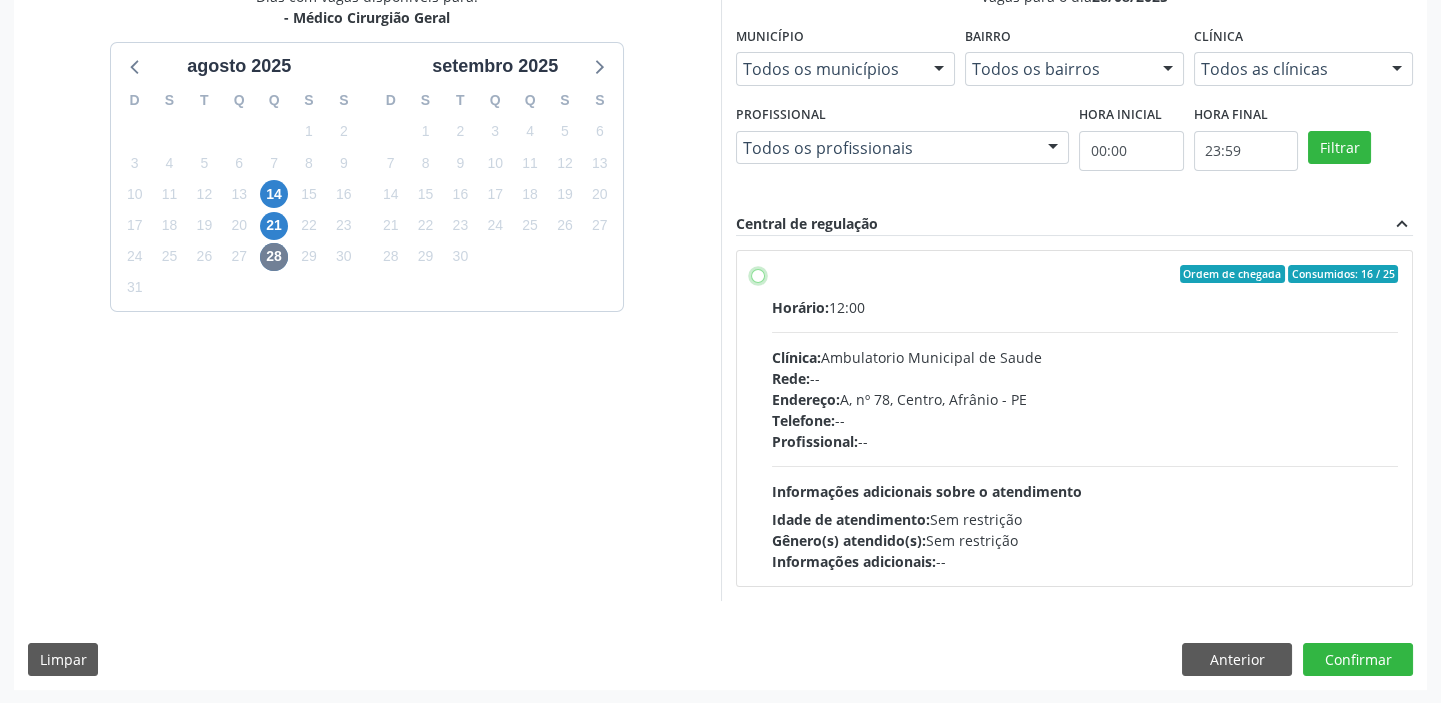 click on "Ordem de chegada
Consumidos: 16 / 25
Horário:   12:00
Clínica:  Ambulatorio Municipal de Saude
Rede:
--
Endereço:   A, nº [NUMBER], [STREET], [CITY], [STATE]
Telefone:   --
Profissional:
--
Informações adicionais sobre o atendimento
Idade de atendimento:
Sem restrição
Gênero(s) atendido(s):
Sem restrição
Informações adicionais:
--" at bounding box center [758, 274] 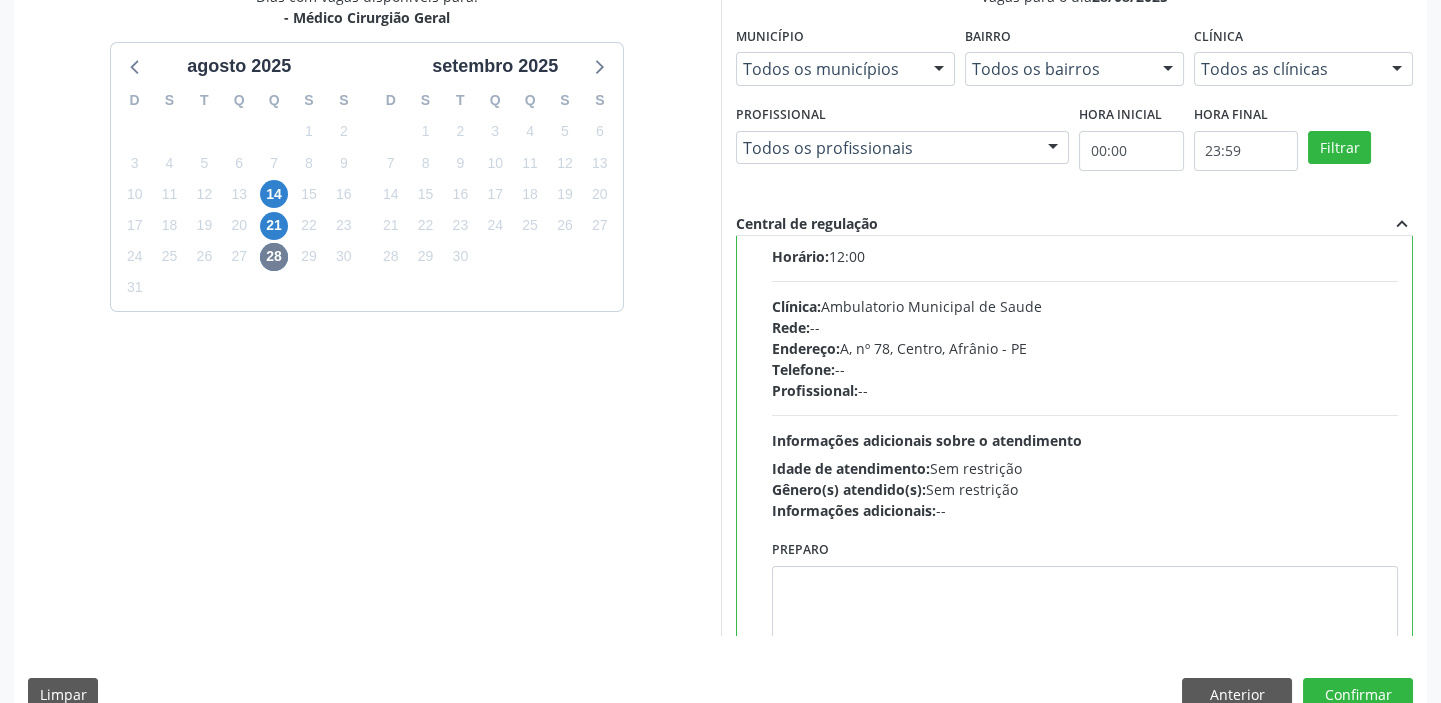 scroll, scrollTop: 99, scrollLeft: 0, axis: vertical 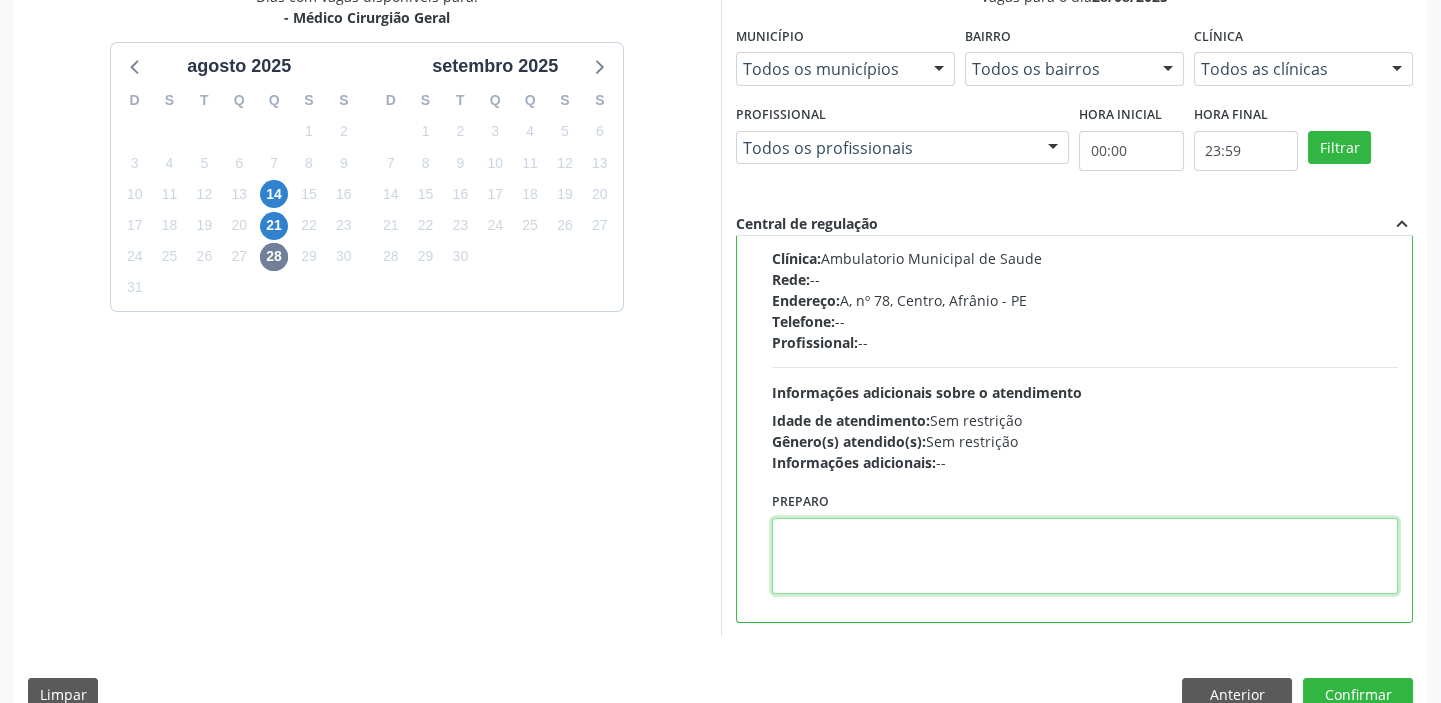 click at bounding box center (1085, 556) 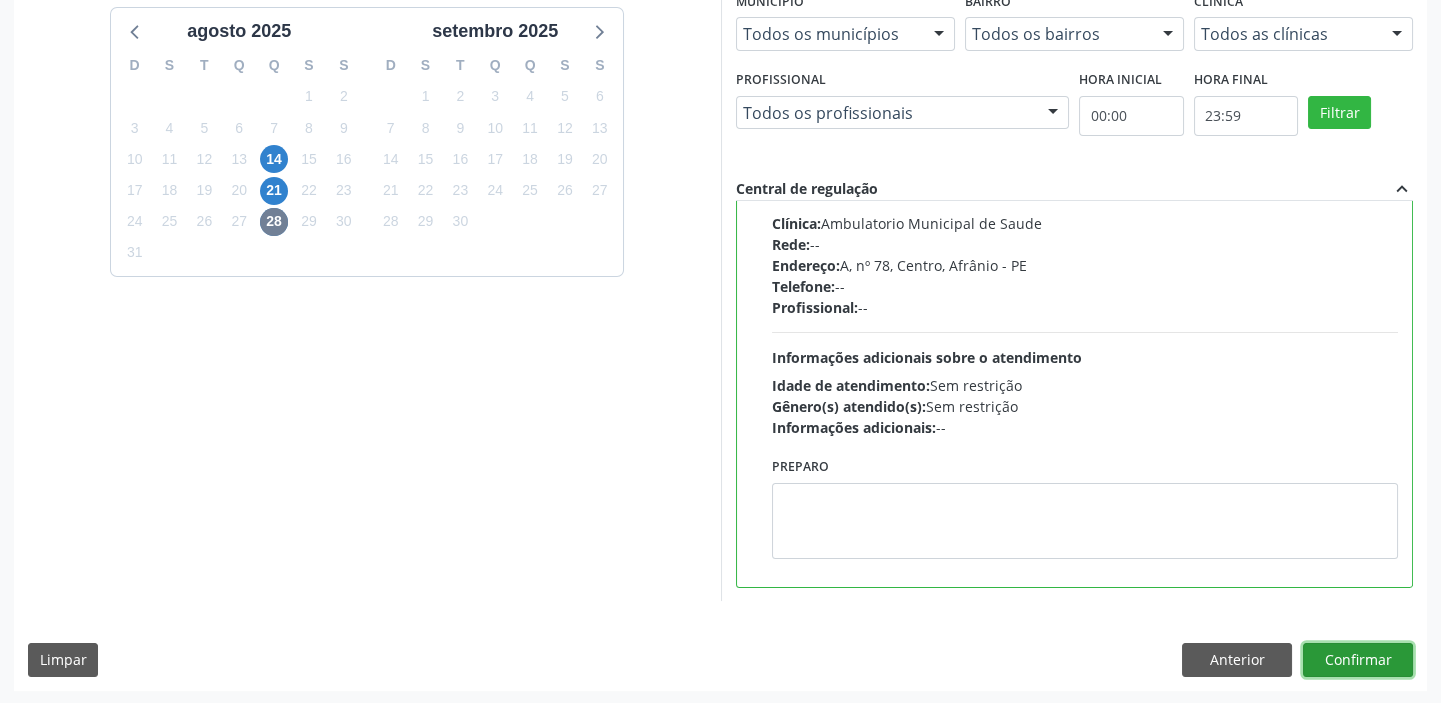 click on "Confirmar" at bounding box center (1358, 660) 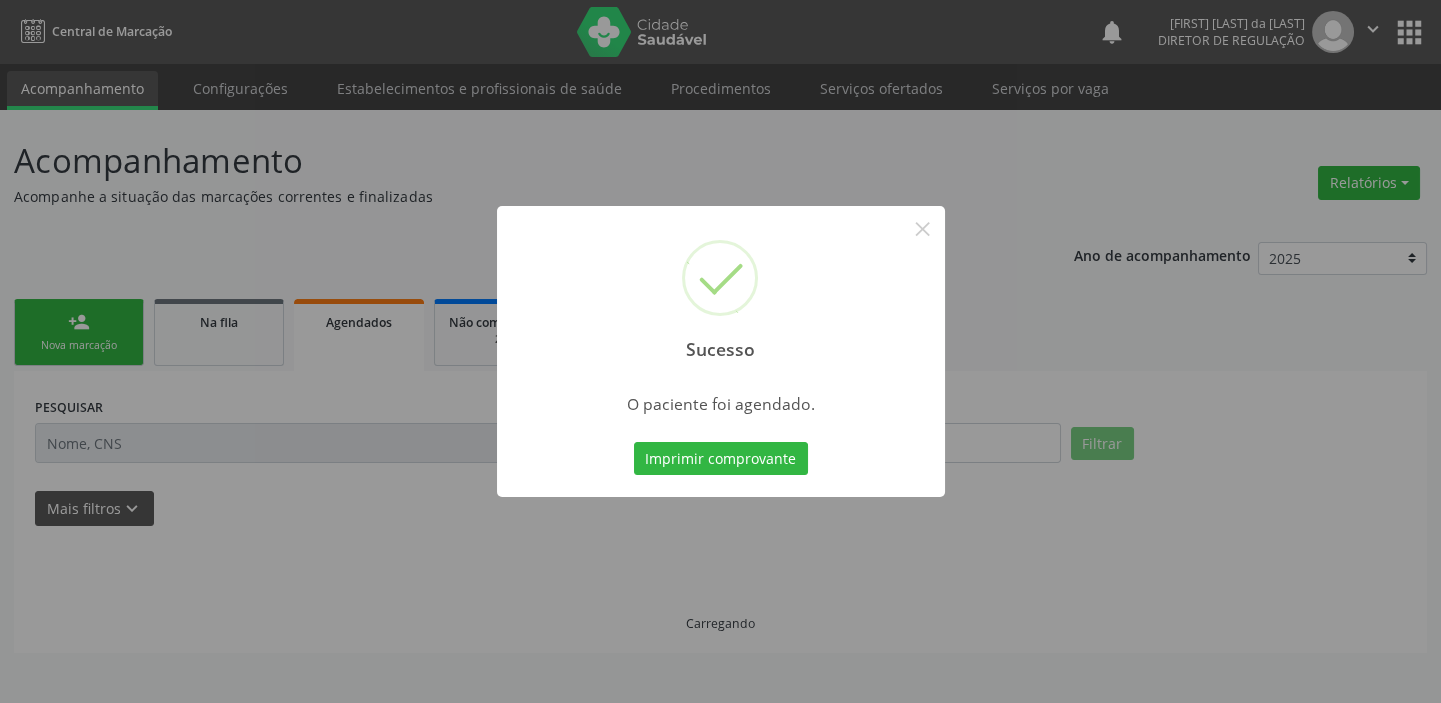 scroll, scrollTop: 0, scrollLeft: 0, axis: both 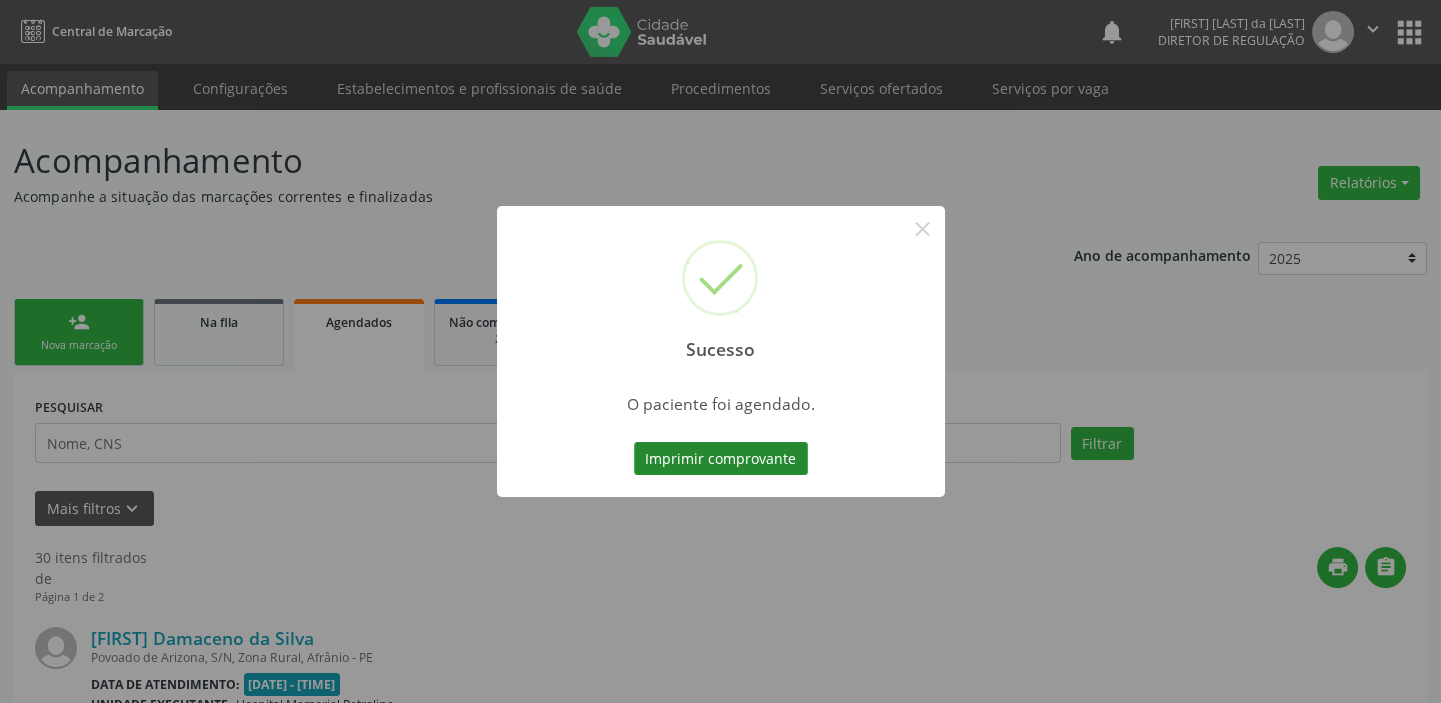 click on "Imprimir comprovante" at bounding box center [721, 459] 